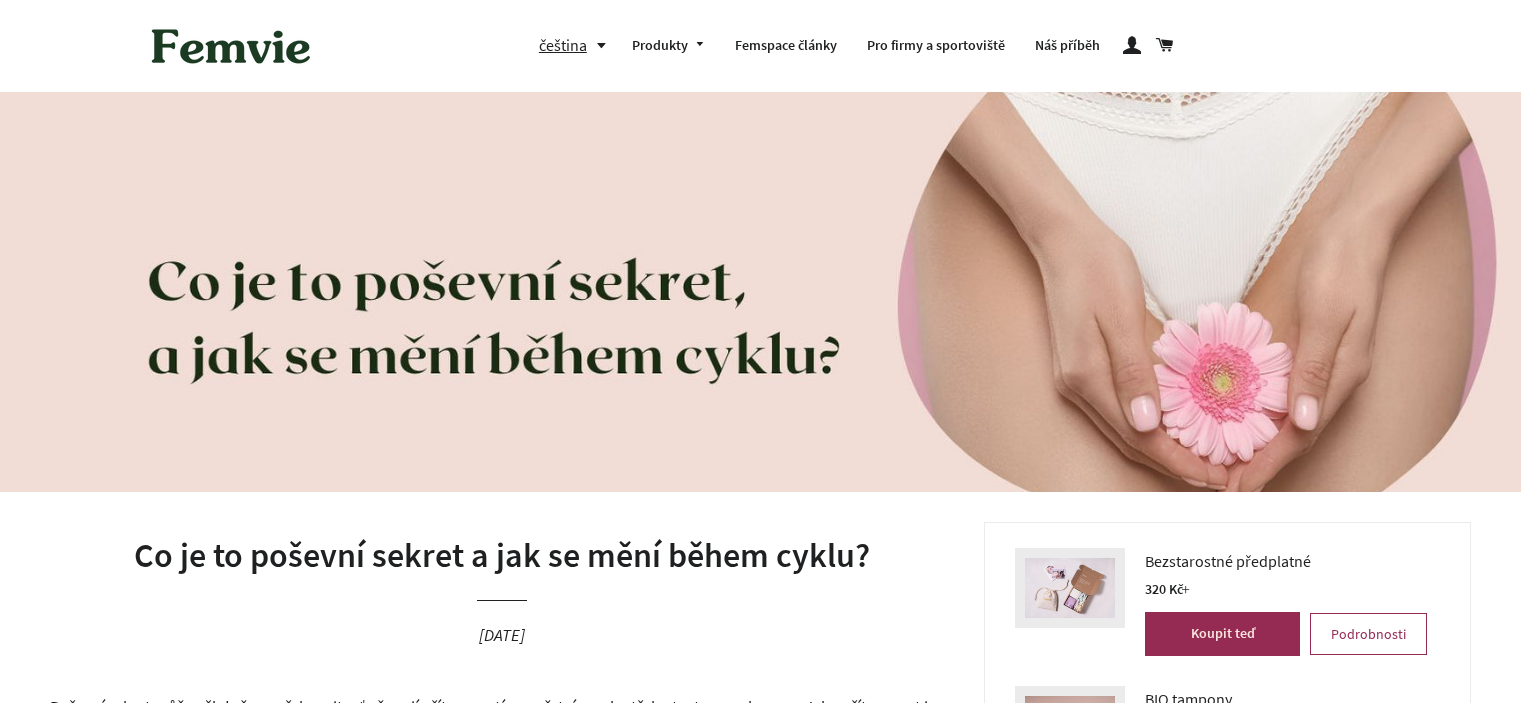 scroll, scrollTop: 226, scrollLeft: 0, axis: vertical 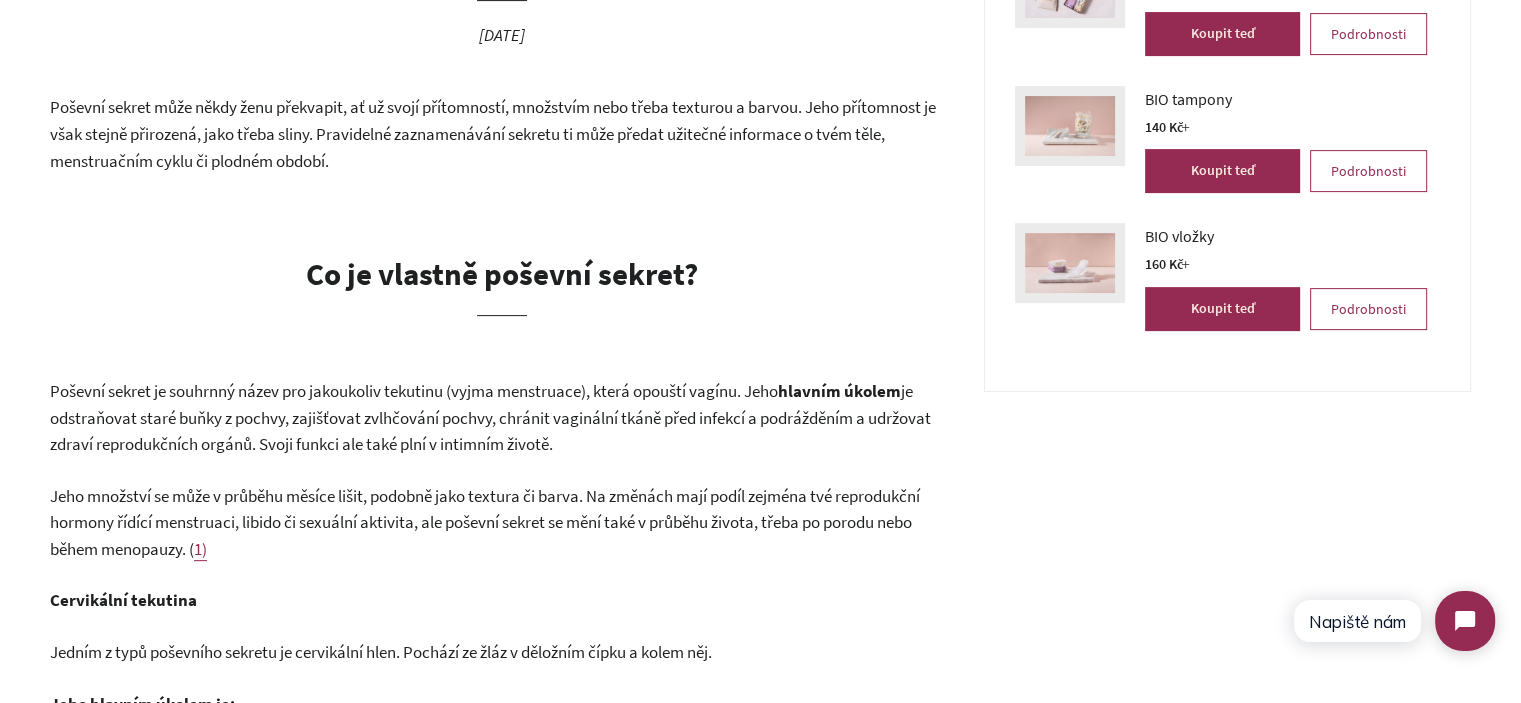 click on "Poševní sekret může někdy ženu překvapit, ať už svojí přítomností, množstvím nebo třeba texturou a barvou. Jeho přítomnost je však stejně přirozená, jako třeba sliny. Pravidelné zaznamenávání sekretu ti může předat užitečné informace o tvém těle, menstruačním cyklu či plodném období." at bounding box center (502, 134) 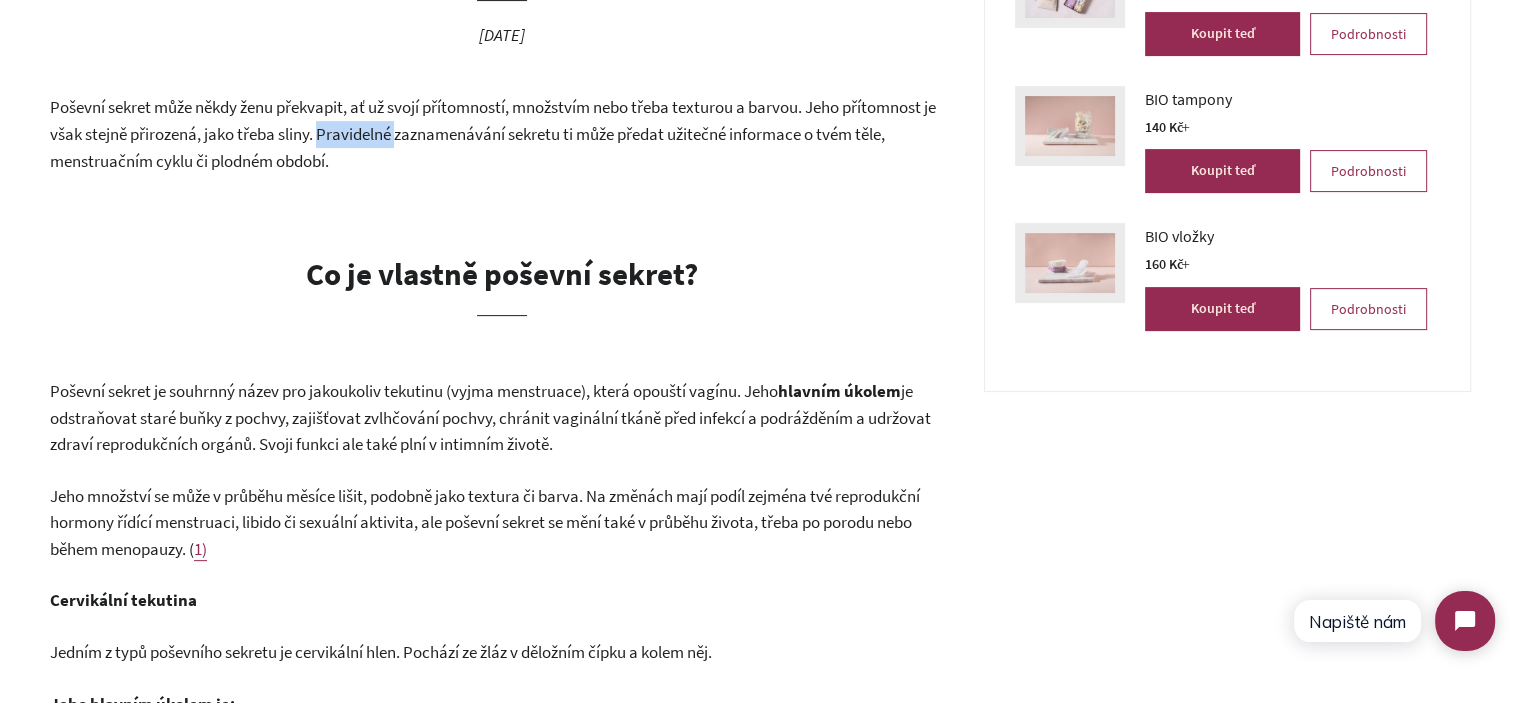 click on "Poševní sekret může někdy ženu překvapit, ať už svojí přítomností, množstvím nebo třeba texturou a barvou. Jeho přítomnost je však stejně přirozená, jako třeba sliny. Pravidelné zaznamenávání sekretu ti může předat užitečné informace o tvém těle, menstruačním cyklu či plodném období." at bounding box center (502, 134) 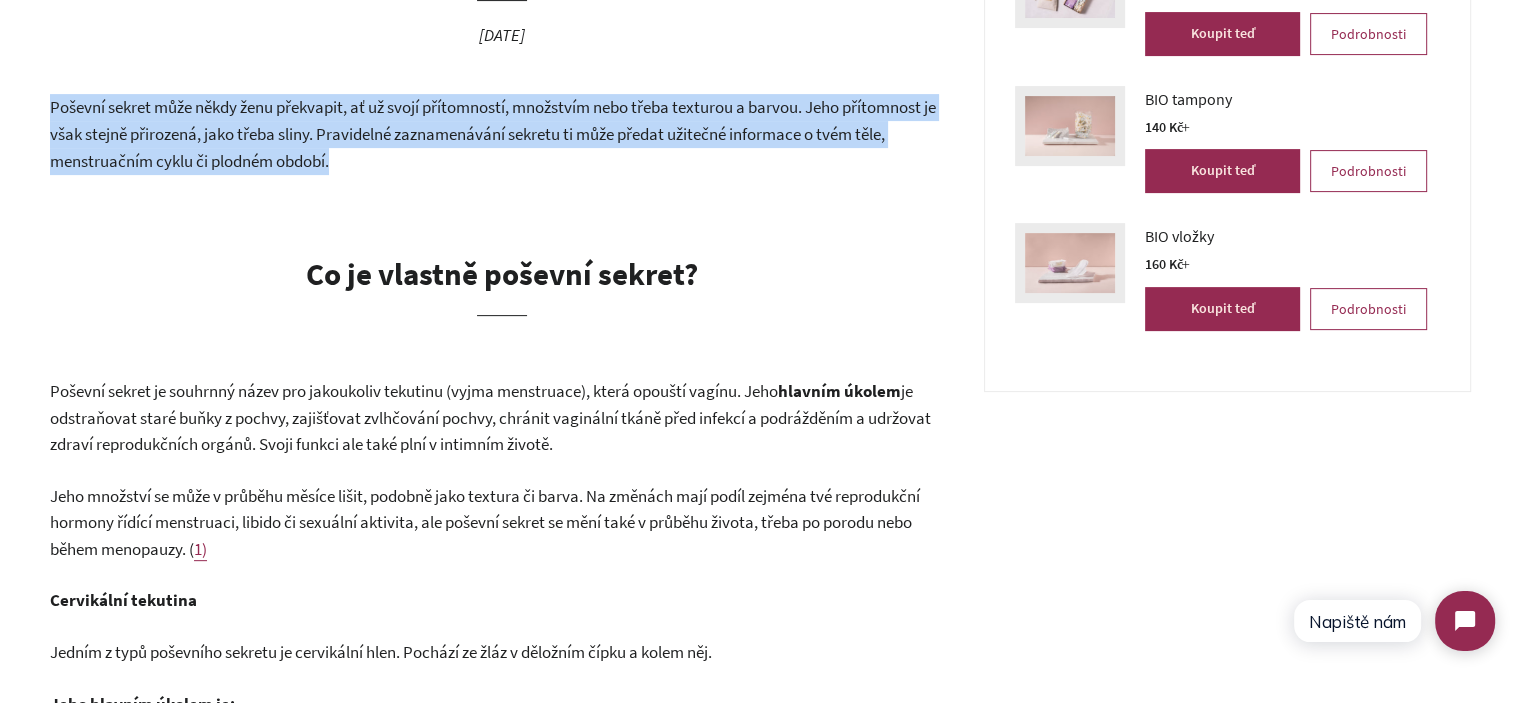 click on "Poševní sekret může někdy ženu překvapit, ať už svojí přítomností, množstvím nebo třeba texturou a barvou. Jeho přítomnost je však stejně přirozená, jako třeba sliny. Pravidelné zaznamenávání sekretu ti může předat užitečné informace o tvém těle, menstruačním cyklu či plodném období." at bounding box center [502, 134] 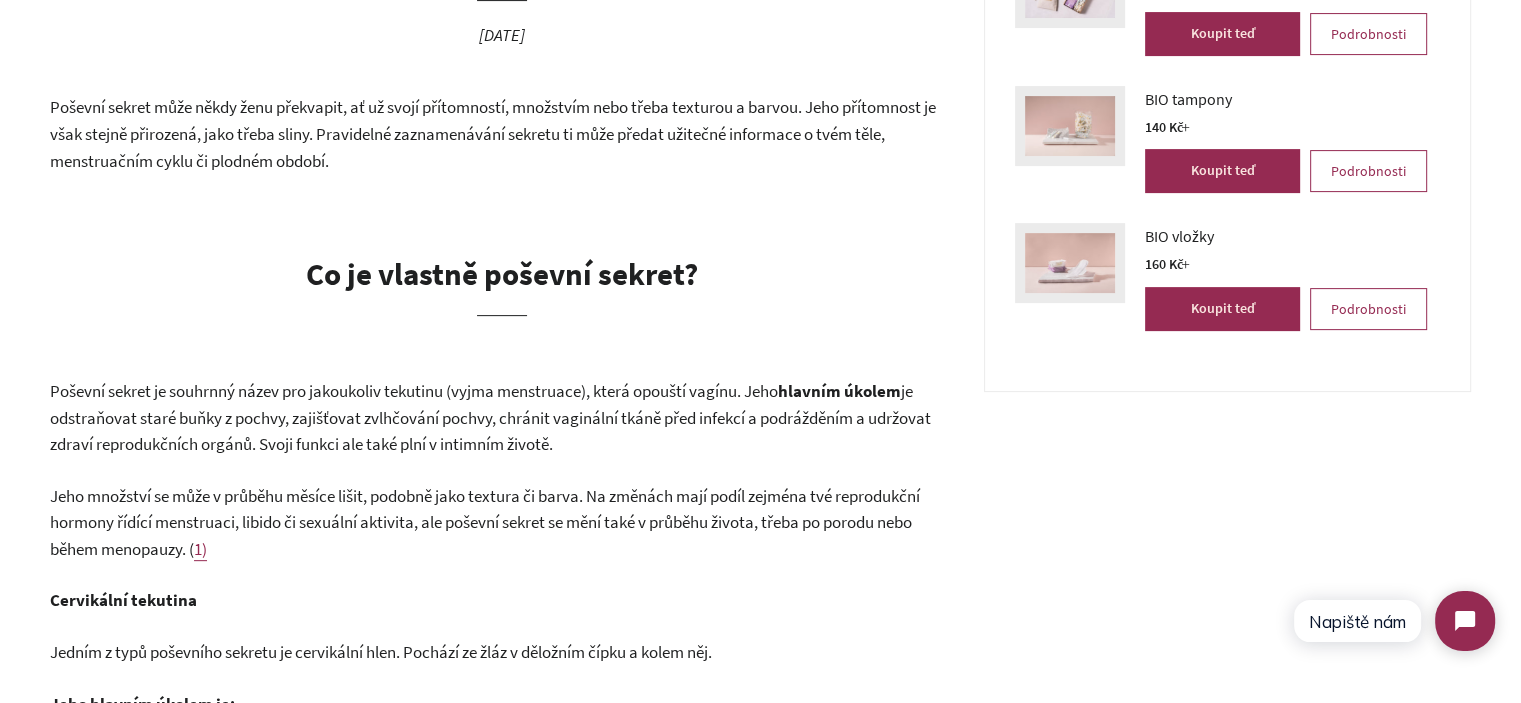 click on "Poševní sekret může někdy ženu překvapit, ať už svojí přítomností, množstvím nebo třeba texturou a barvou. Jeho přítomnost je však stejně přirozená, jako třeba sliny. Pravidelné zaznamenávání sekretu ti může předat užitečné informace o tvém těle, menstruačním cyklu či plodném období." at bounding box center (502, 134) 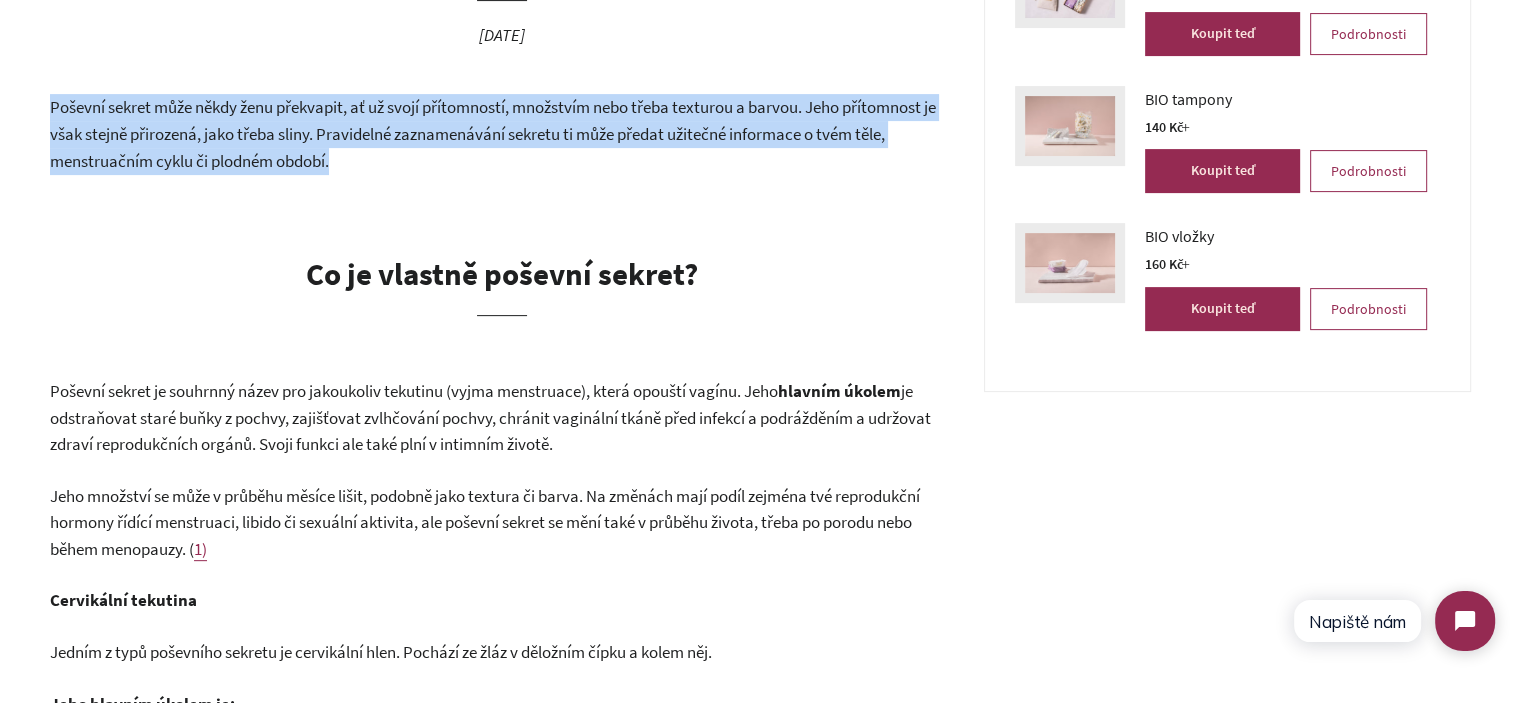 drag, startPoint x: 78, startPoint y: 110, endPoint x: 537, endPoint y: 167, distance: 462.52567 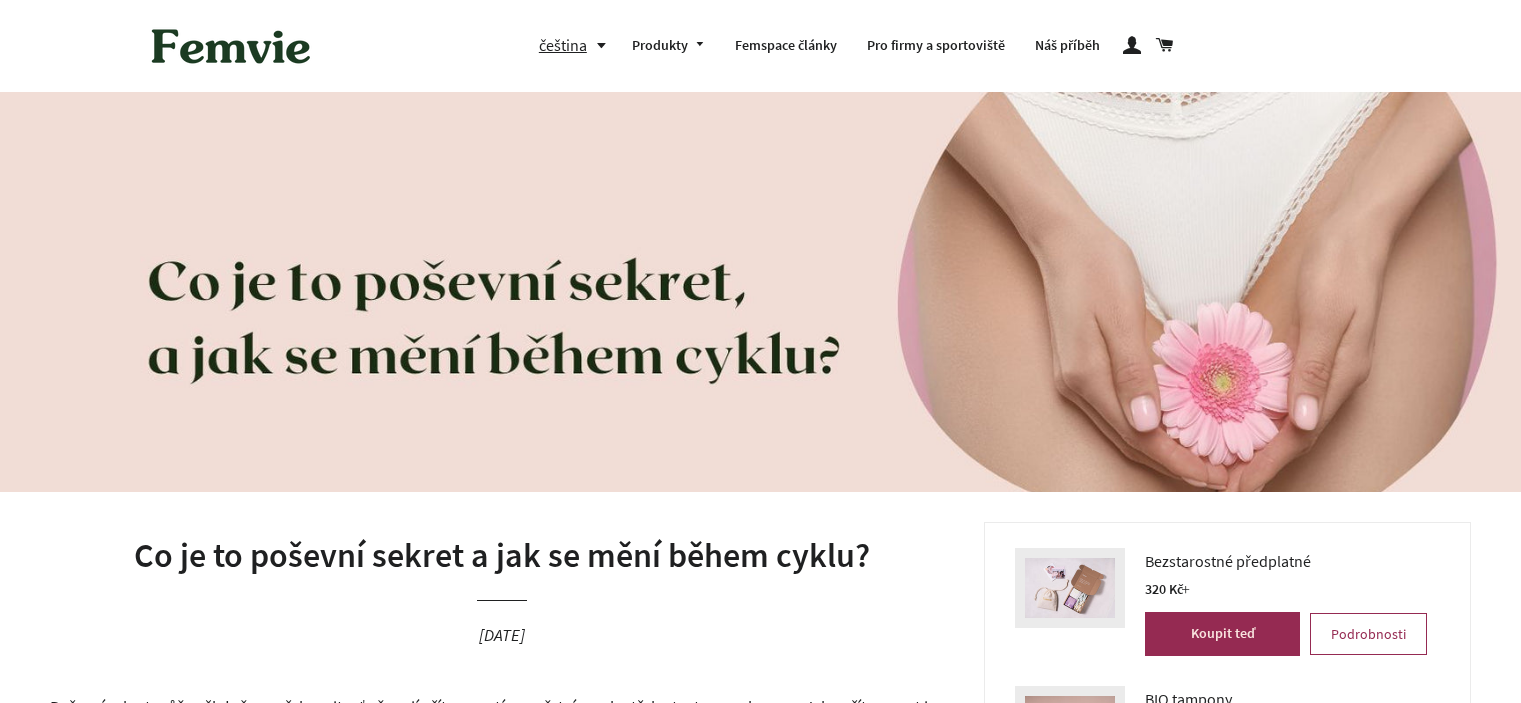 scroll, scrollTop: 0, scrollLeft: 0, axis: both 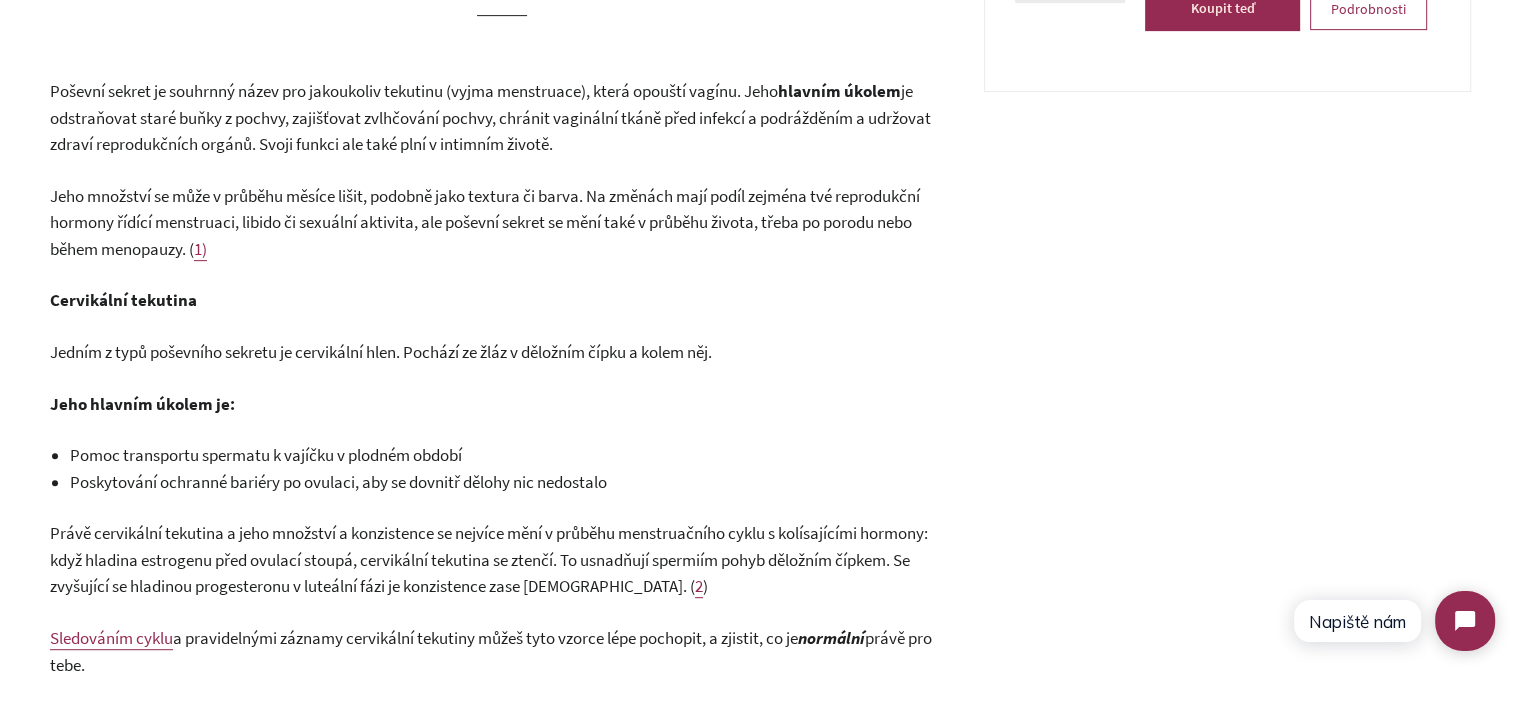 click on "Poševní sekret je souhrnný název pro jakoukoliv tekutinu (vyjma menstruace), která opouští vagínu. Jeho  hlavním úkolem  je odstraňovat staré buňky z pochvy, zajišťovat zvlhčování pochvy, chránit vaginální tkáně před infekcí a podrážděním a udržovat zdraví reprodukčních orgánů. Svoji funkci ale také plní v intimním životě." at bounding box center (502, 118) 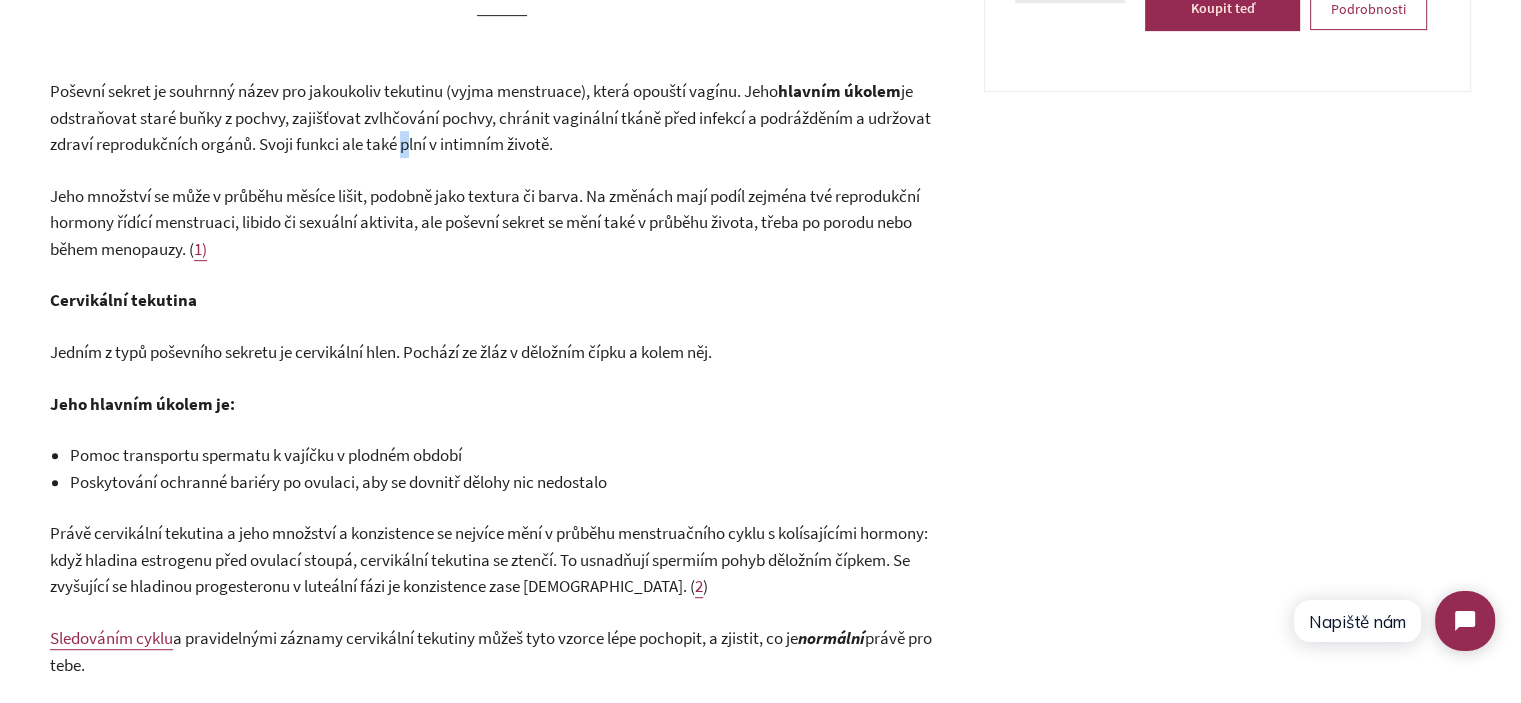 click on "Poševní sekret je souhrnný název pro jakoukoliv tekutinu (vyjma menstruace), která opouští vagínu. Jeho  hlavním úkolem  je odstraňovat staré buňky z pochvy, zajišťovat zvlhčování pochvy, chránit vaginální tkáně před infekcí a podrážděním a udržovat zdraví reprodukčních orgánů. Svoji funkci ale také plní v intimním životě." at bounding box center [502, 118] 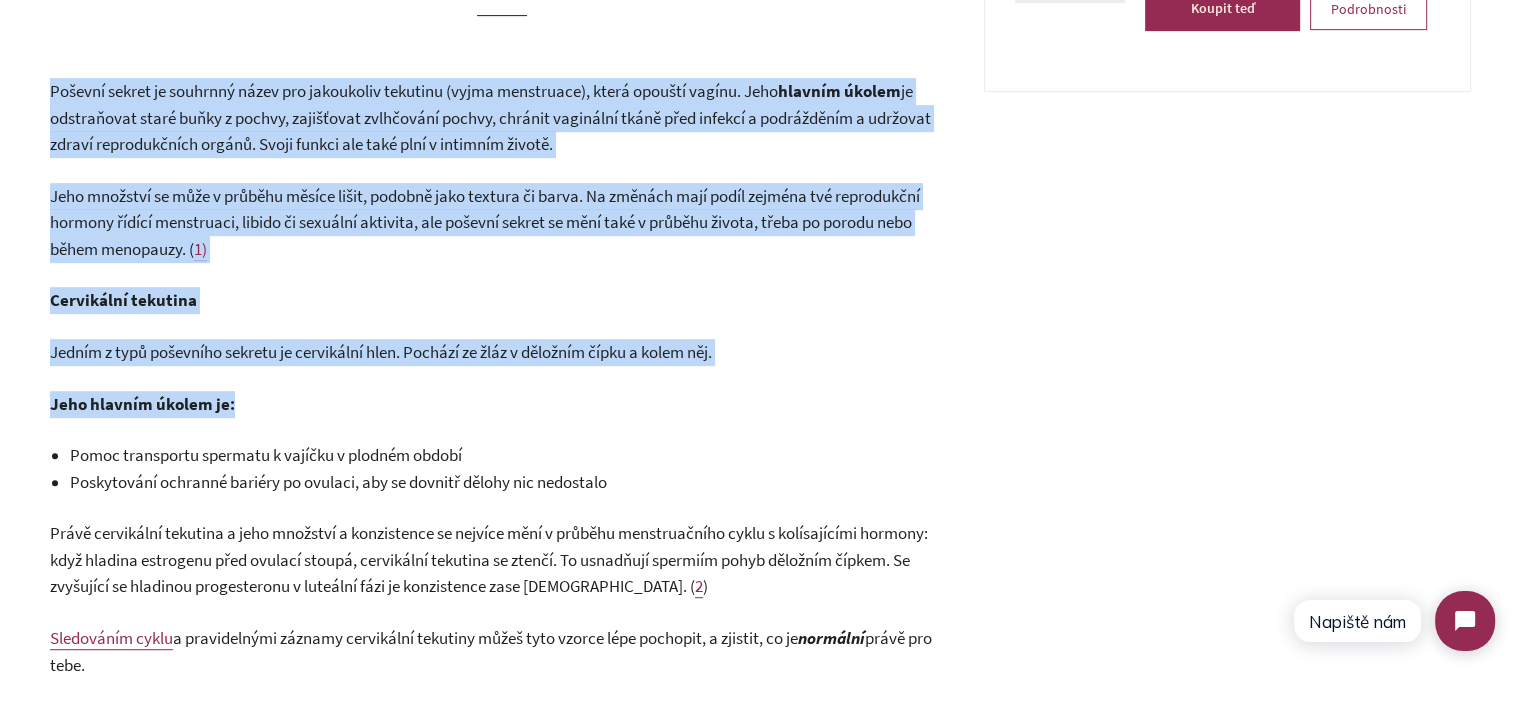 drag, startPoint x: 401, startPoint y: 132, endPoint x: 518, endPoint y: 374, distance: 268.7992 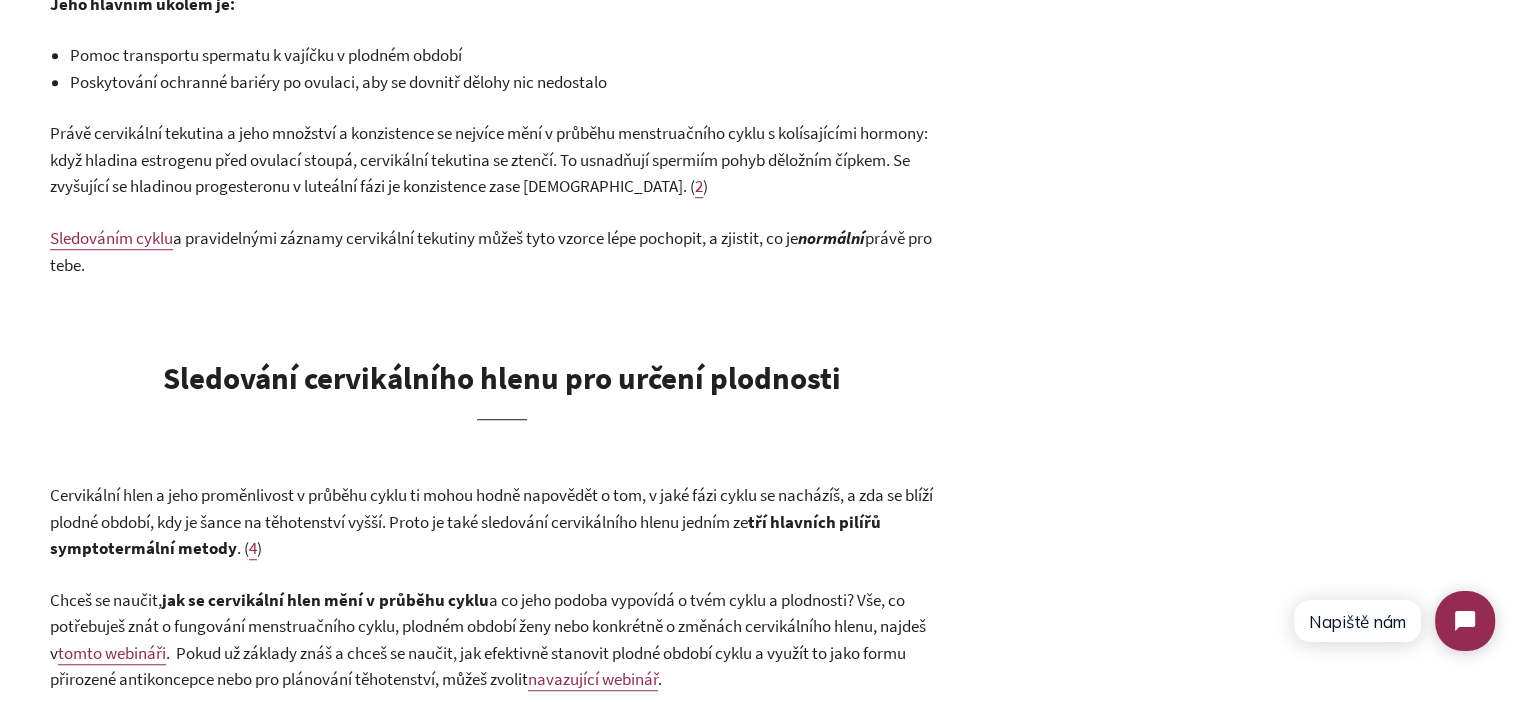 scroll, scrollTop: 1600, scrollLeft: 0, axis: vertical 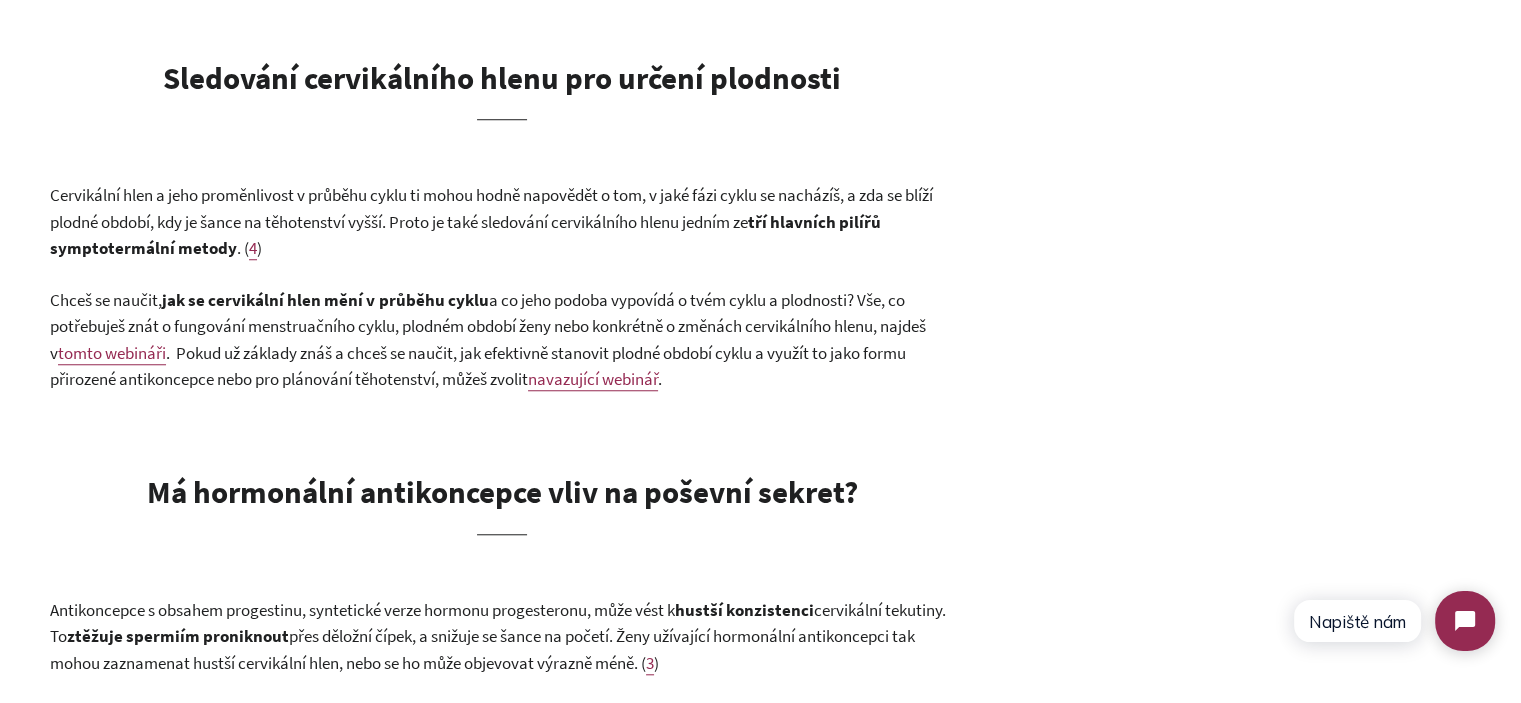click on "Sledování cervikálního hlenu pro určení plodnosti" at bounding box center (502, 77) 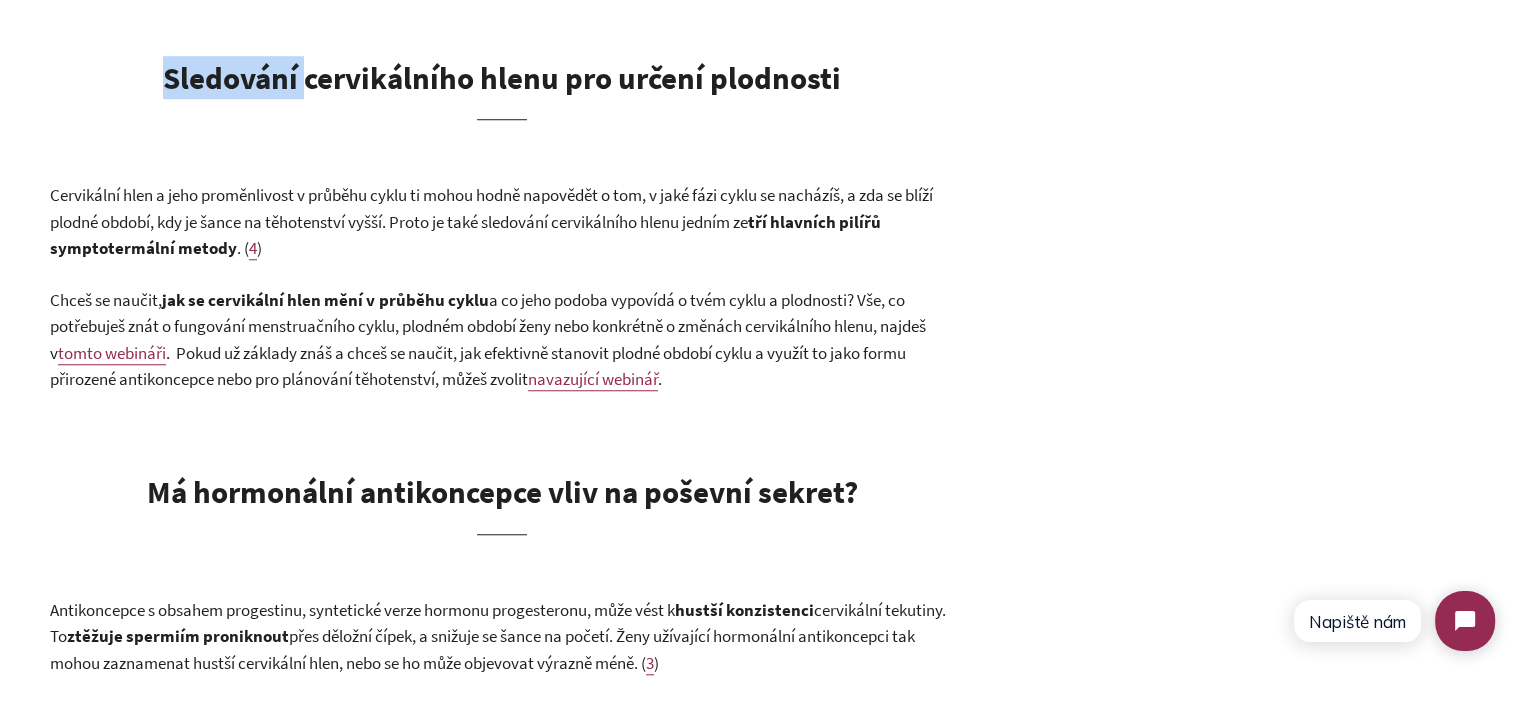 click on "Sledování cervikálního hlenu pro určení plodnosti" at bounding box center (502, 77) 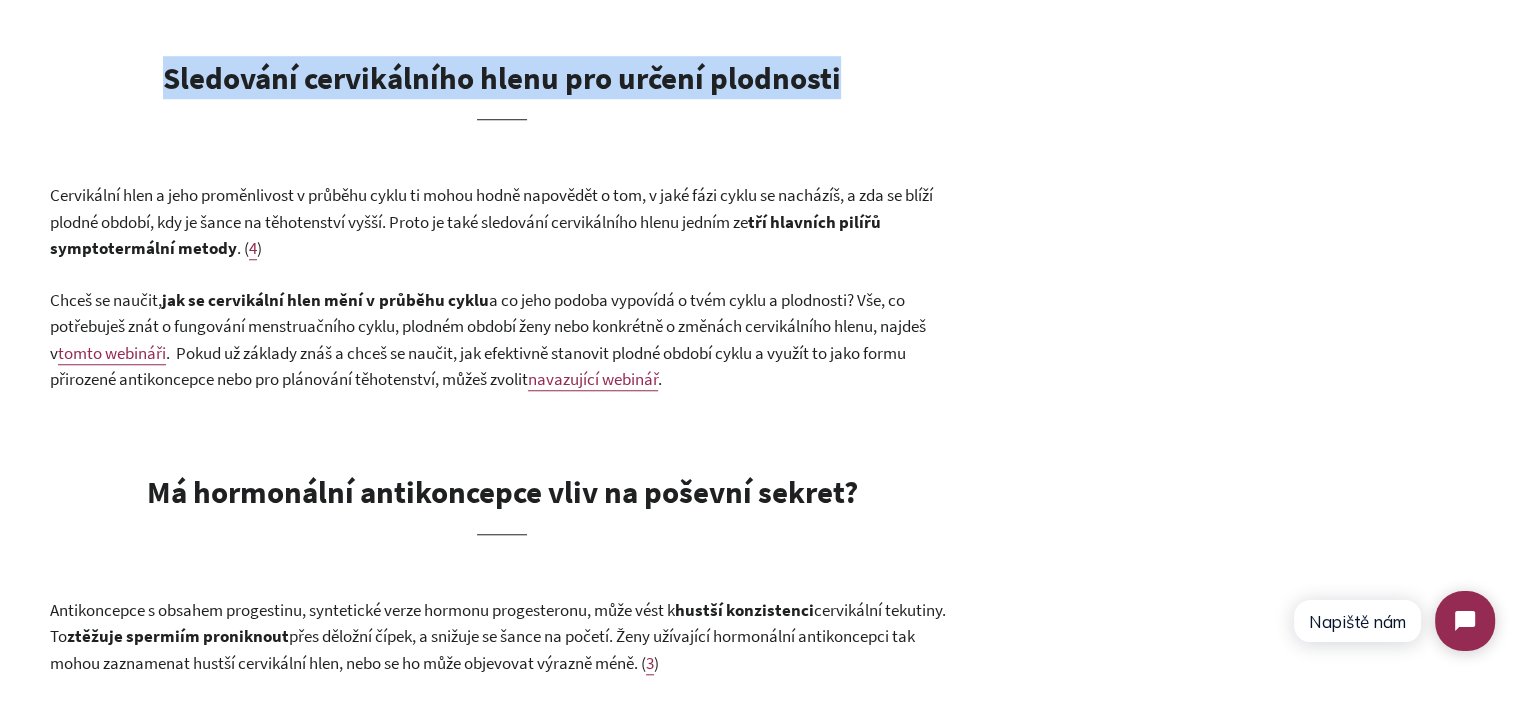 drag, startPoint x: 237, startPoint y: 83, endPoint x: 922, endPoint y: 63, distance: 685.29193 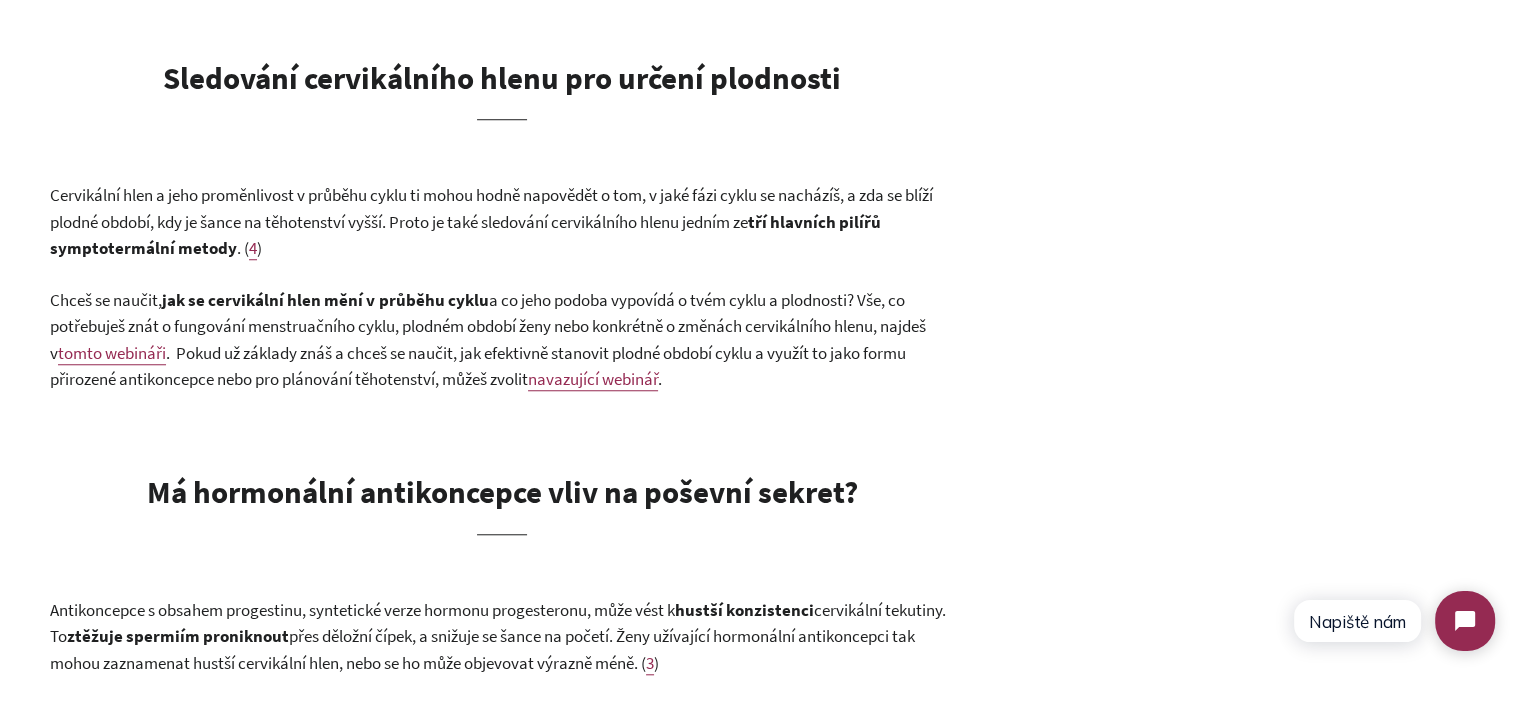 click on "Sledování cervikálního hlenu pro určení plodnosti" at bounding box center (502, 77) 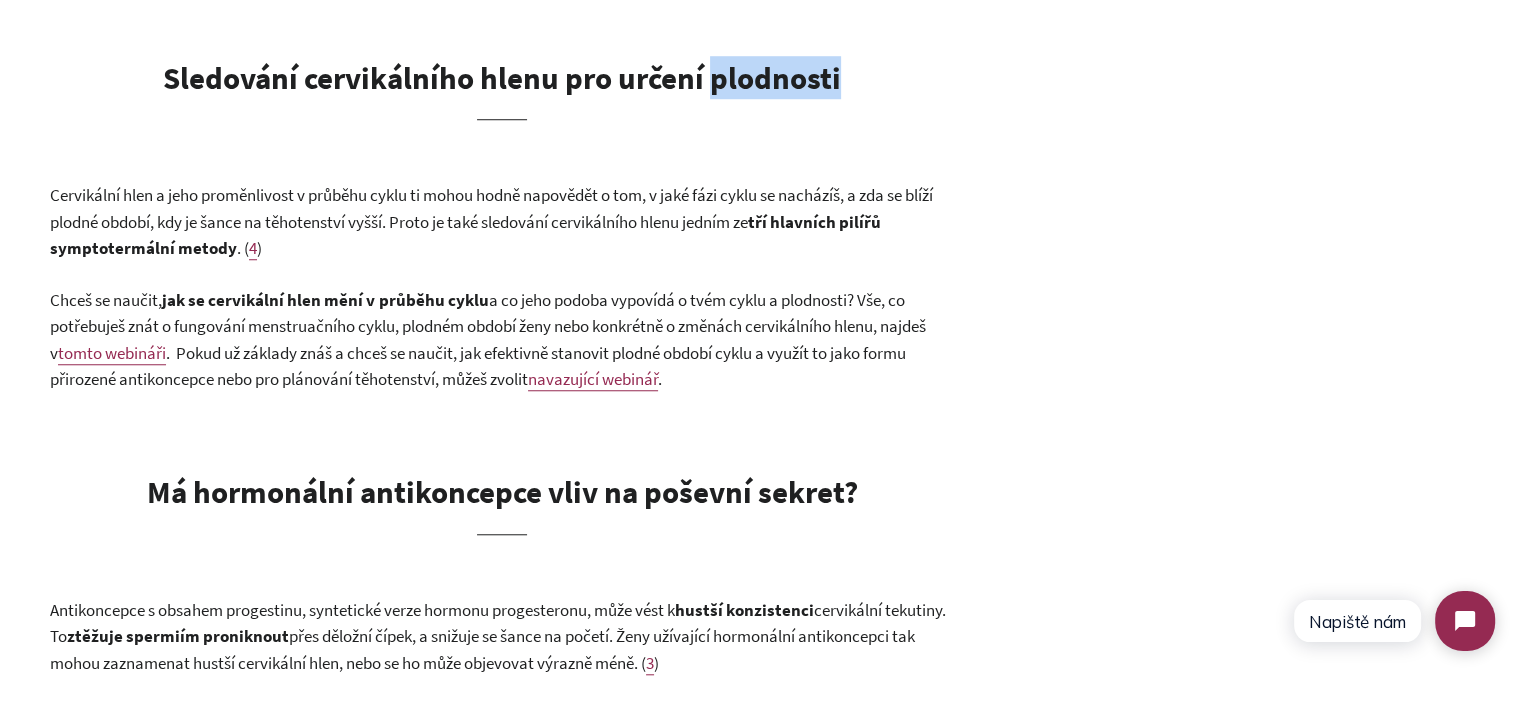 click on "Sledování cervikálního hlenu pro určení plodnosti" at bounding box center (502, 77) 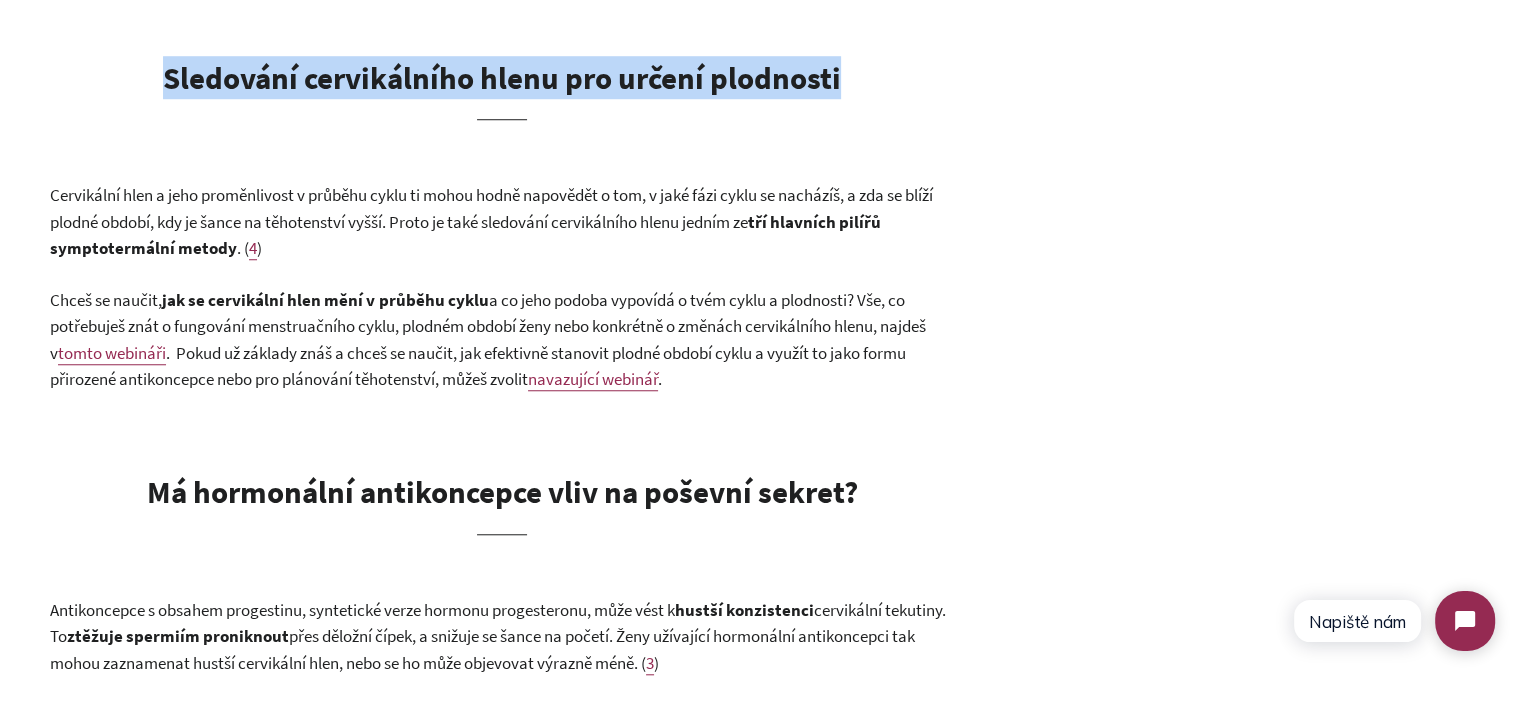 click on "Sledování cervikálního hlenu pro určení plodnosti" at bounding box center (502, 77) 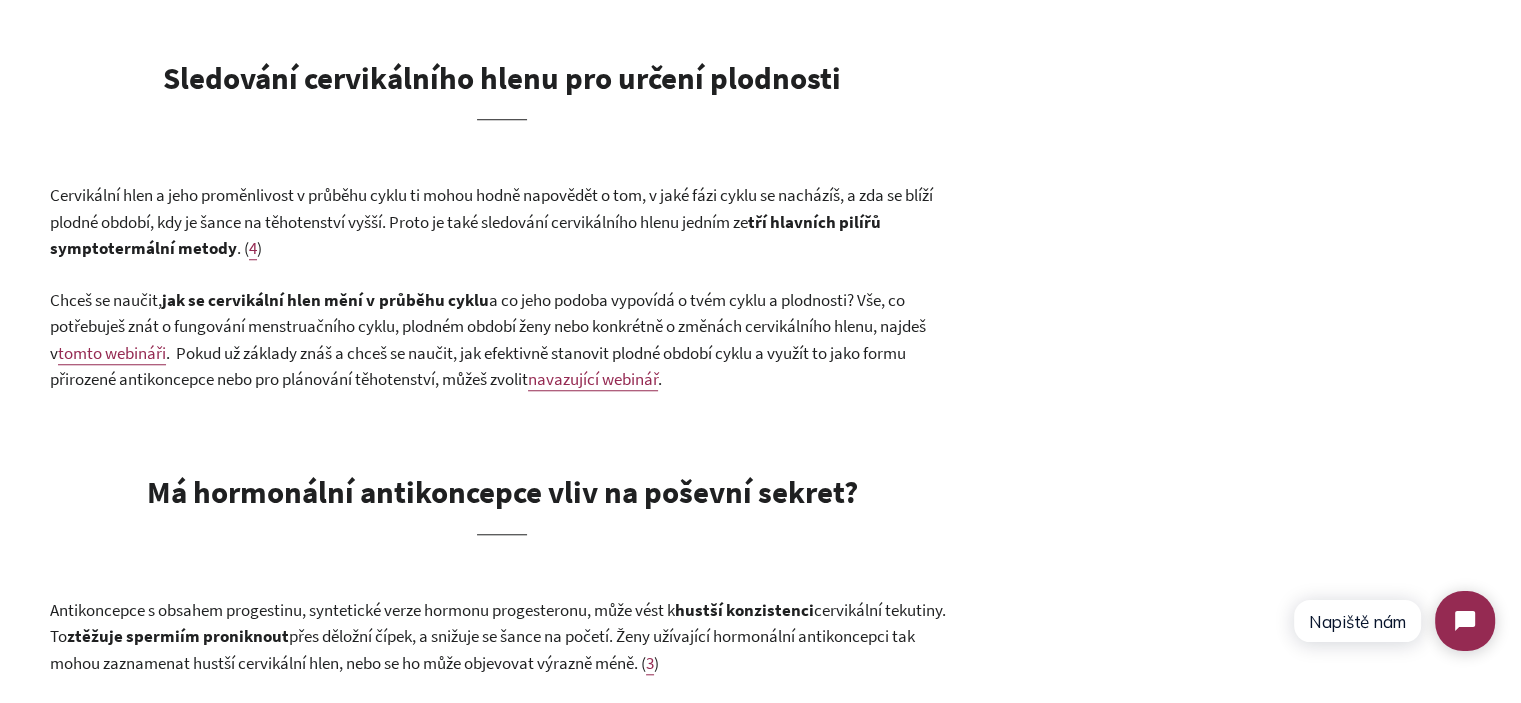 click on "Cervikální hlen a jeho proměnlivost v průběhu cyklu ti mohou hodně napovědět o tom, v jaké fázi cyklu se nacházíš, a zda se blíží plodné období, kdy je šance na těhotenství vyšší. Proto je také sledování cervikálního hlenu jedním ze" at bounding box center [491, 208] 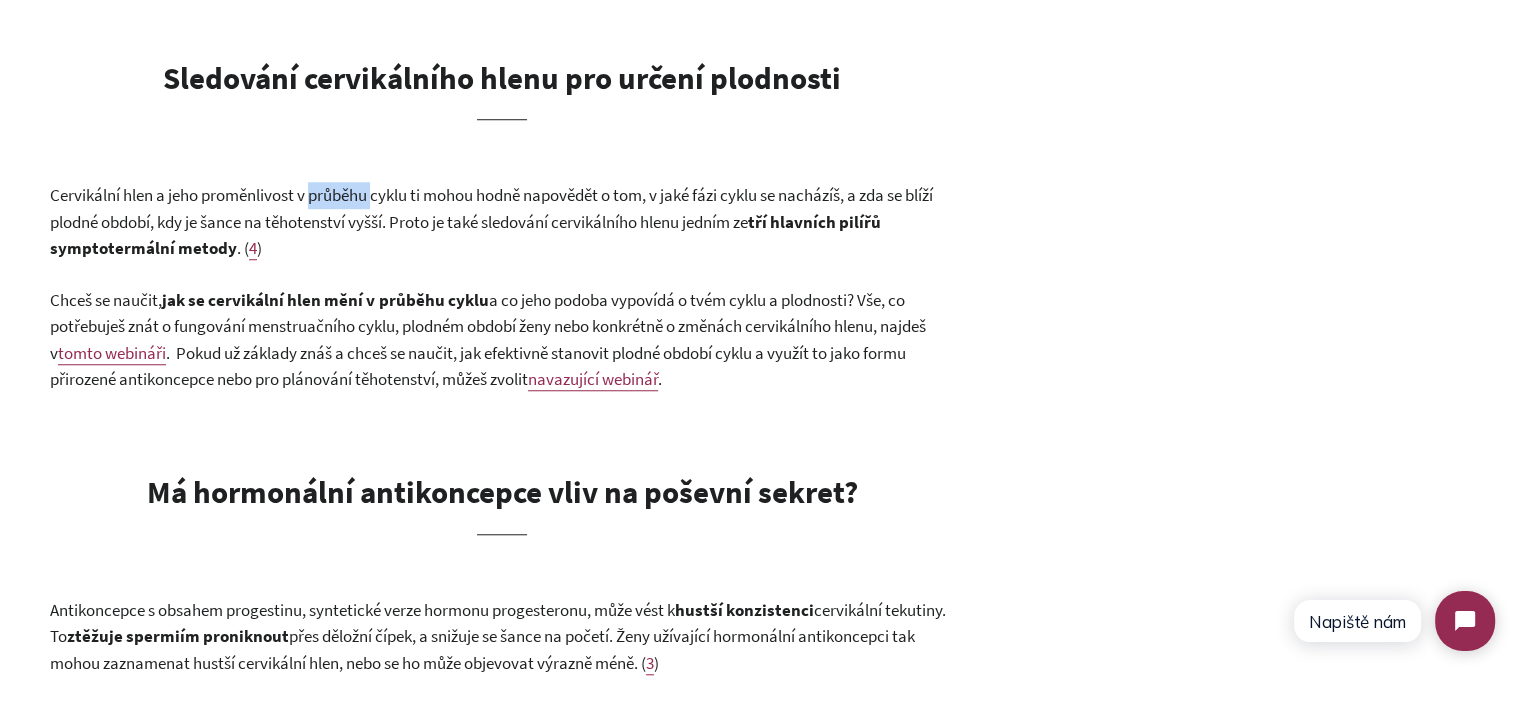 click on "Cervikální hlen a jeho proměnlivost v průběhu cyklu ti mohou hodně napovědět o tom, v jaké fázi cyklu se nacházíš, a zda se blíží plodné období, kdy je šance na těhotenství vyšší. Proto je také sledování cervikálního hlenu jedním ze" at bounding box center (491, 208) 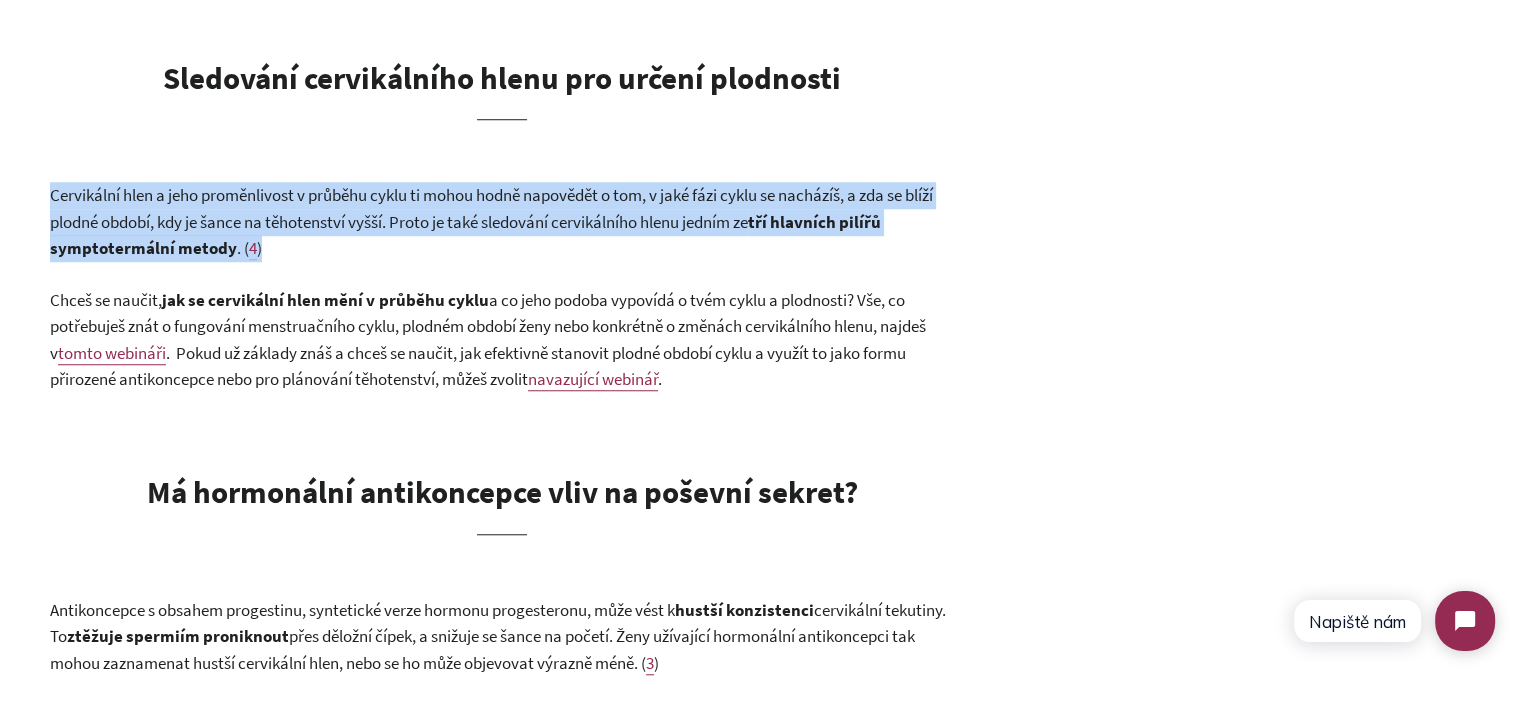 click on "Cervikální hlen a jeho proměnlivost v průběhu cyklu ti mohou hodně napovědět o tom, v jaké fázi cyklu se nacházíš, a zda se blíží plodné období, kdy je šance na těhotenství vyšší. Proto je také sledování cervikálního hlenu jedním ze" at bounding box center [491, 208] 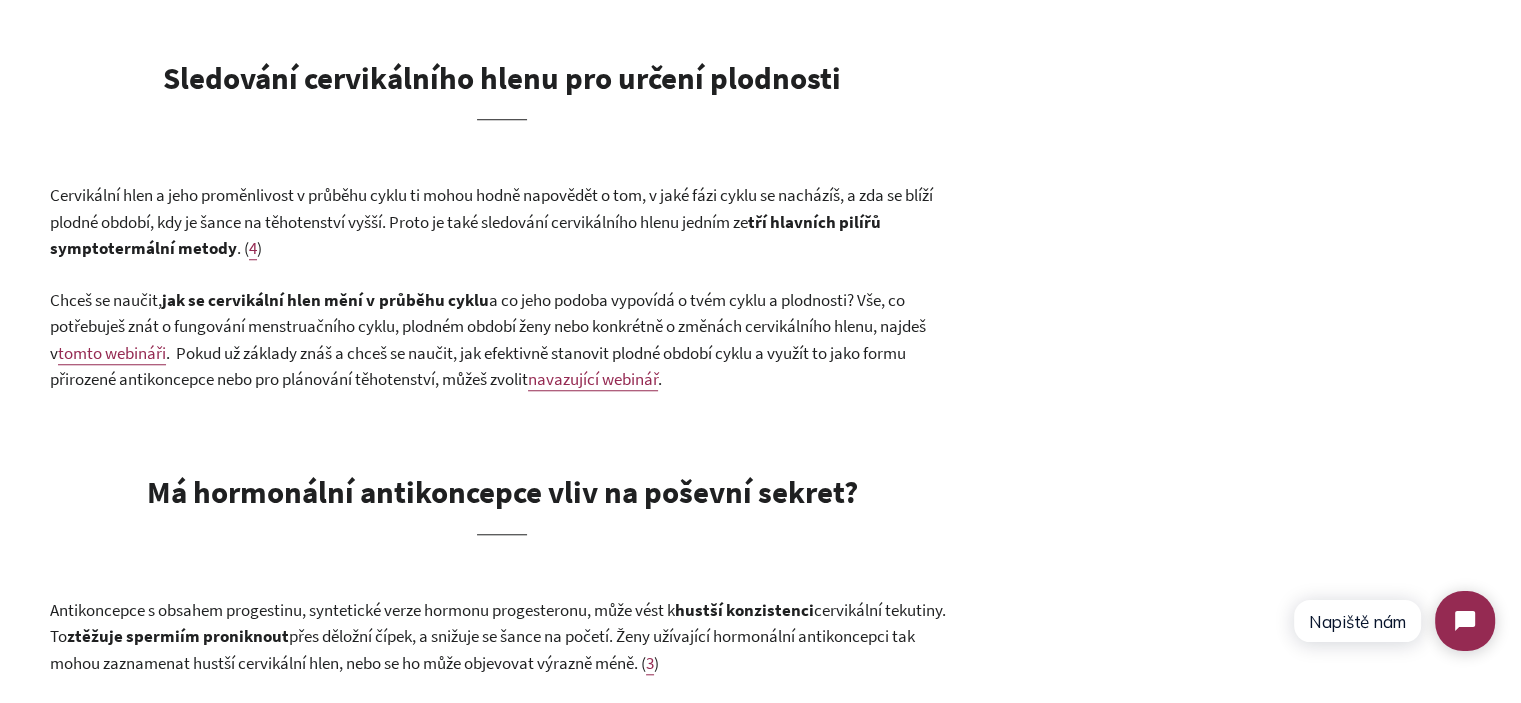 click on "Chceš se naučit," at bounding box center (106, 300) 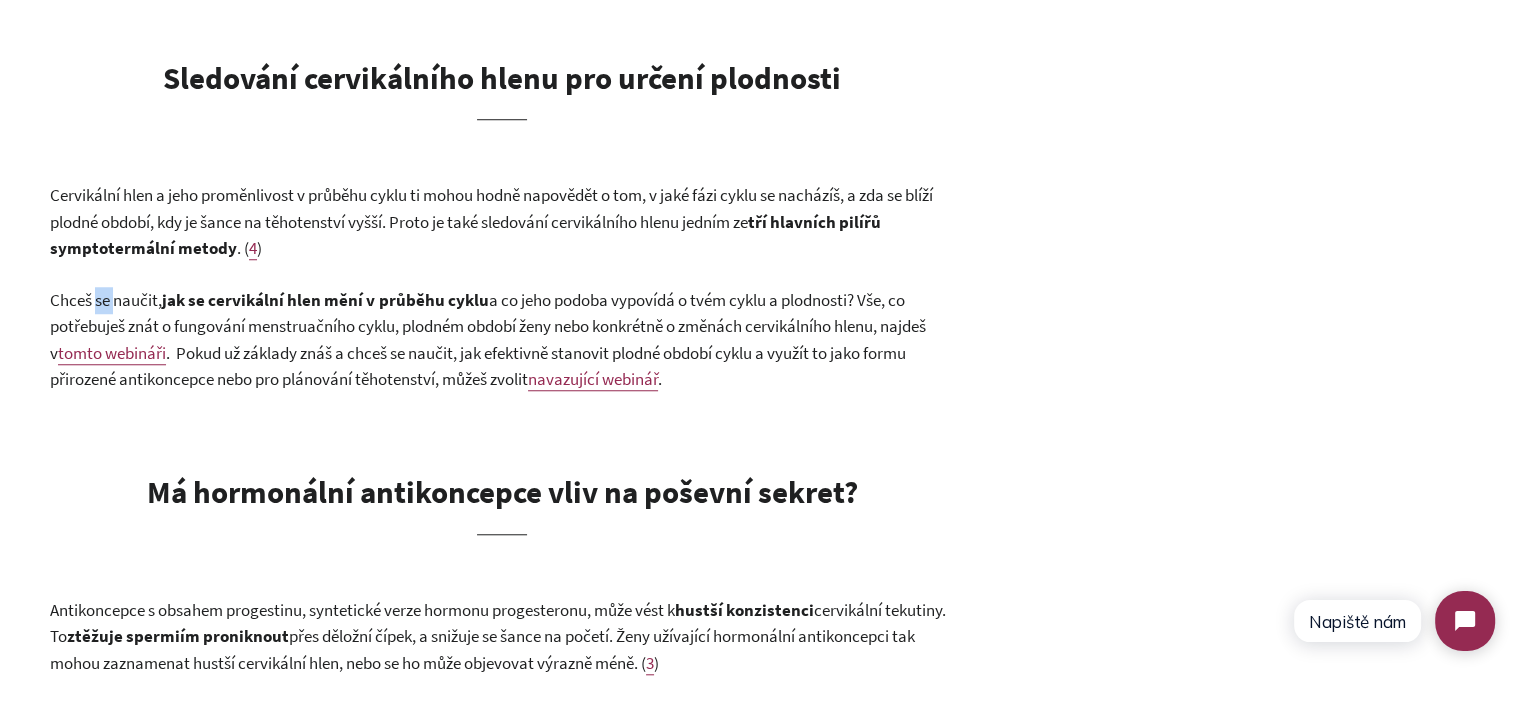 click on "Chceš se naučit," at bounding box center [106, 300] 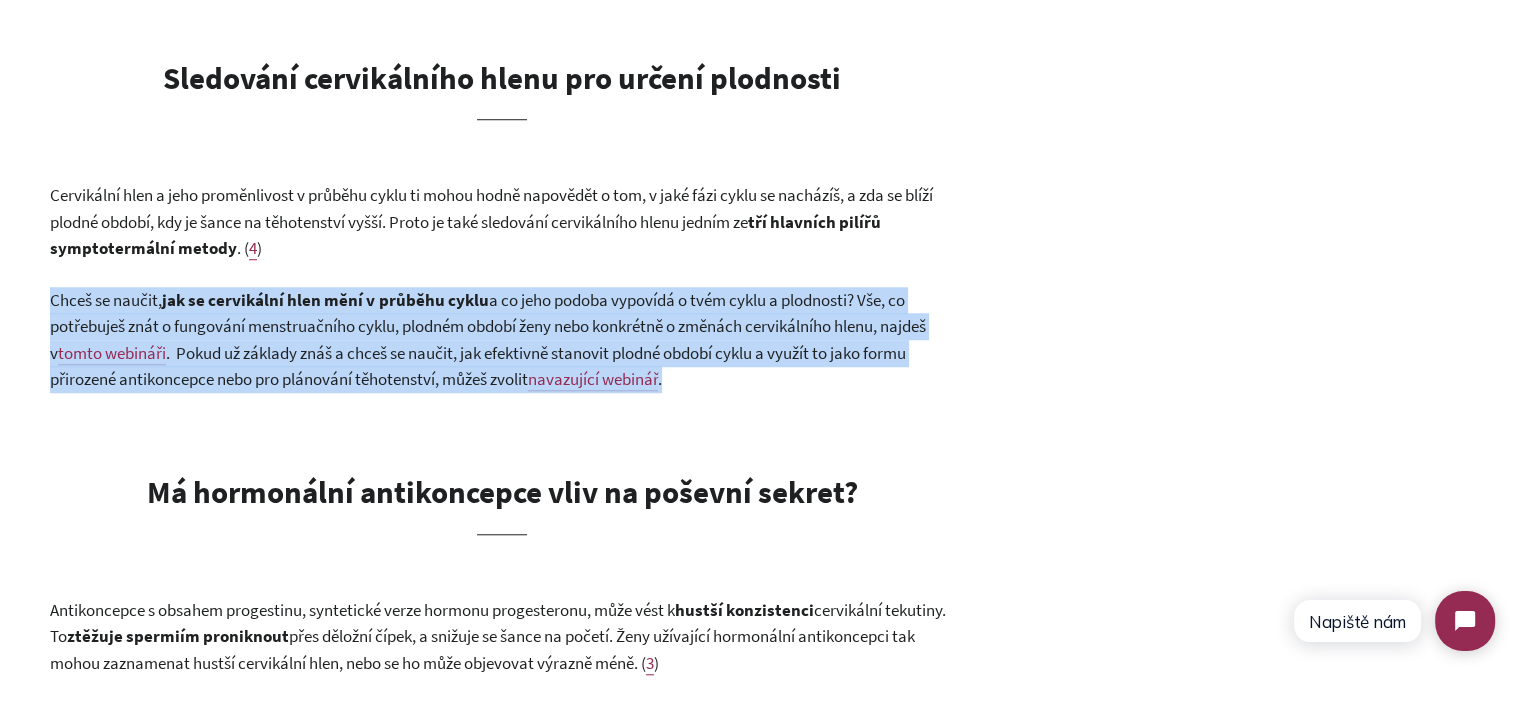 drag, startPoint x: 96, startPoint y: 298, endPoint x: 656, endPoint y: 303, distance: 560.02234 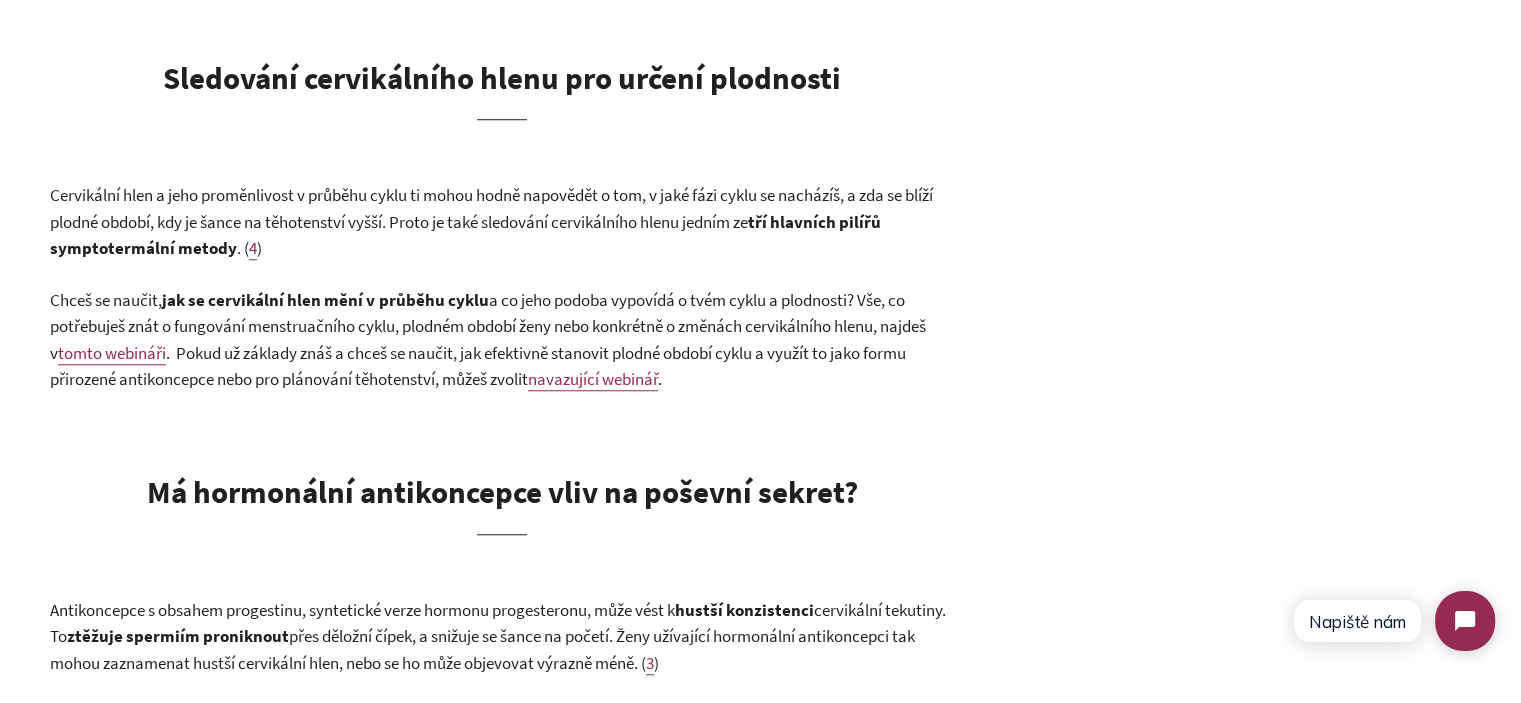 click on "a co jeho podoba vypovídá o tvém cyklu a plodnosti? Vše, co potřebuješ znát o fungování menstruačního cyklu, plodném období ženy nebo konkrétně o změnách cervikálního hlenu, najdeš v" at bounding box center [488, 326] 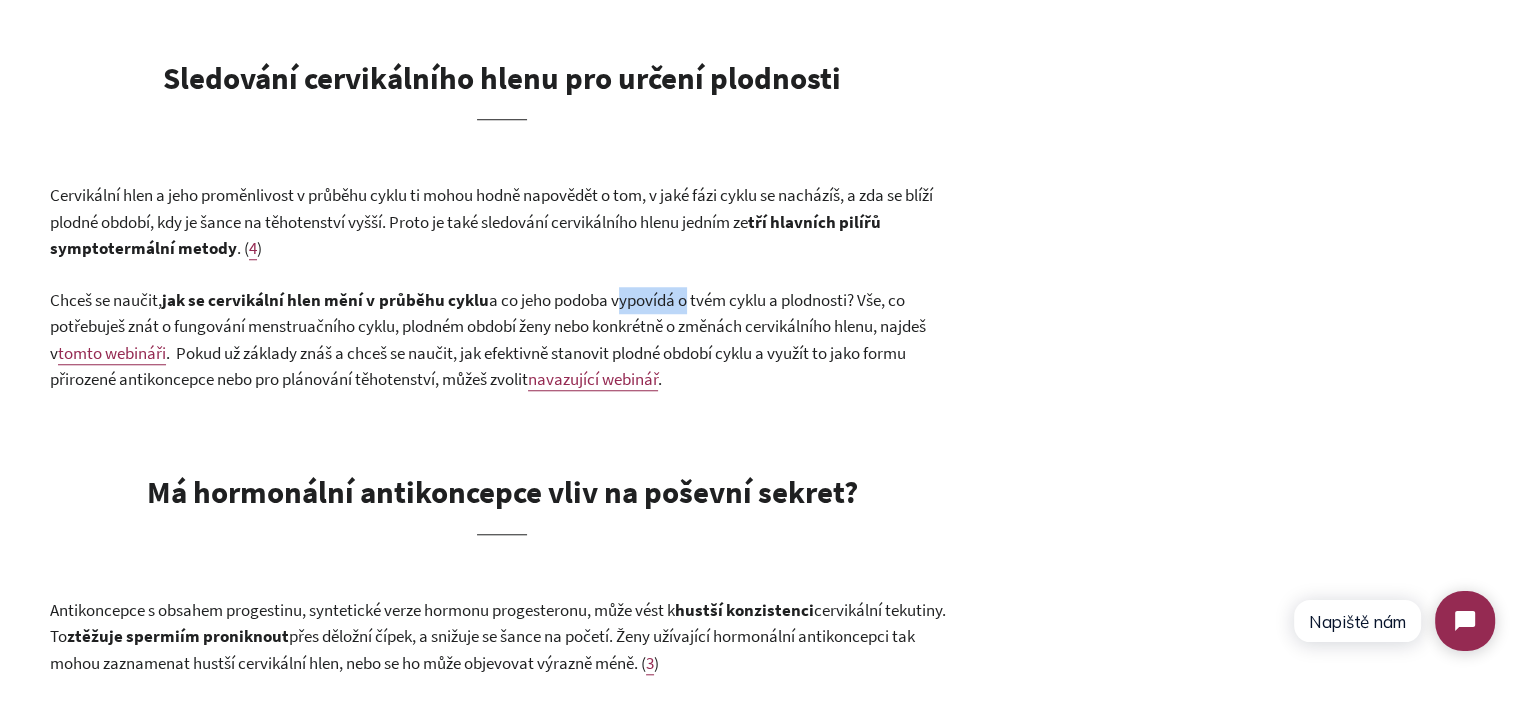click on "a co jeho podoba vypovídá o tvém cyklu a plodnosti? Vše, co potřebuješ znát o fungování menstruačního cyklu, plodném období ženy nebo konkrétně o změnách cervikálního hlenu, najdeš v" at bounding box center [488, 326] 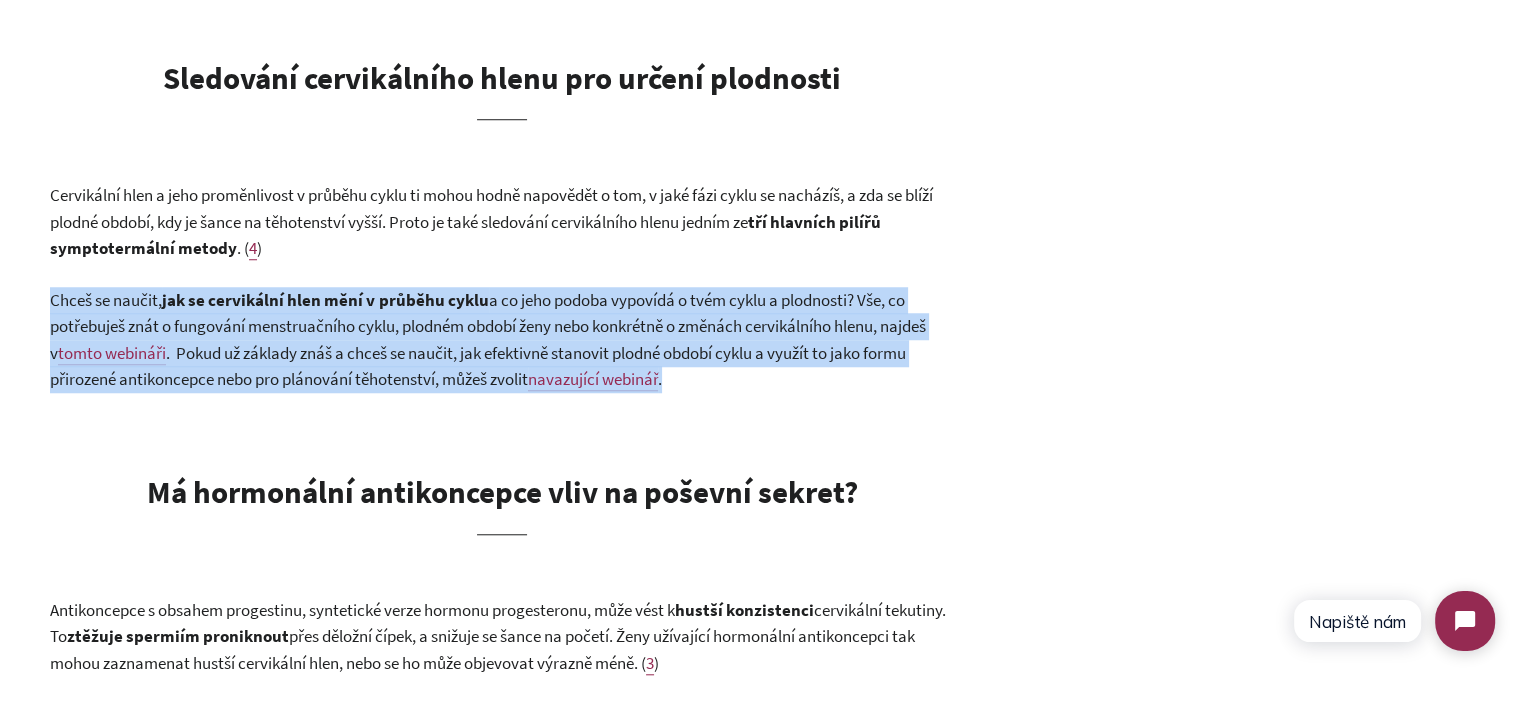 drag, startPoint x: 674, startPoint y: 291, endPoint x: 784, endPoint y: 381, distance: 142.12671 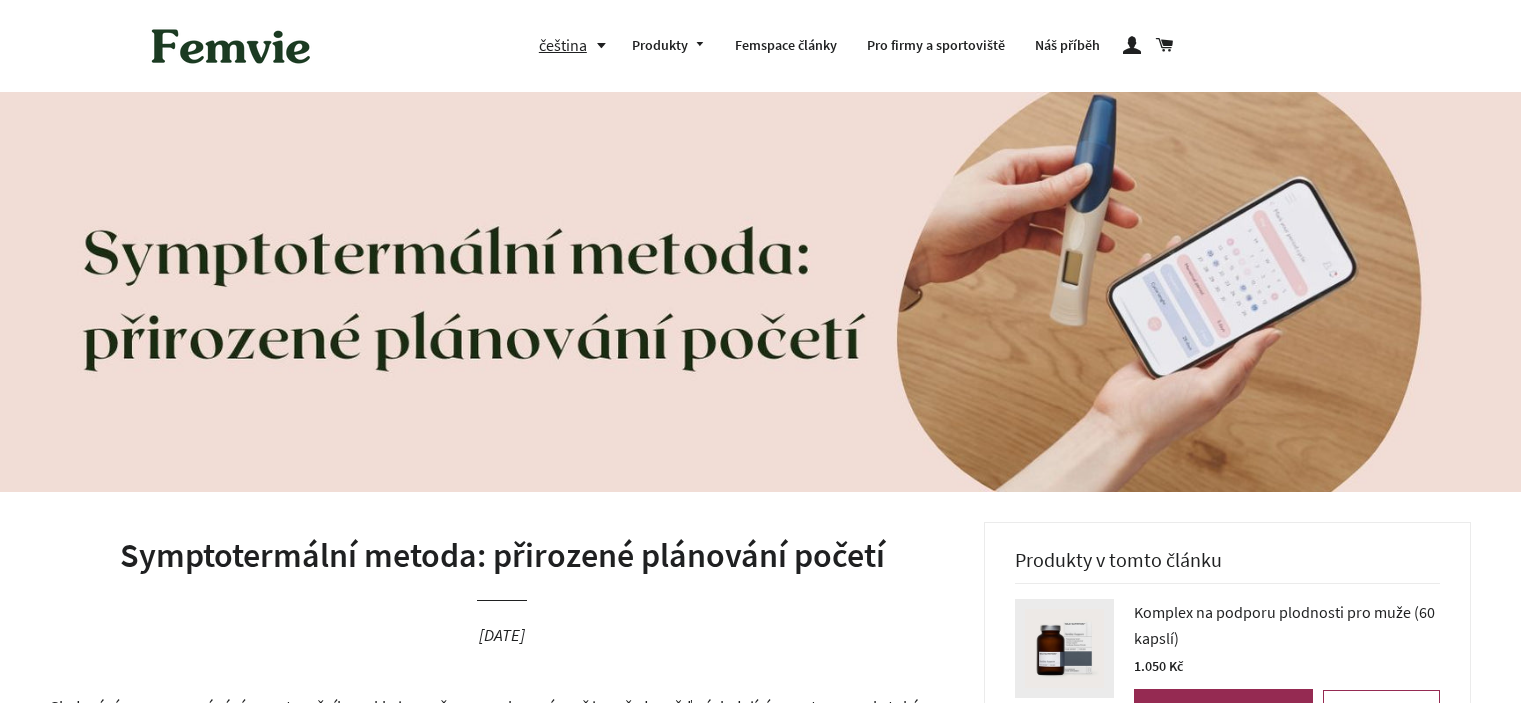 scroll, scrollTop: 70, scrollLeft: 0, axis: vertical 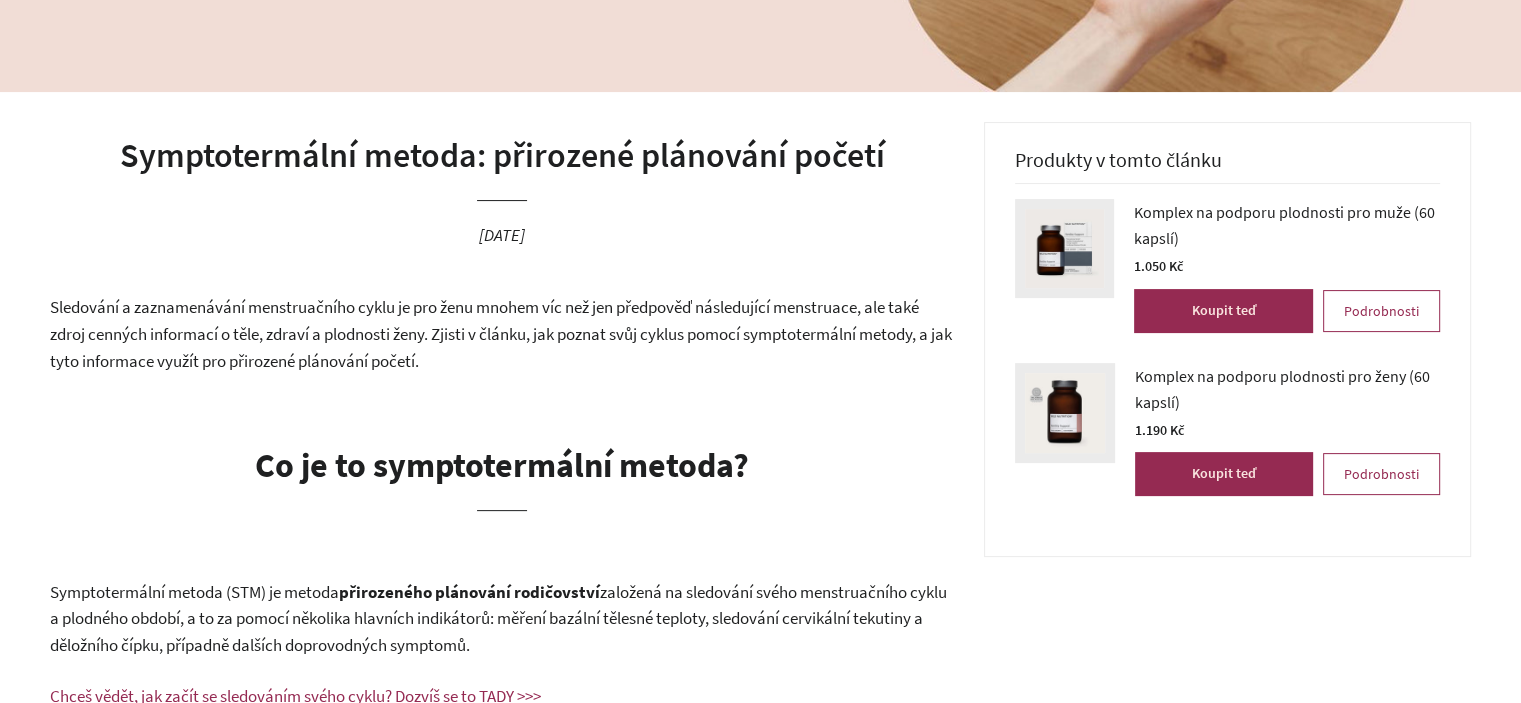 click on "Symptotermální metoda: přirozené plánování početí" at bounding box center [502, 156] 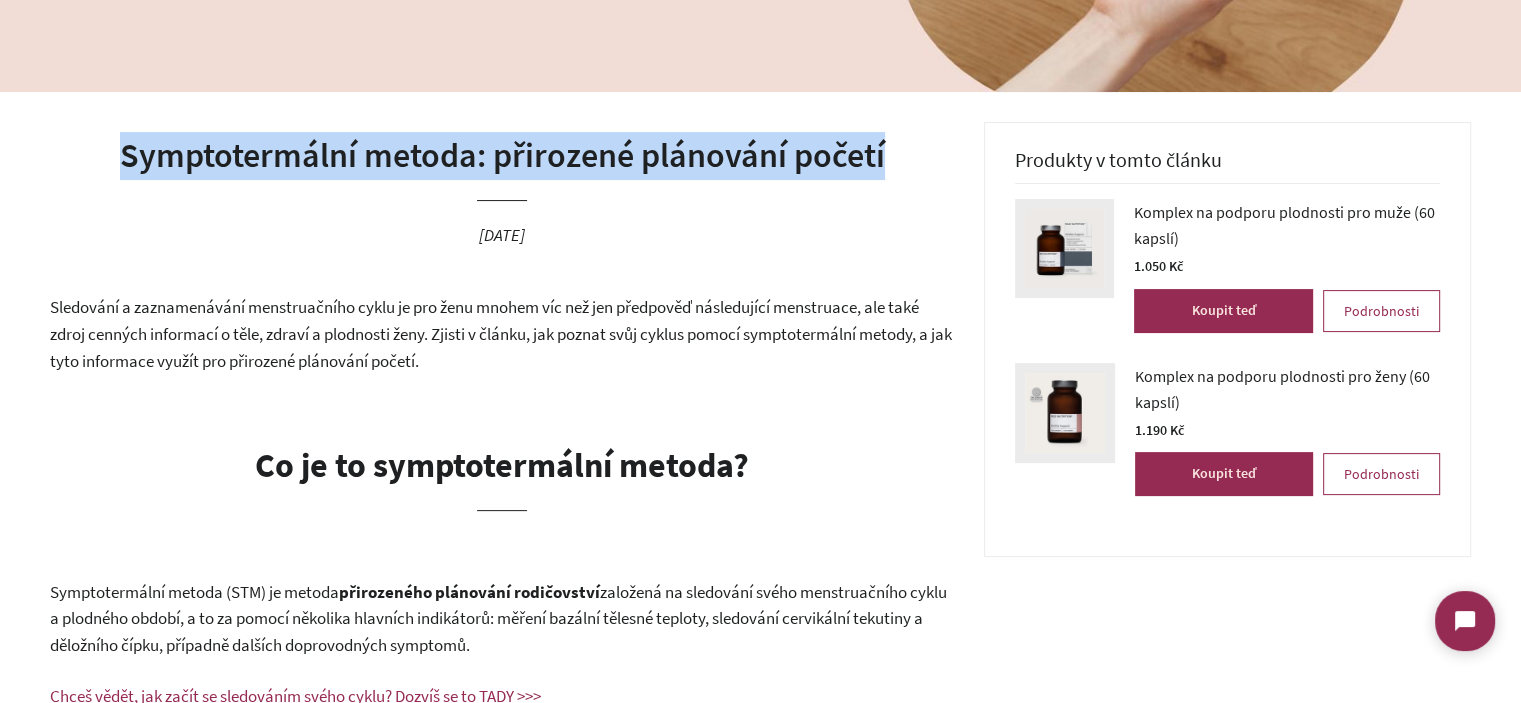 scroll, scrollTop: 0, scrollLeft: 0, axis: both 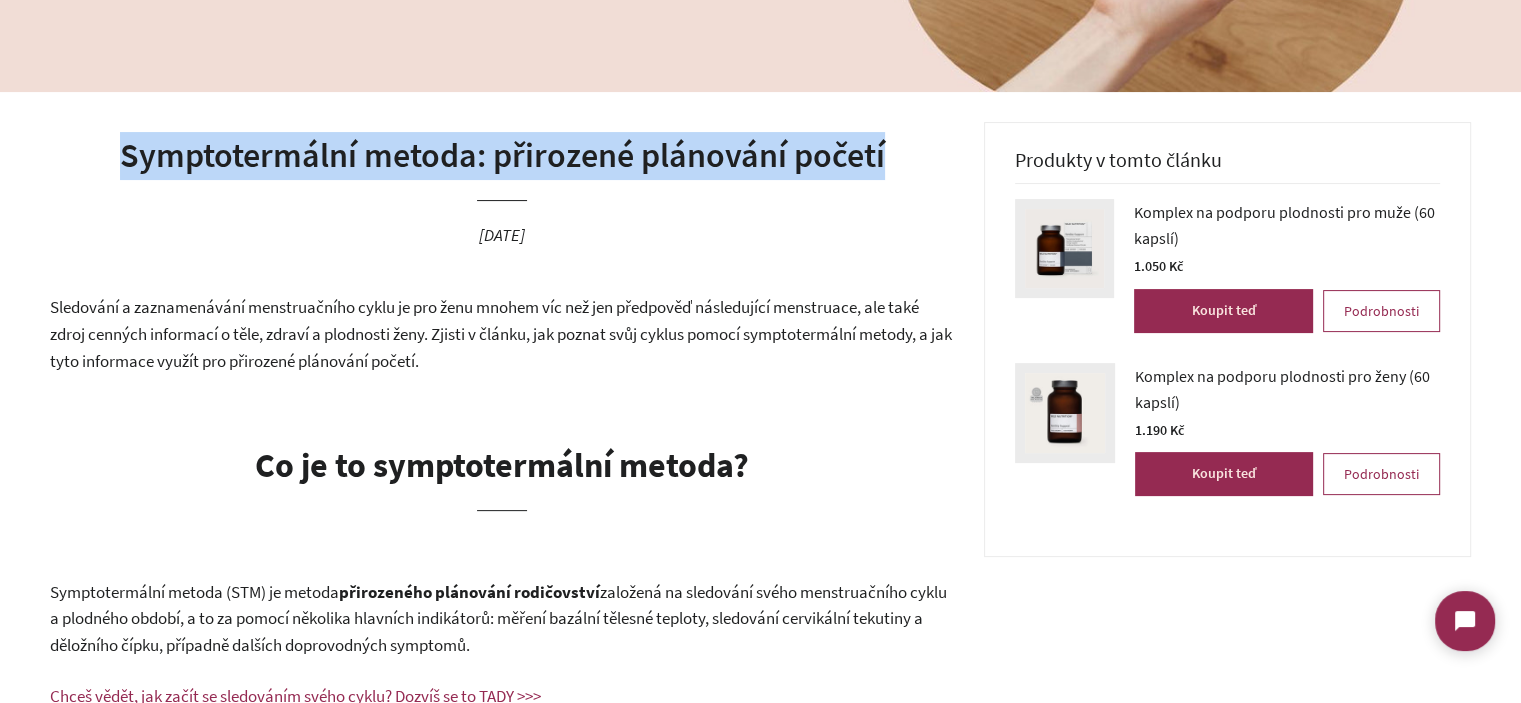 click on "Symptotermální metoda: přirozené plánování početí" at bounding box center (502, 156) 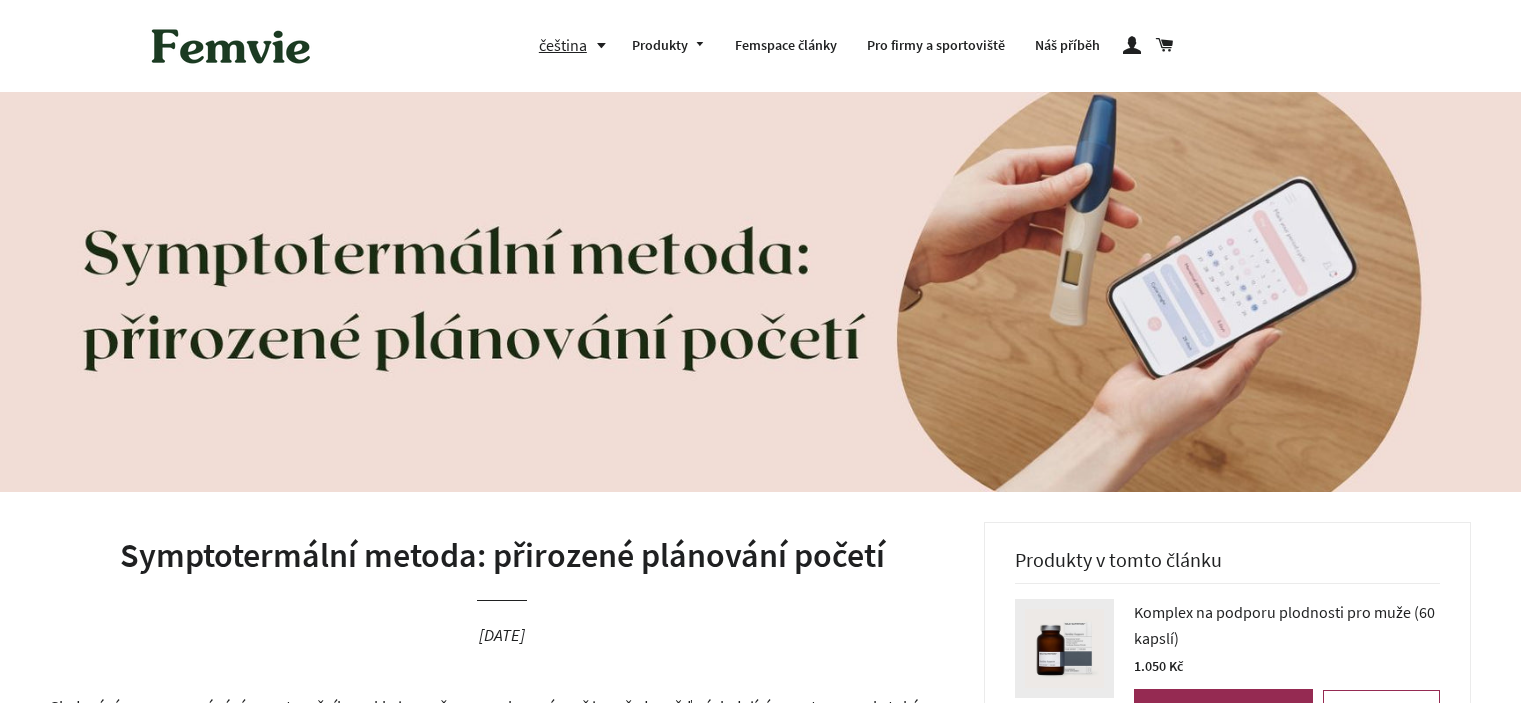 scroll, scrollTop: 0, scrollLeft: 0, axis: both 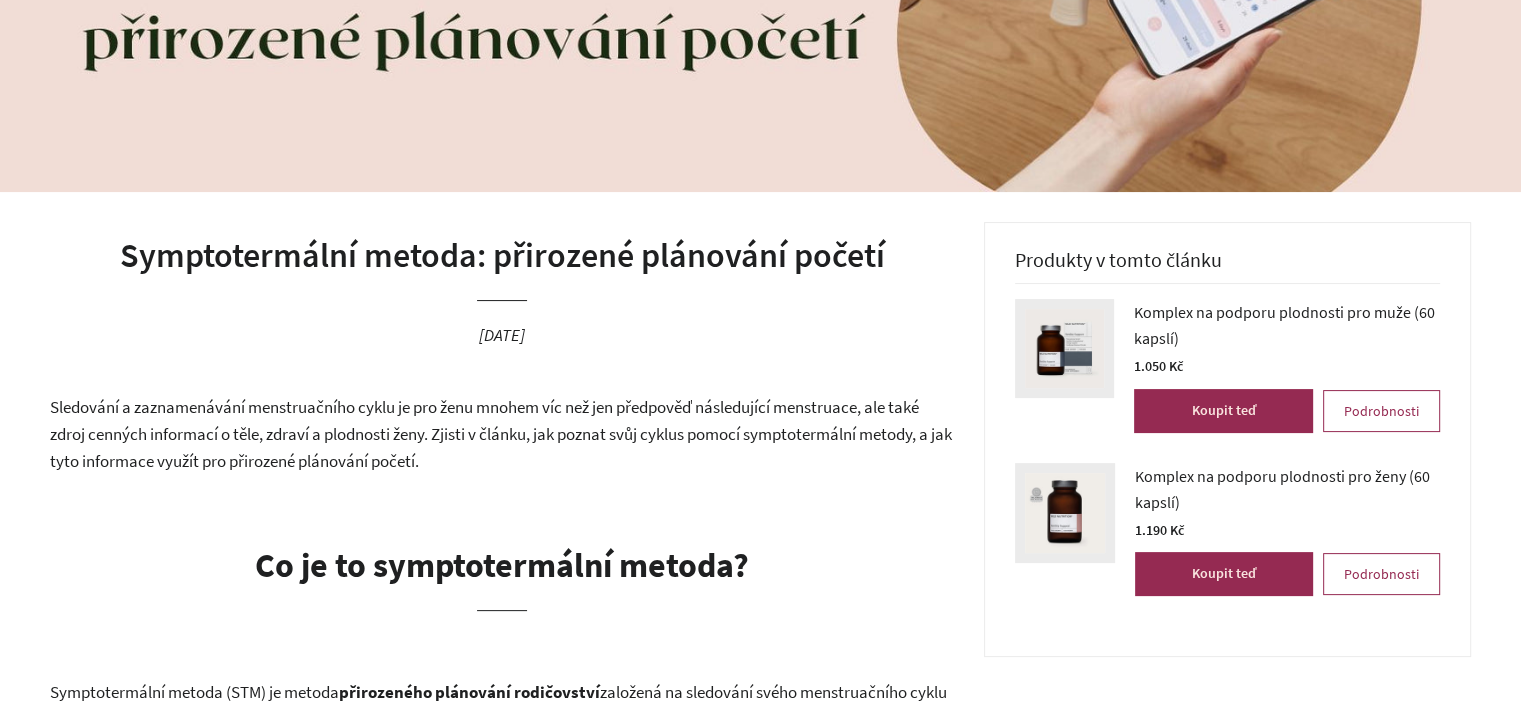 click on "Symptotermální metoda: přirozené plánování početí" at bounding box center (502, 256) 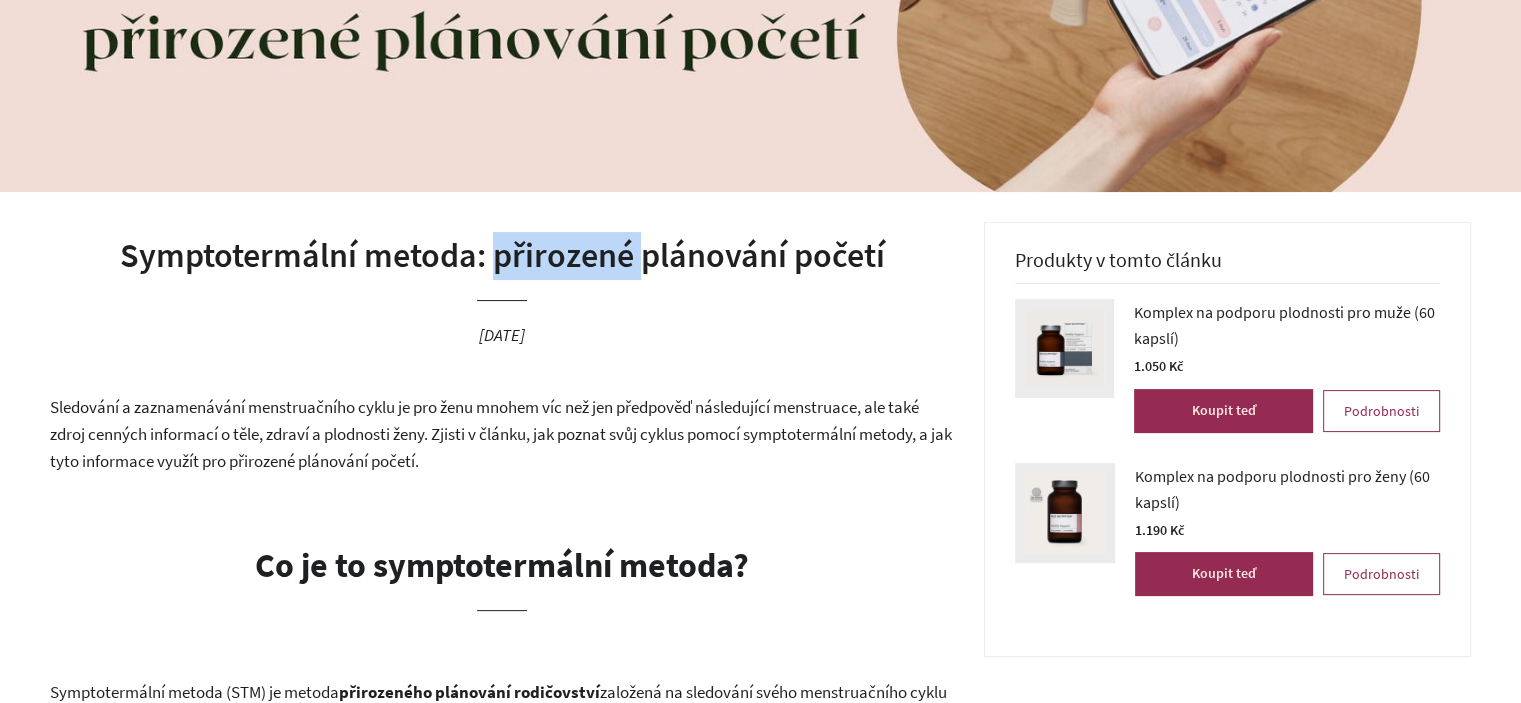 click on "Symptotermální metoda: přirozené plánování početí" at bounding box center [502, 256] 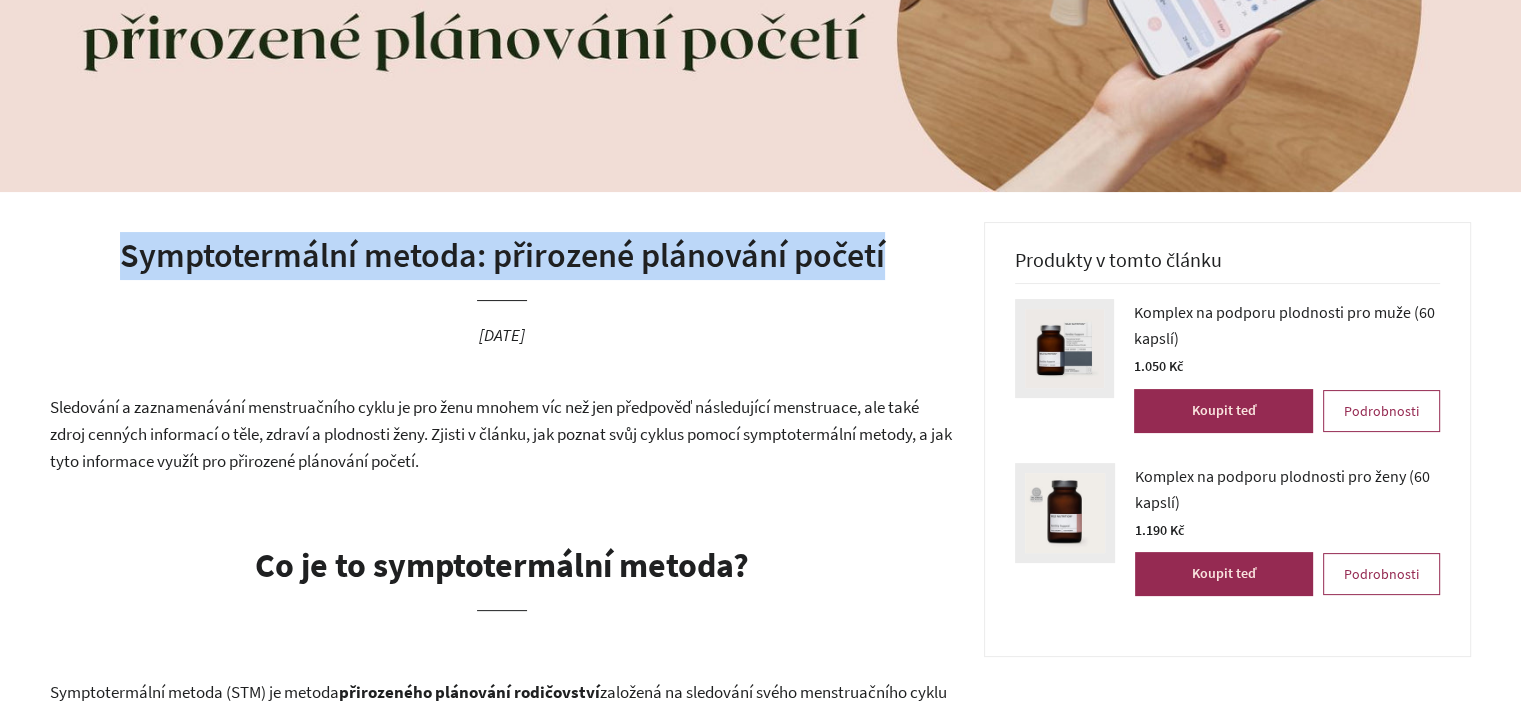 click on "Symptotermální metoda: přirozené plánování početí" at bounding box center [502, 256] 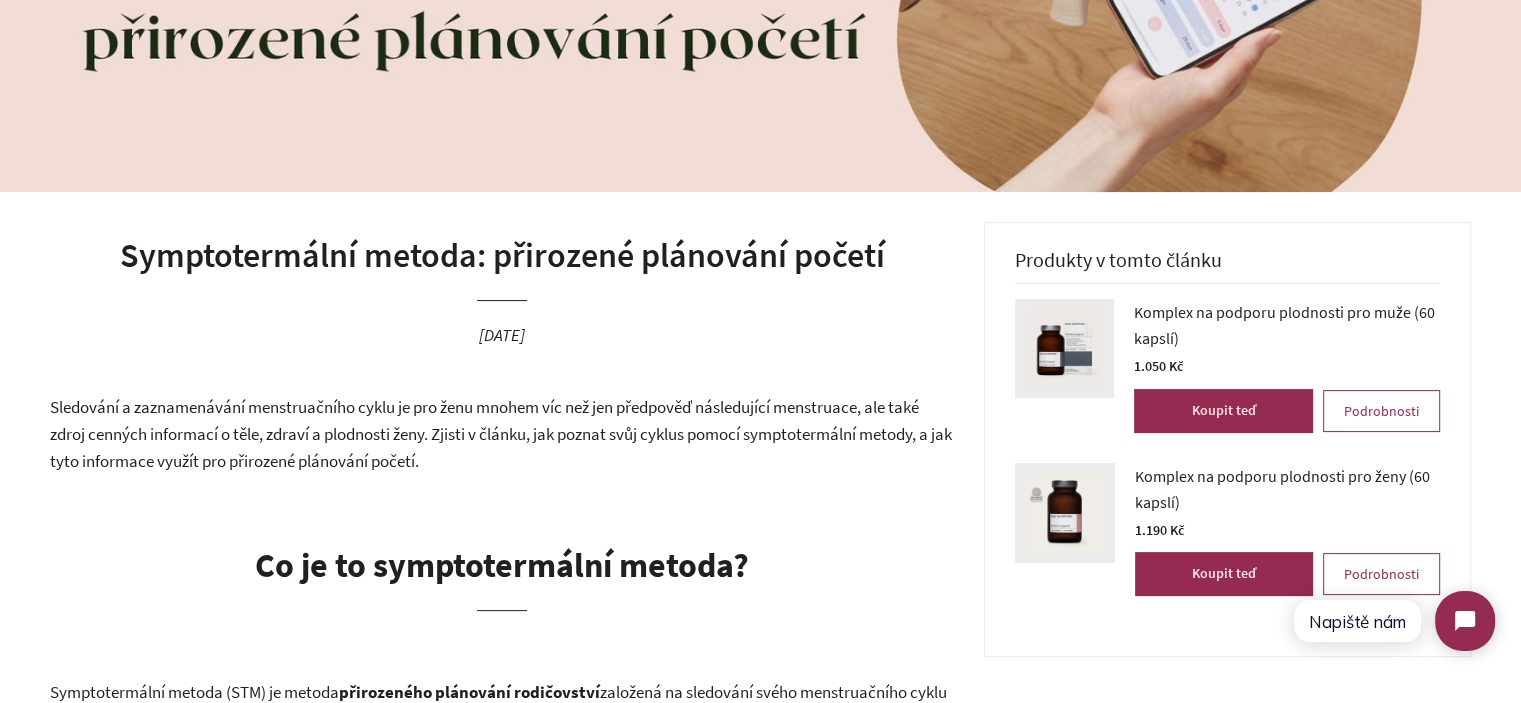 click on "Sledování a zaznamenávání menstruačního cyklu je pro ženu mnohem víc než jen předpověď následující menstruace, ale také zdroj cenných informací o těle, zdraví a plodnosti ženy. Zjisti v článku, jak poznat svůj cyklus pomocí symptotermální metody, a jak tyto informace využít pro přirozené plánování početí." at bounding box center [501, 433] 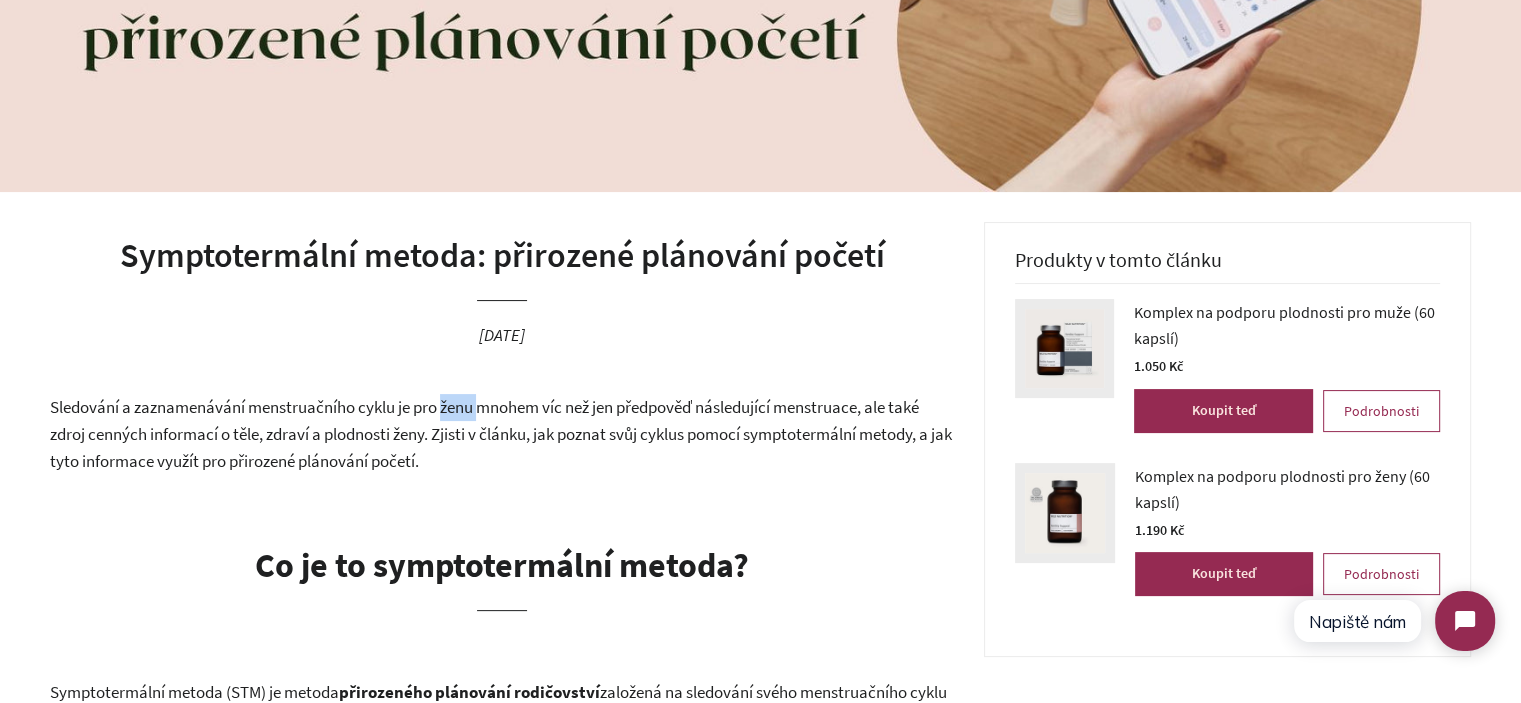 click on "Sledování a zaznamenávání menstruačního cyklu je pro ženu mnohem víc než jen předpověď následující menstruace, ale také zdroj cenných informací o těle, zdraví a plodnosti ženy. Zjisti v článku, jak poznat svůj cyklus pomocí symptotermální metody, a jak tyto informace využít pro přirozené plánování početí." at bounding box center [501, 433] 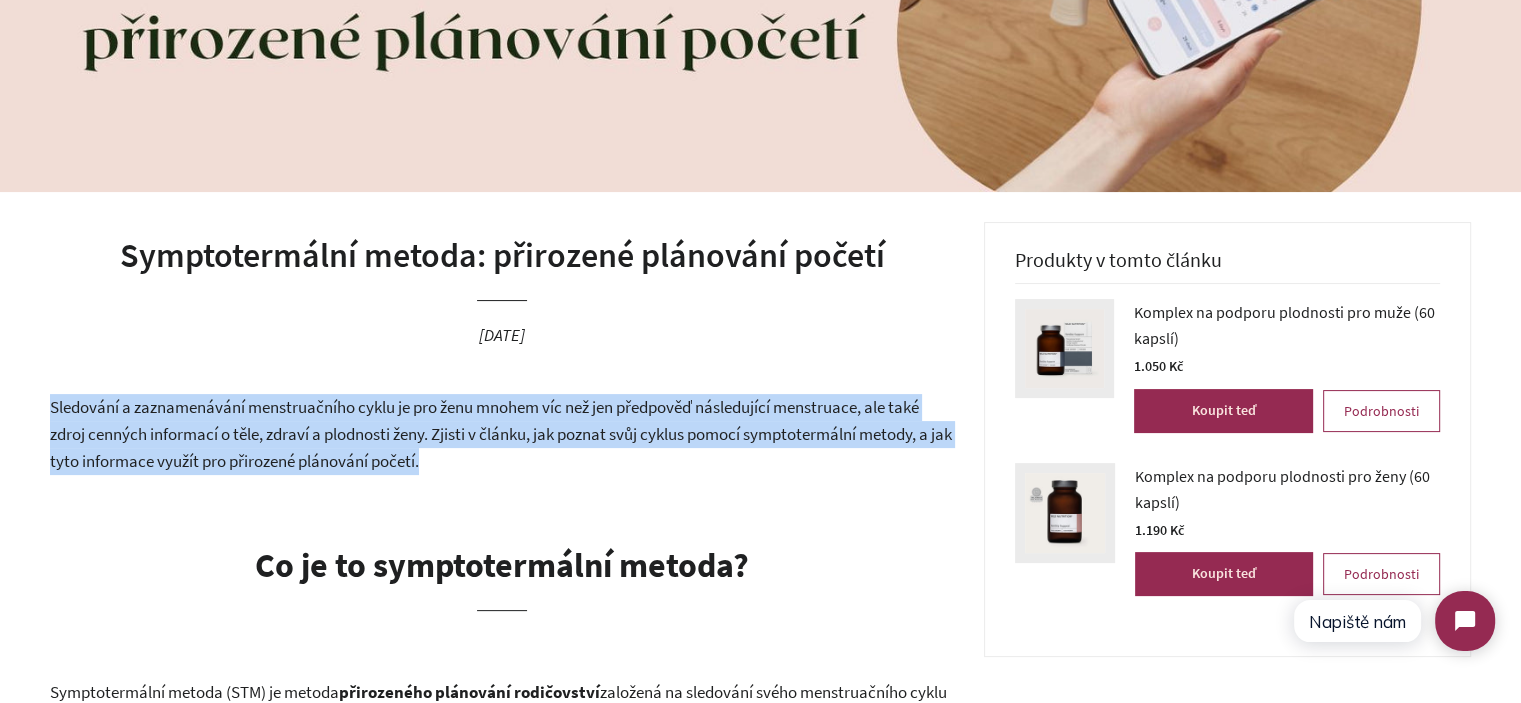 click on "Sledování a zaznamenávání menstruačního cyklu je pro ženu mnohem víc než jen předpověď následující menstruace, ale také zdroj cenných informací o těle, zdraví a plodnosti ženy. Zjisti v článku, jak poznat svůj cyklus pomocí symptotermální metody, a jak tyto informace využít pro přirozené plánování početí." at bounding box center [501, 433] 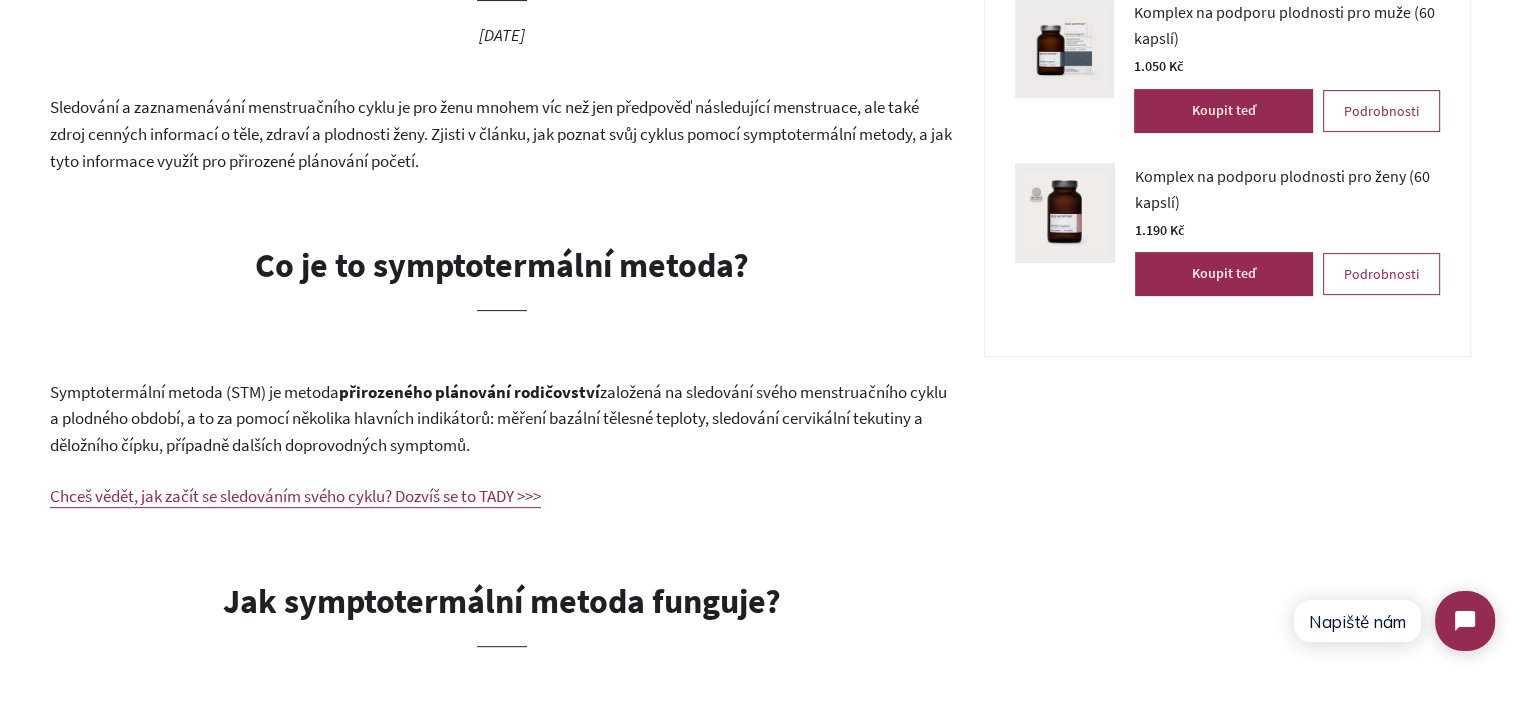 click on "Co je to symptotermální metoda?" at bounding box center (502, 265) 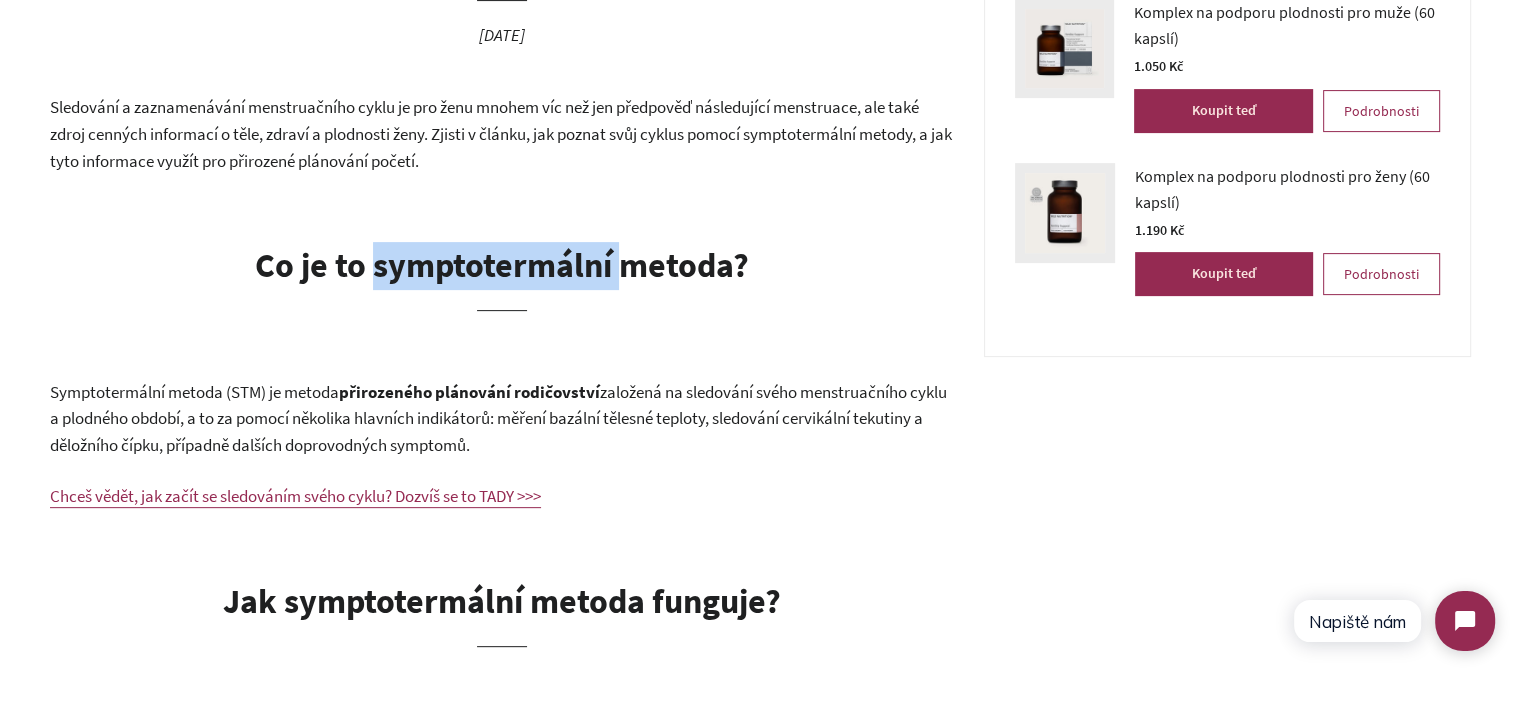 click on "Co je to symptotermální metoda?" at bounding box center (502, 265) 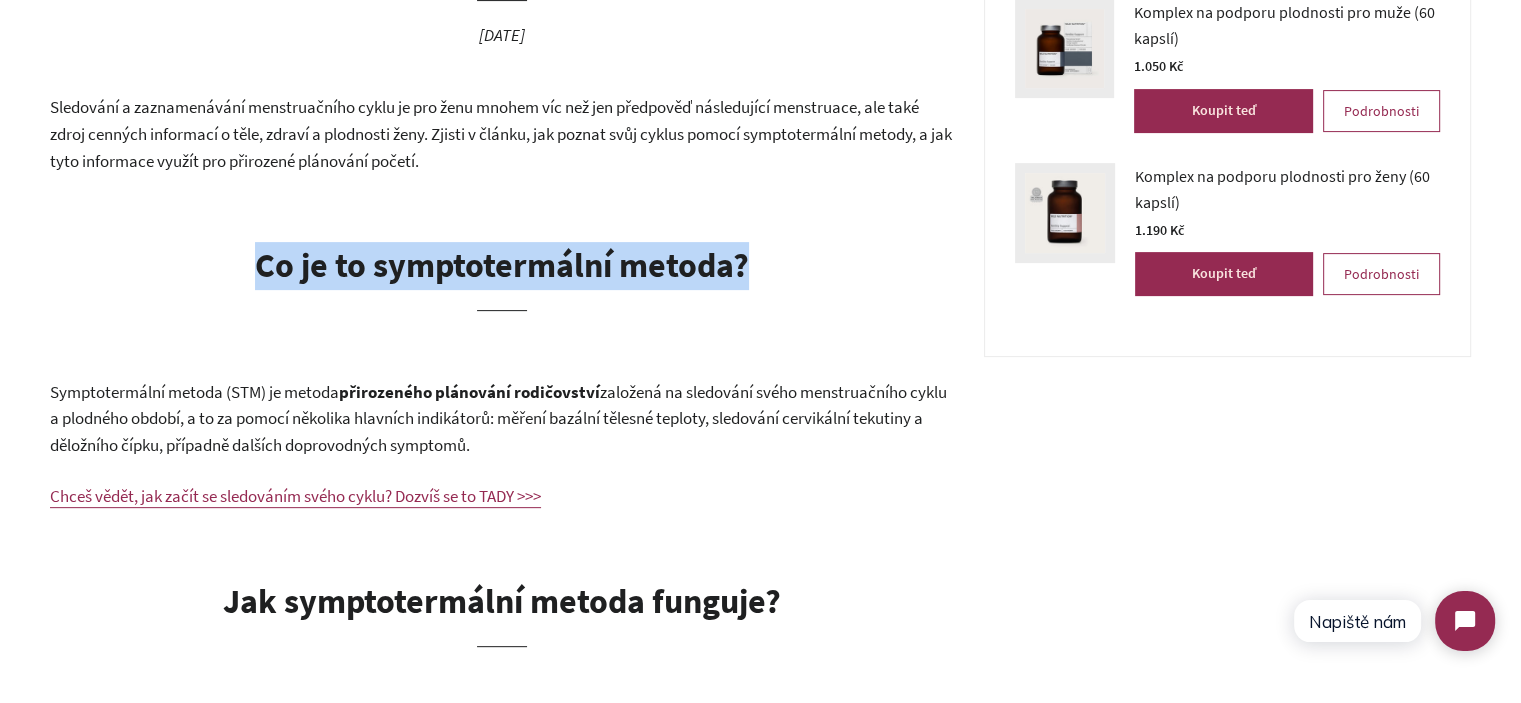 click on "Co je to symptotermální metoda?" at bounding box center (502, 265) 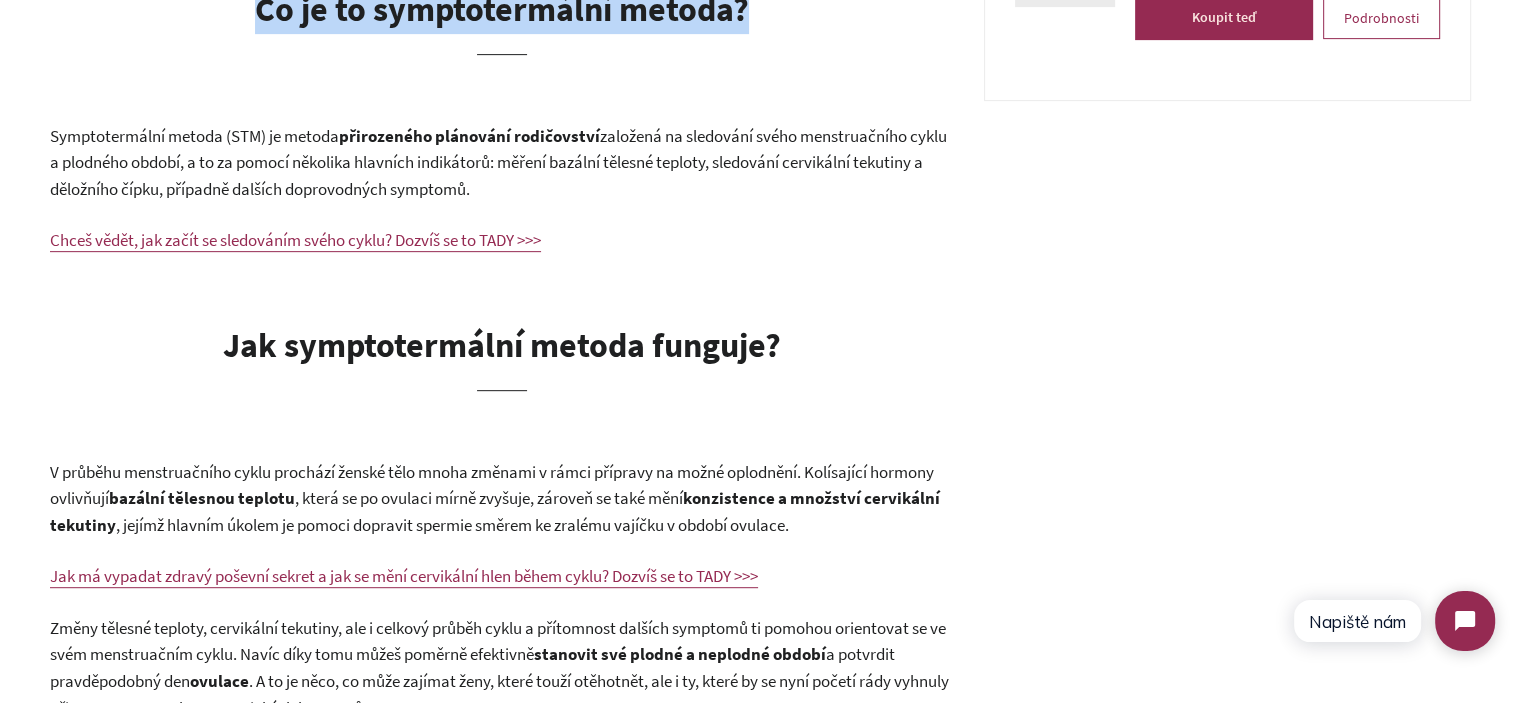 scroll, scrollTop: 1100, scrollLeft: 0, axis: vertical 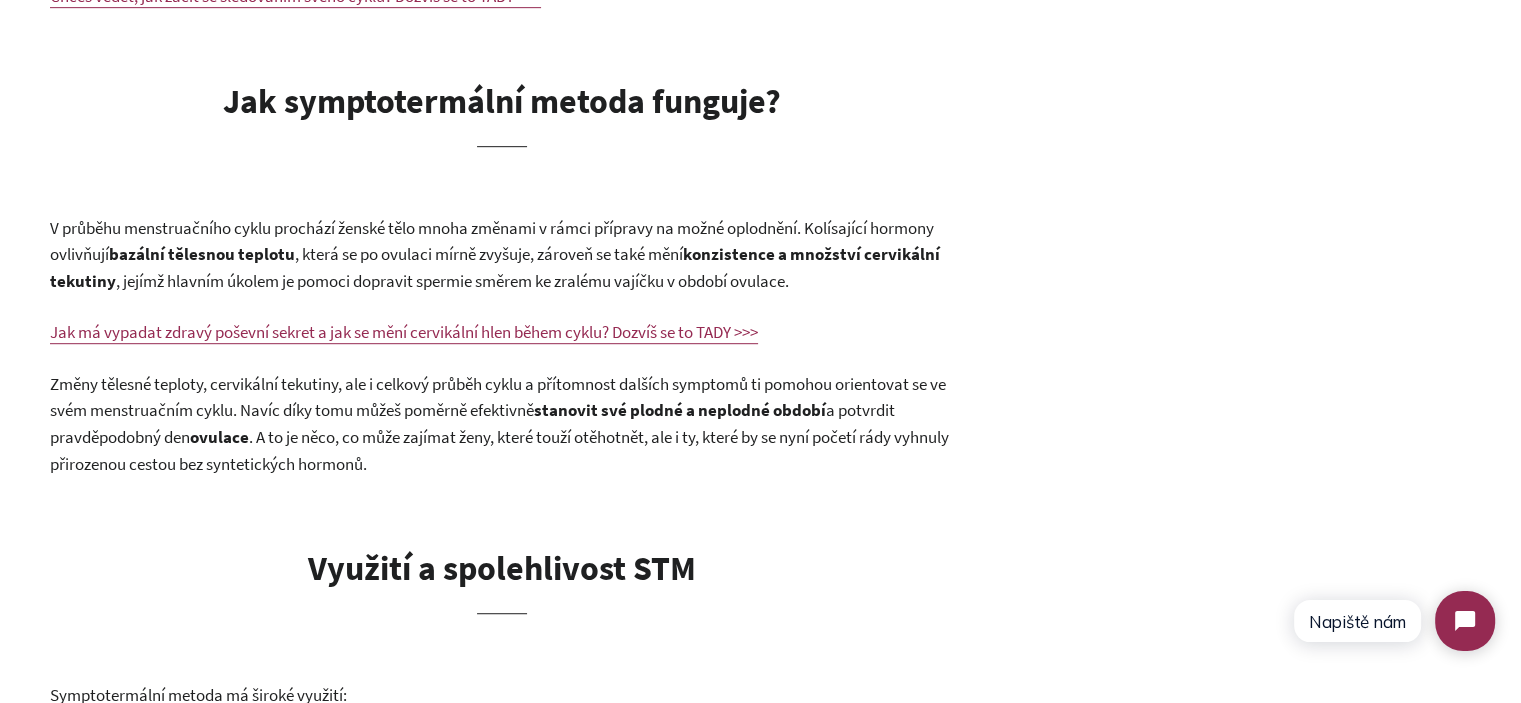 click on "Jak symptotermální metoda funguje?" at bounding box center [502, 112] 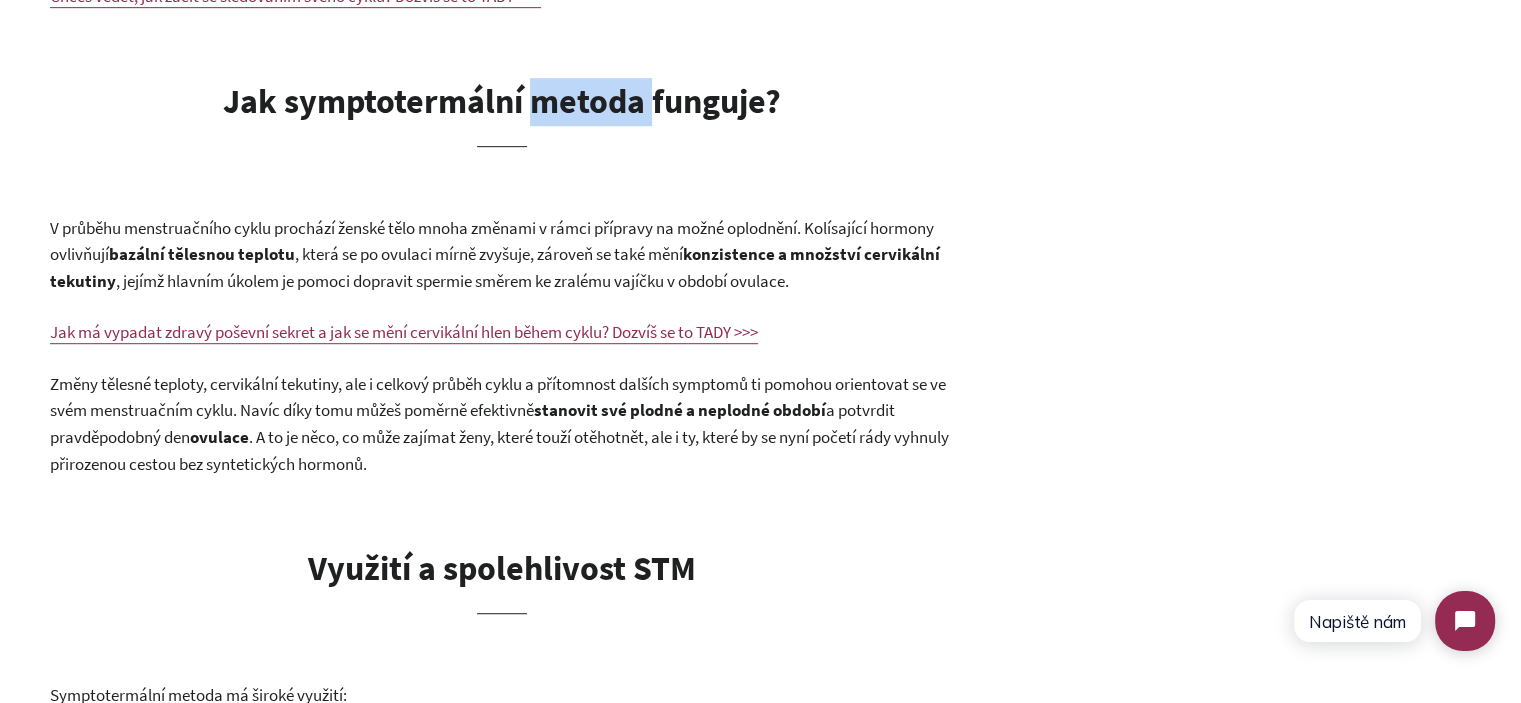 click on "Jak symptotermální metoda funguje?" at bounding box center [502, 112] 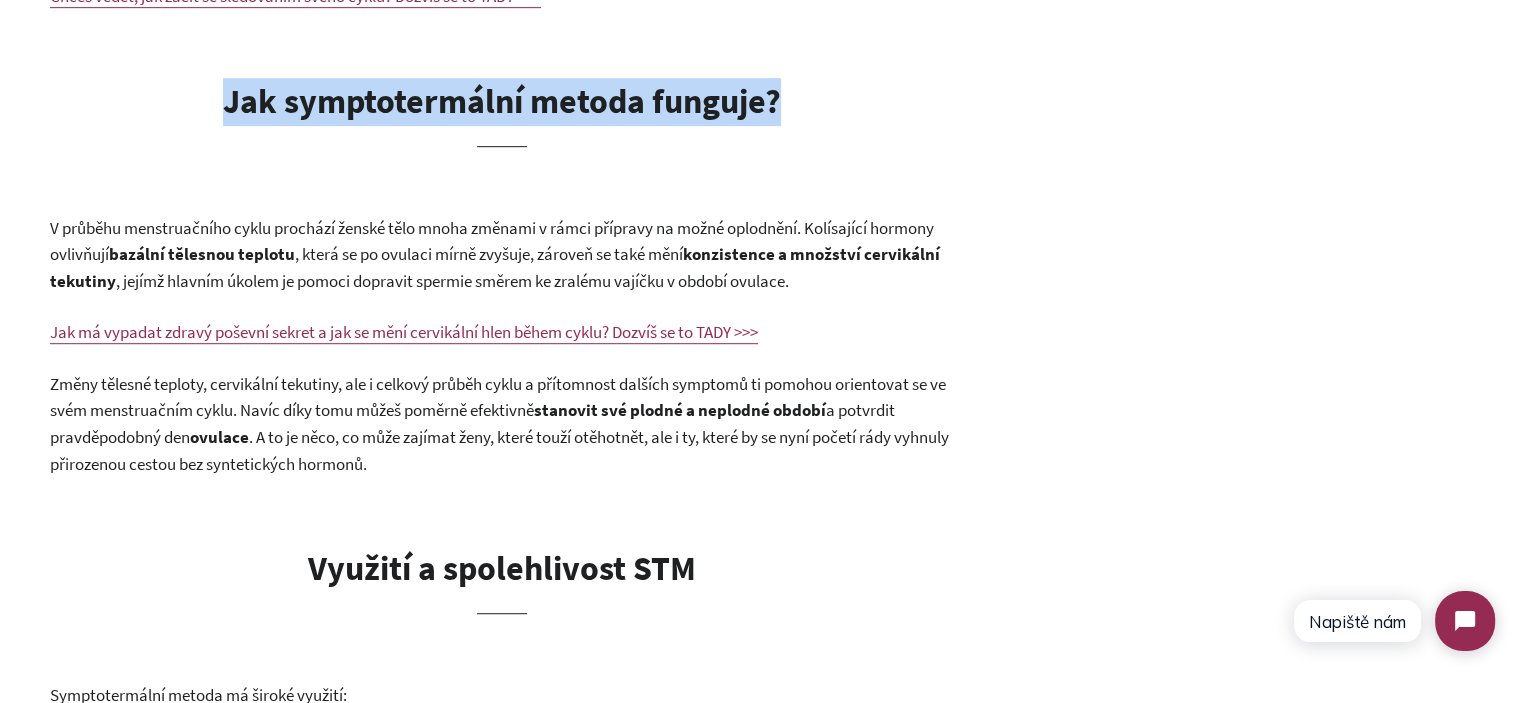 click on "Jak symptotermální metoda funguje?" at bounding box center [502, 112] 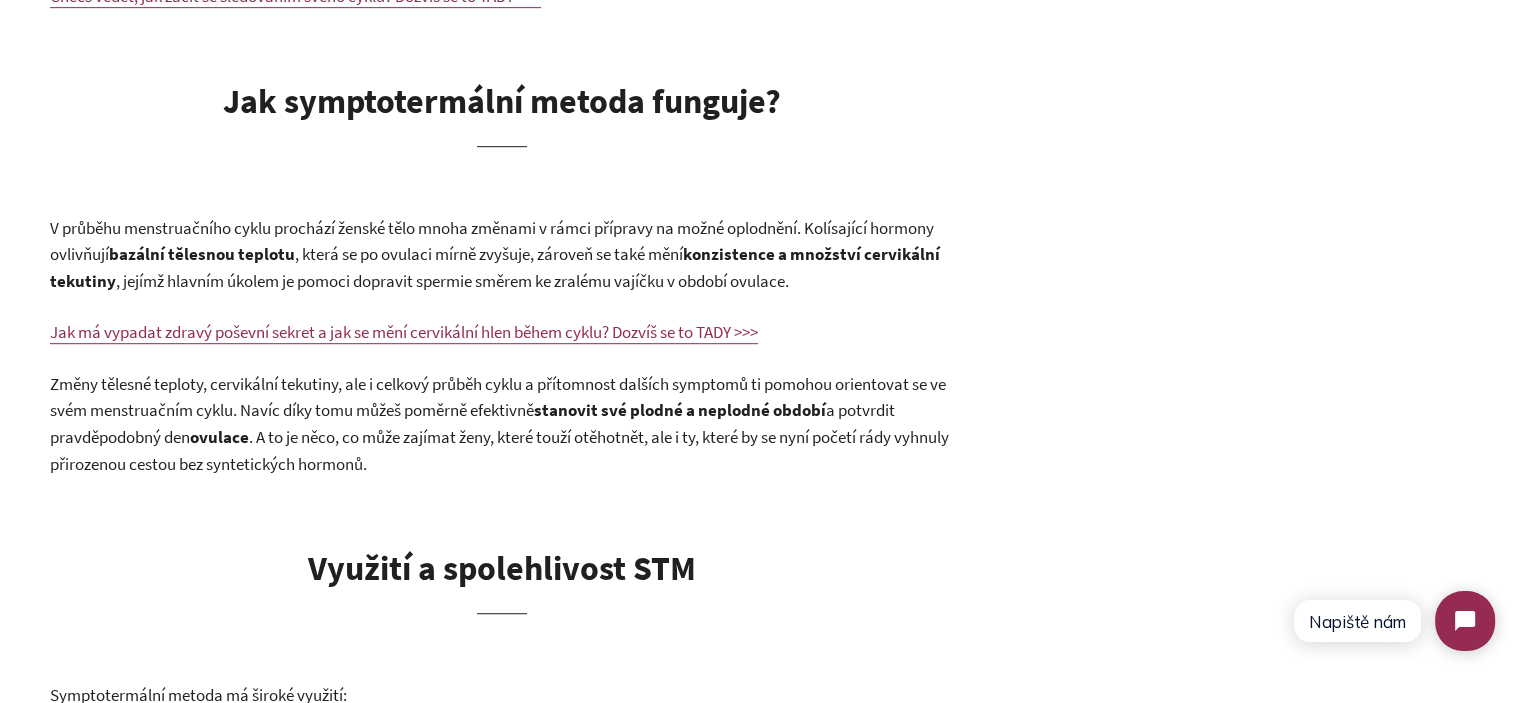 click on "V průběhu menstruačního cyklu prochází ženské tělo mnoha změnami v rámci přípravy na možné oplodnění. Kolísající hormony ovlivňují" at bounding box center (492, 241) 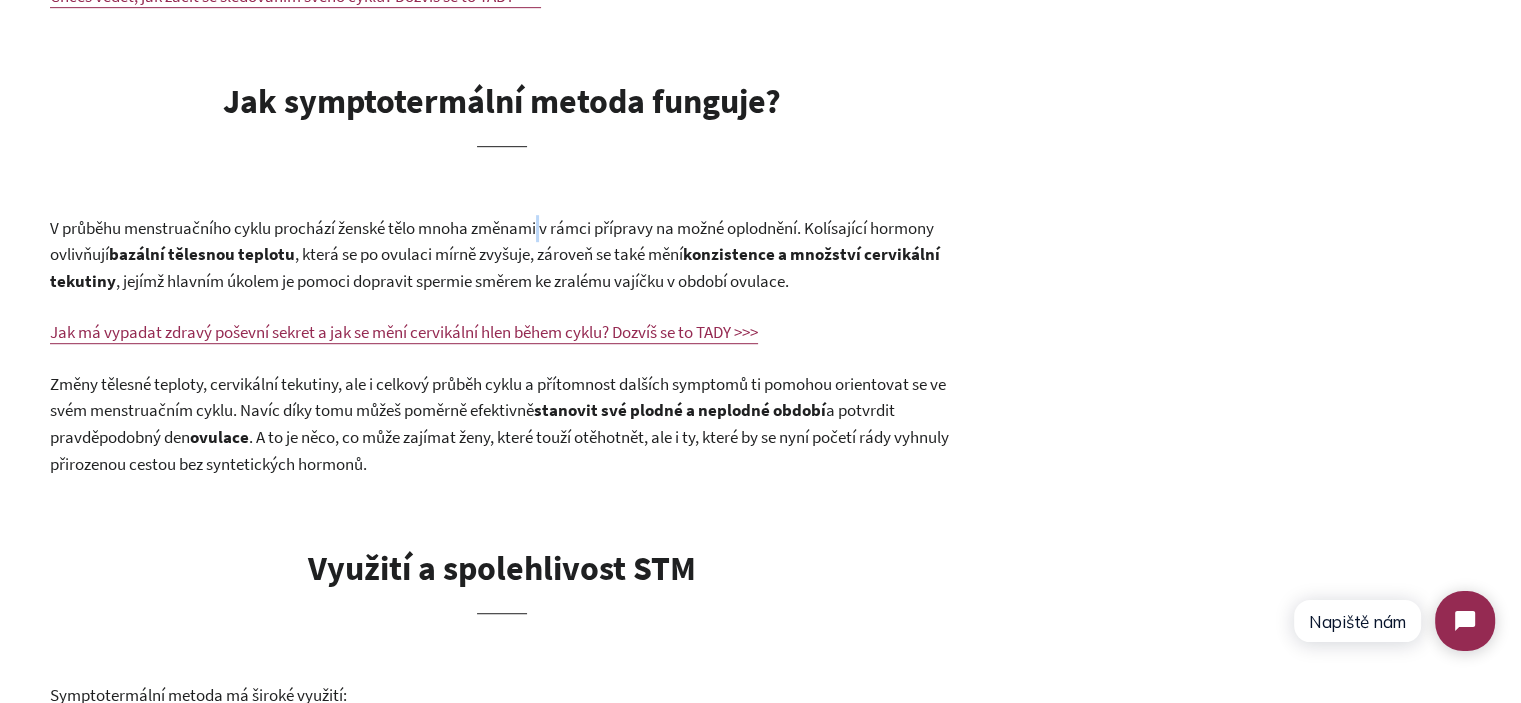 click on "V průběhu menstruačního cyklu prochází ženské tělo mnoha změnami v rámci přípravy na možné oplodnění. Kolísající hormony ovlivňují" at bounding box center (492, 241) 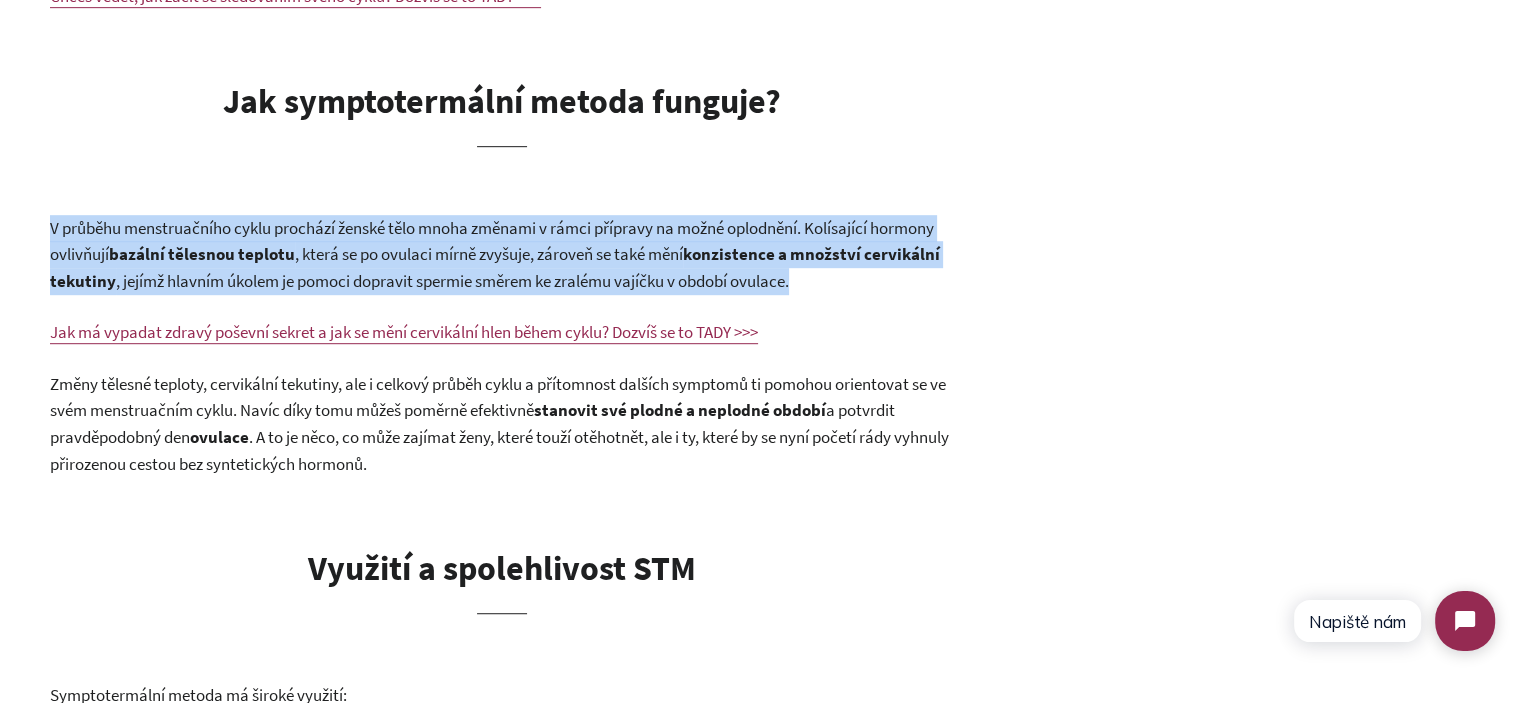 click on "V průběhu menstruačního cyklu prochází ženské tělo mnoha změnami v rámci přípravy na možné oplodnění. Kolísající hormony ovlivňují" at bounding box center [492, 241] 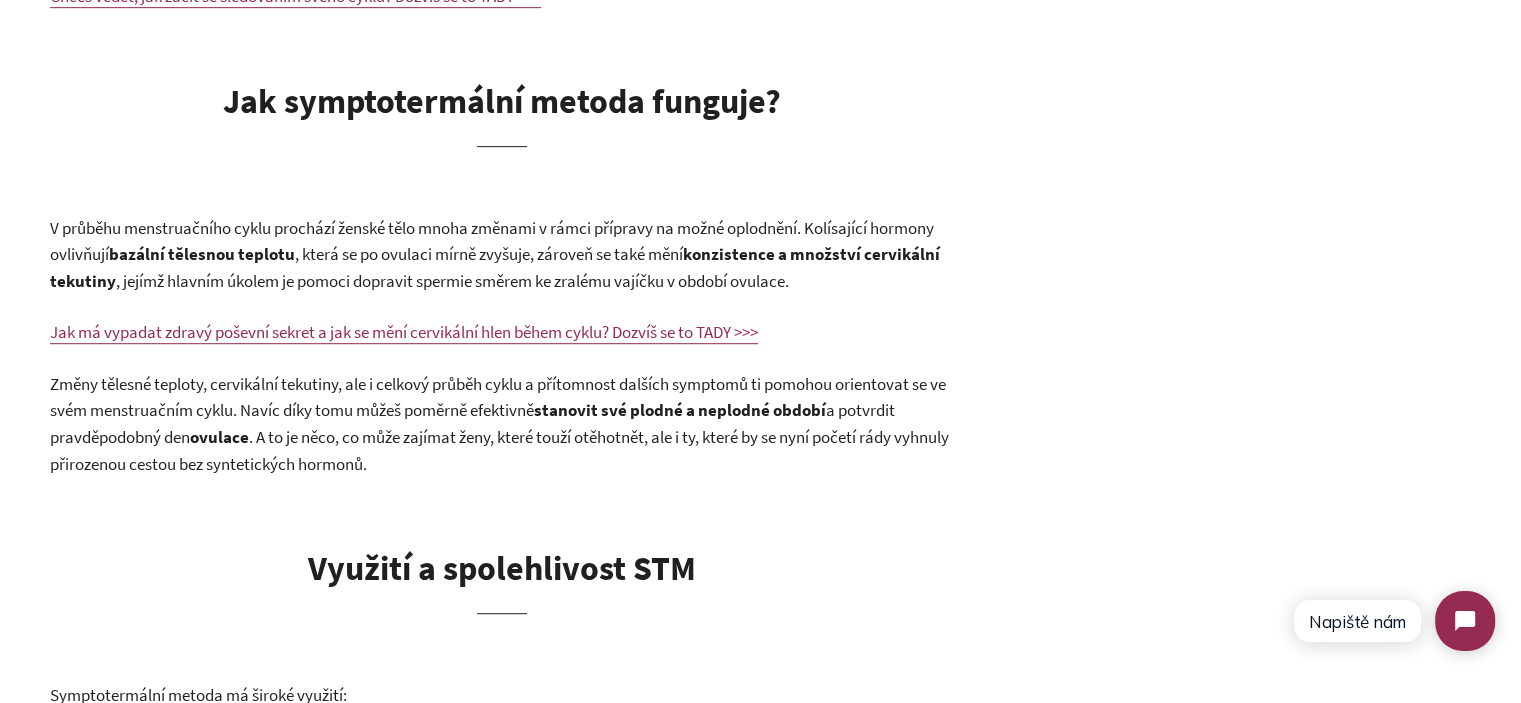 click on ", která se po ovulaci mírně zvyšuje, zároveň se také mění" at bounding box center (489, 254) 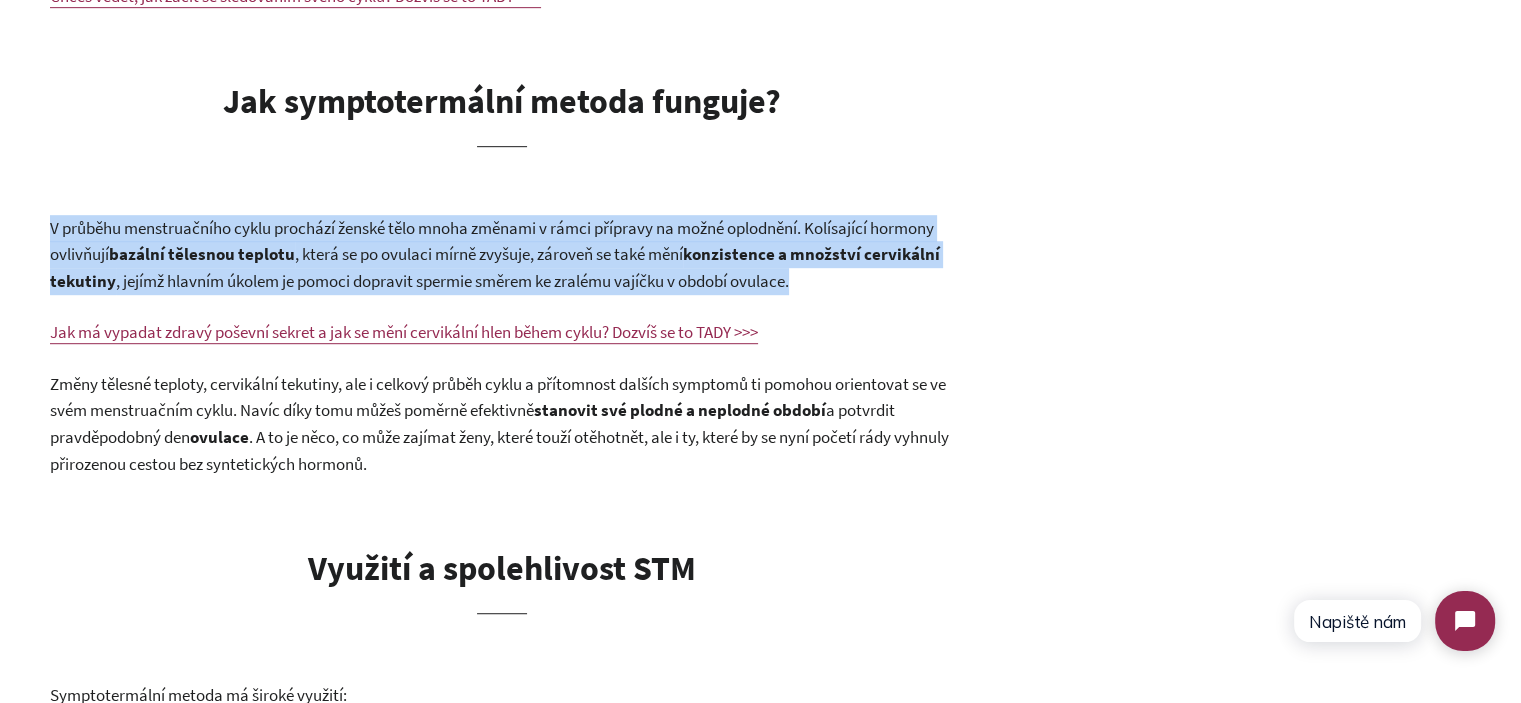 click on ", která se po ovulaci mírně zvyšuje, zároveň se také mění" at bounding box center (489, 254) 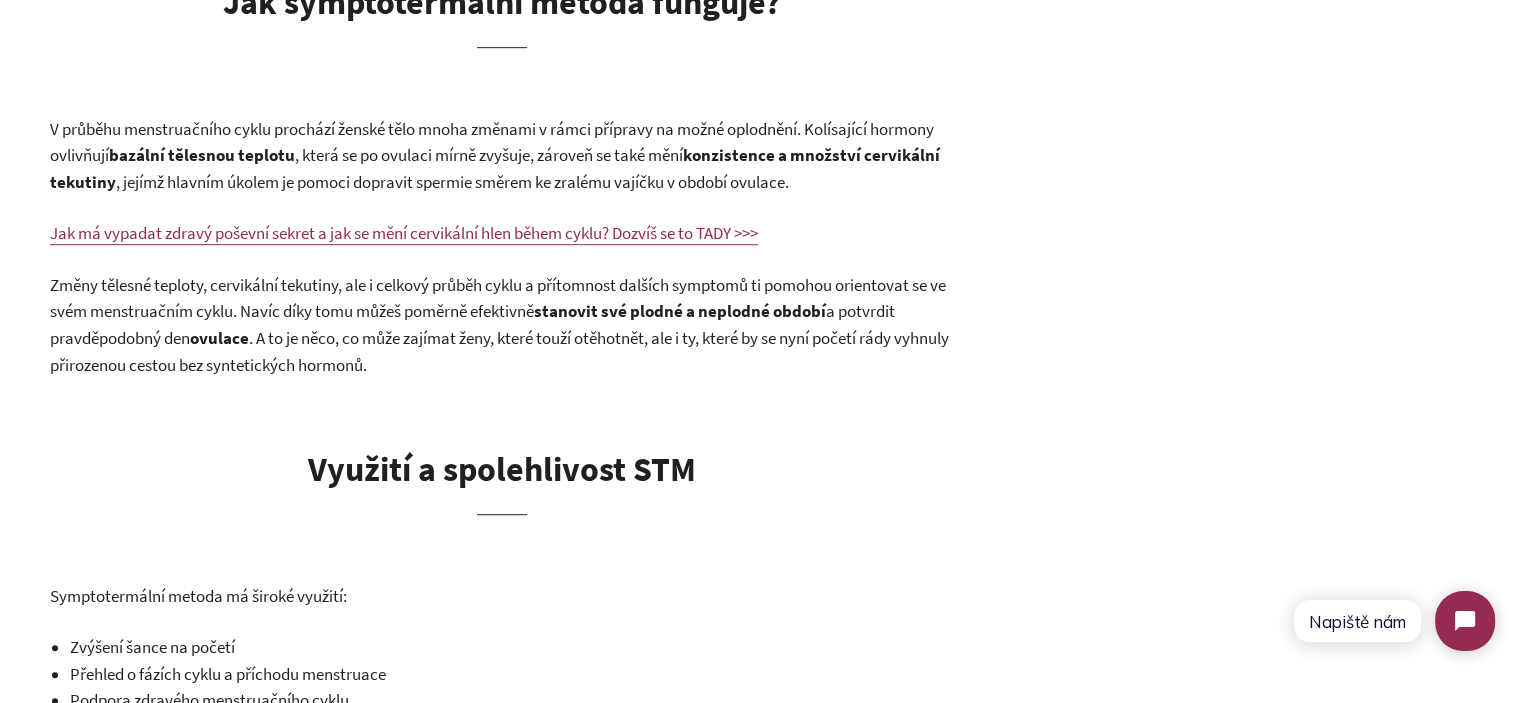 scroll, scrollTop: 1200, scrollLeft: 0, axis: vertical 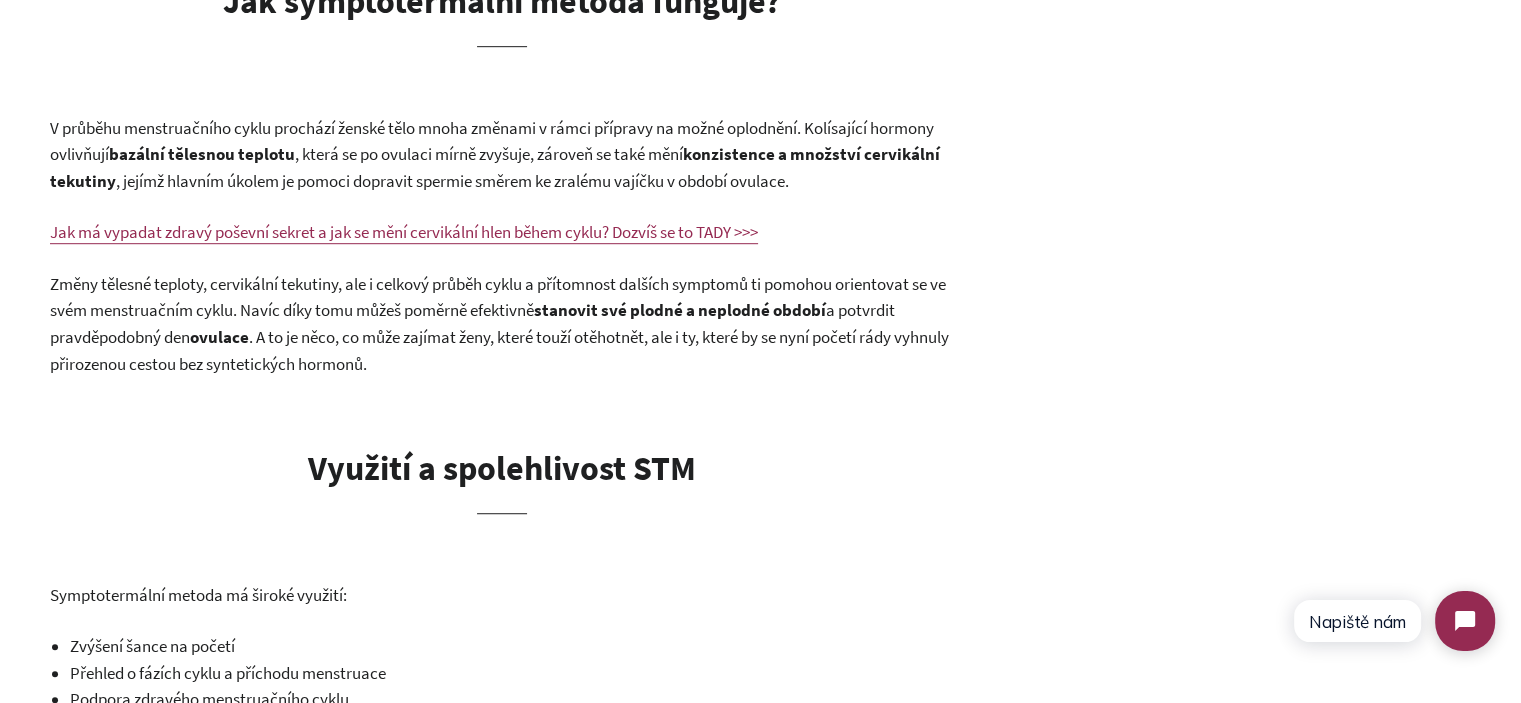 click on ". A to je něco, co může zajímat ženy, které touží otěhotnět, ale i ty, které by se nyní početí rády vyhnuly přirozenou cestou bez syntetických hormonů." at bounding box center (499, 350) 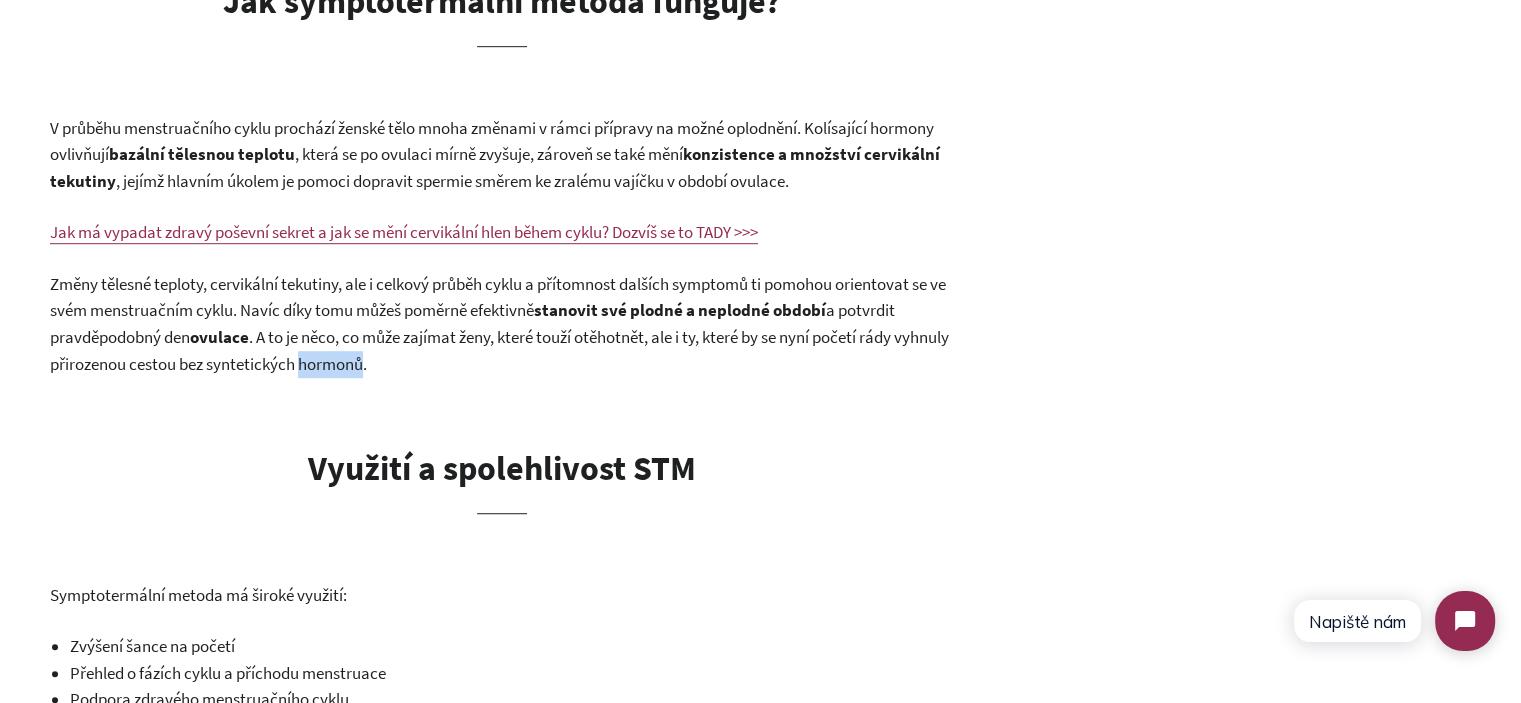 click on ". A to je něco, co může zajímat ženy, které touží otěhotnět, ale i ty, které by se nyní početí rády vyhnuly přirozenou cestou bez syntetických hormonů." at bounding box center [499, 350] 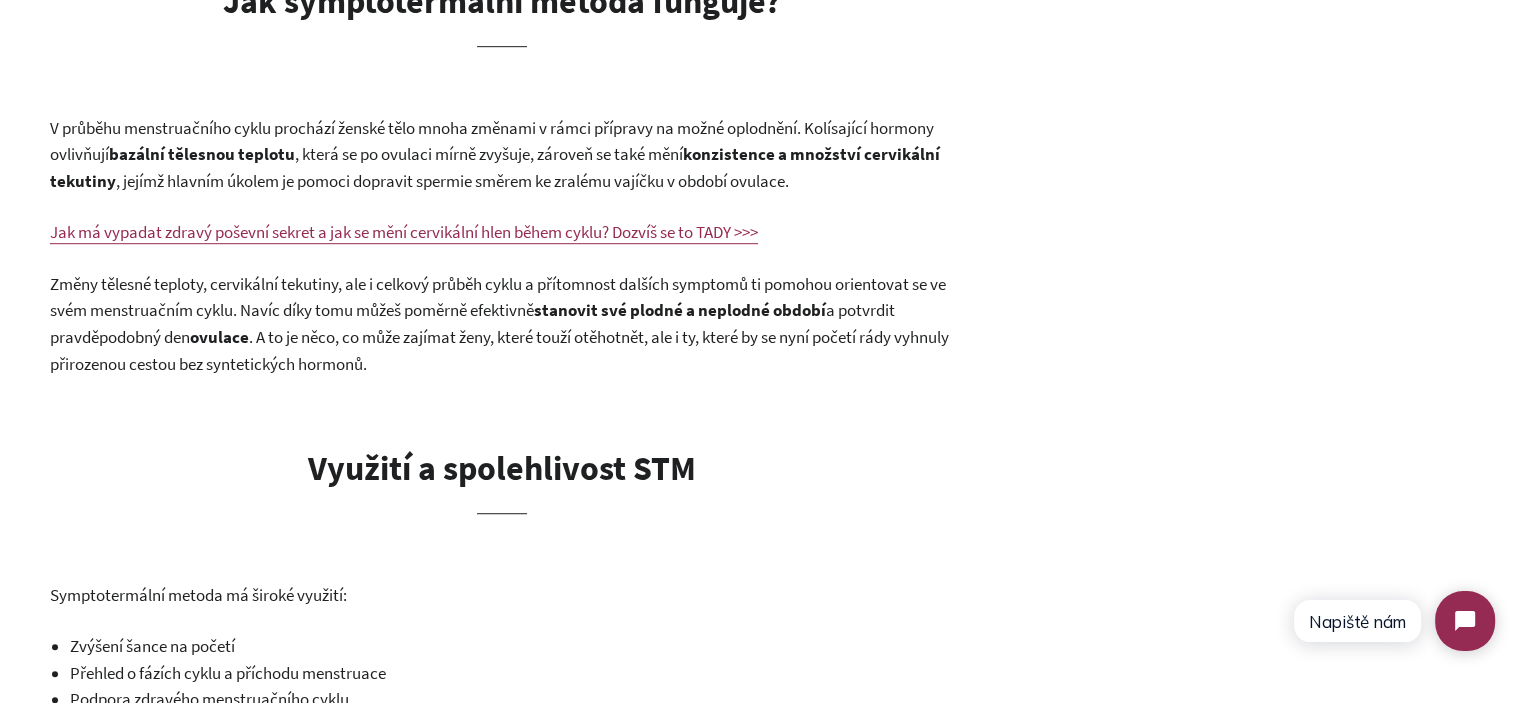 click on "Změny tělesné teploty, cervikální tekutiny, ale i celkový průběh cyklu a přítomnost dalších symptomů ti pomohou orientovat se ve svém menstruačním cyklu. Navíc díky tomu můžeš poměrně efektivně  stanovit své plodné a neplodné období  a potvrdit pravděpodobný den  ovulace . A to je něco, co může zajímat ženy, které touží otěhotnět, ale i ty, které by se nyní početí rády vyhnuly přirozenou cestou bez syntetických hormonů." at bounding box center [502, 324] 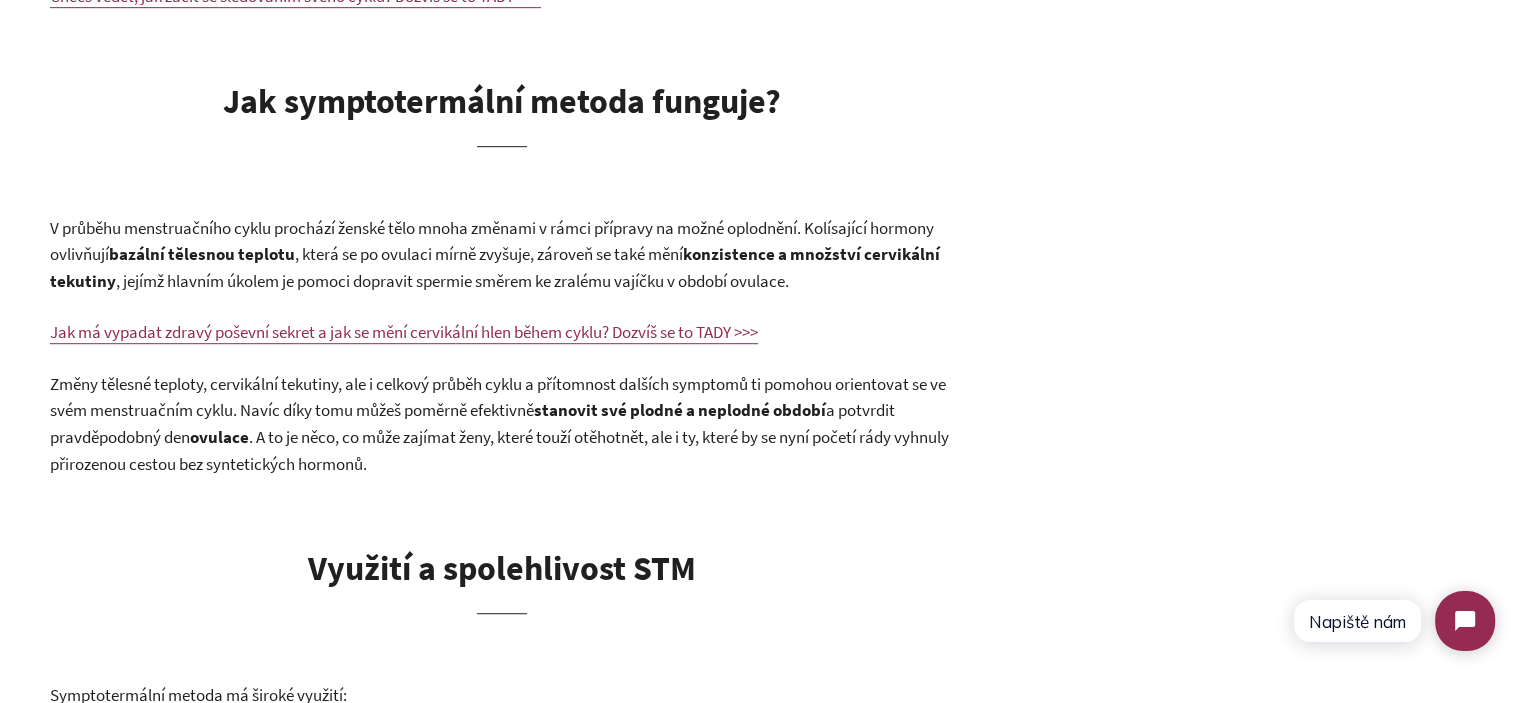 scroll, scrollTop: 1100, scrollLeft: 0, axis: vertical 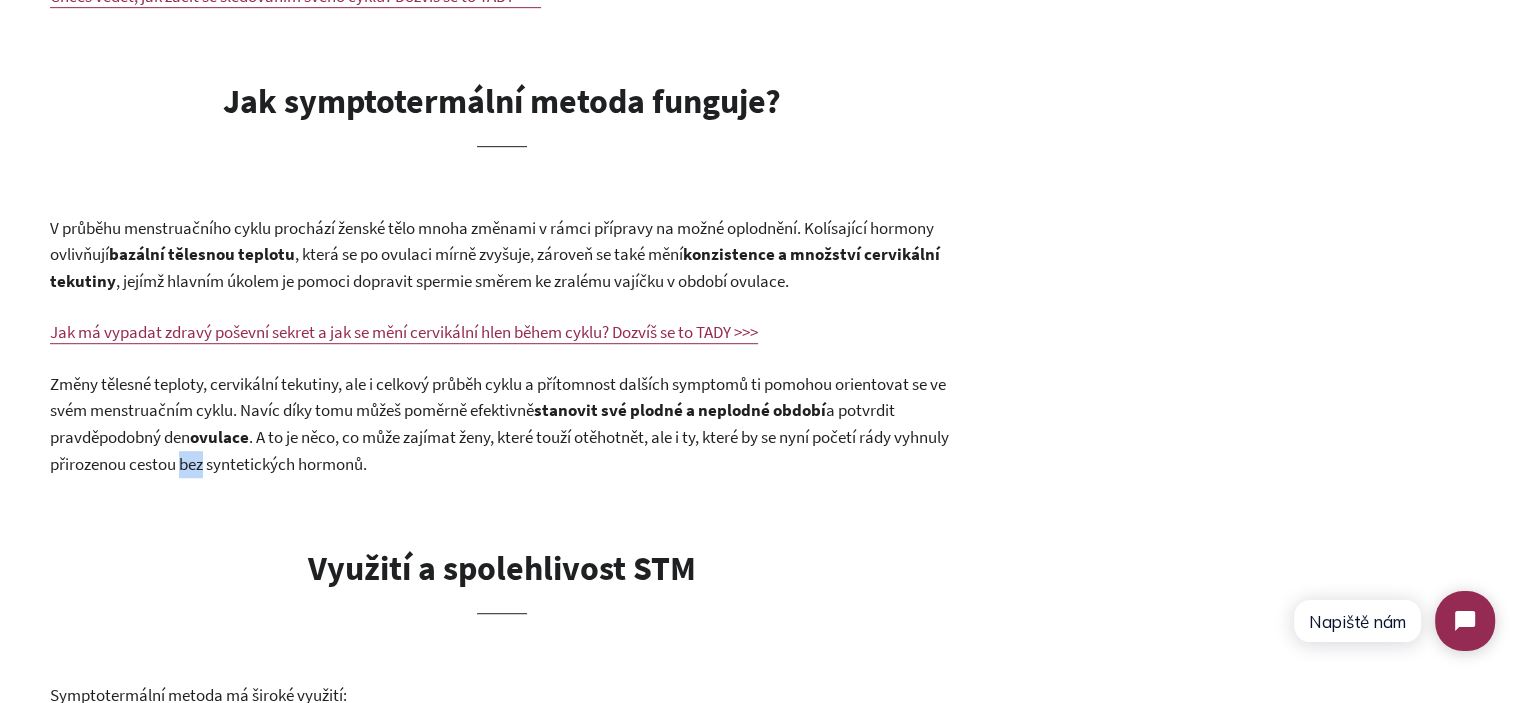 click on ". A to je něco, co může zajímat ženy, které touží otěhotnět, ale i ty, které by se nyní početí rády vyhnuly přirozenou cestou bez syntetických hormonů." at bounding box center (499, 450) 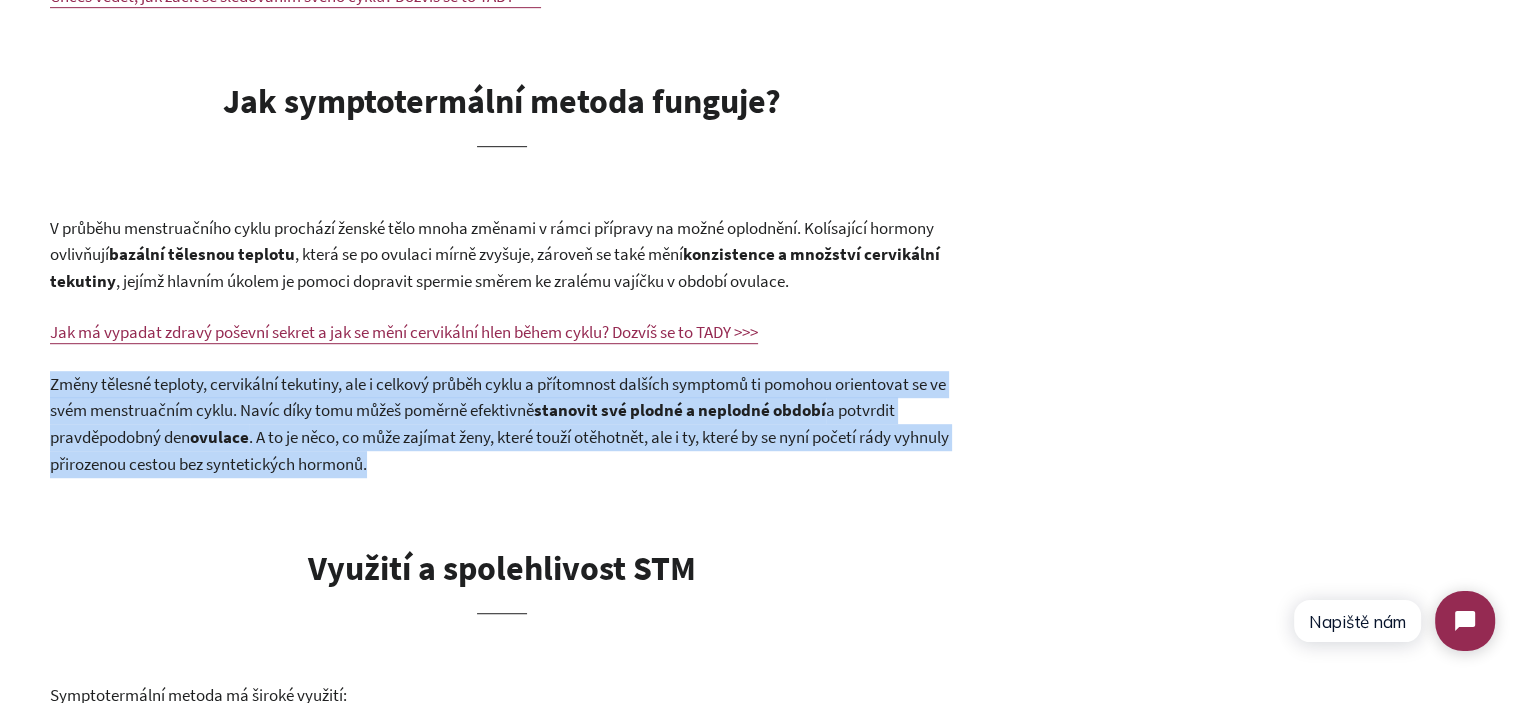 click on ". A to je něco, co může zajímat ženy, které touží otěhotnět, ale i ty, které by se nyní početí rády vyhnuly přirozenou cestou bez syntetických hormonů." at bounding box center (499, 450) 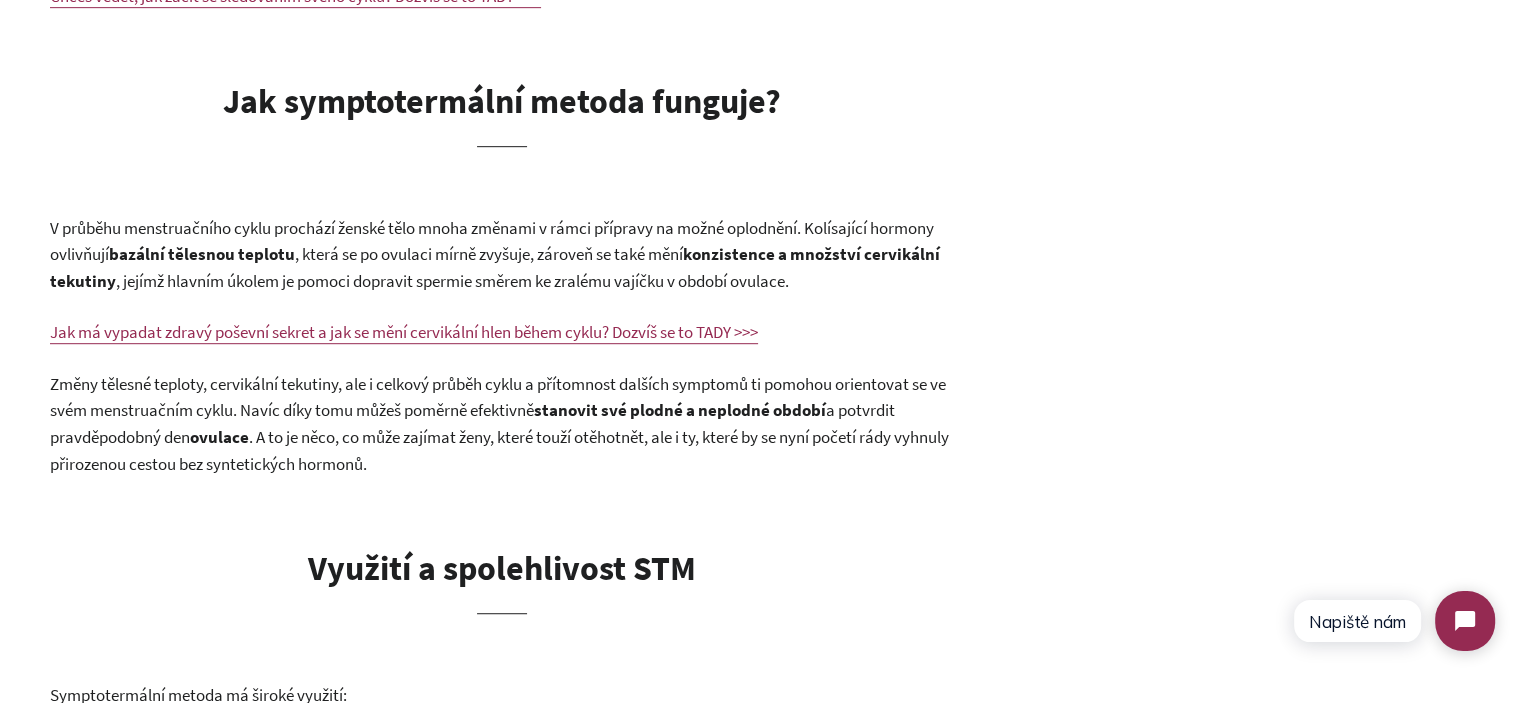 click on "V průběhu menstruačního cyklu prochází ženské tělo mnoha změnami v rámci přípravy na možné oplodnění. Kolísající hormony ovlivňují  bazální tělesnou teplotu , která se po ovulaci mírně zvyšuje, zároveň se také mění  konzistence a množství cervikální tekutiny , jejímž hlavním úkolem je pomoci dopravit spermie směrem ke zralému vajíčku v období ovulace." at bounding box center (502, 255) 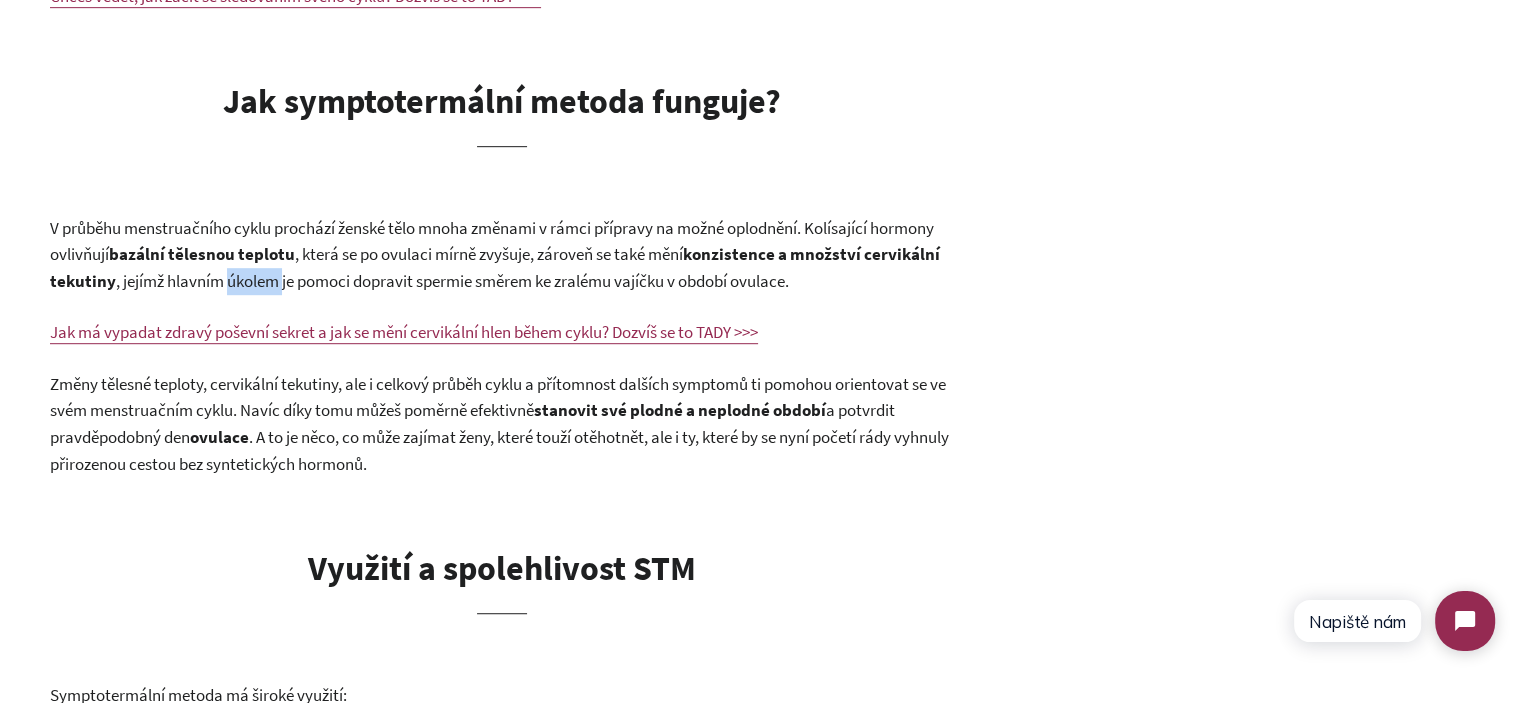 click on "V průběhu menstruačního cyklu prochází ženské tělo mnoha změnami v rámci přípravy na možné oplodnění. Kolísající hormony ovlivňují  bazální tělesnou teplotu , která se po ovulaci mírně zvyšuje, zároveň se také mění  konzistence a množství cervikální tekutiny , jejímž hlavním úkolem je pomoci dopravit spermie směrem ke zralému vajíčku v období ovulace." at bounding box center [502, 255] 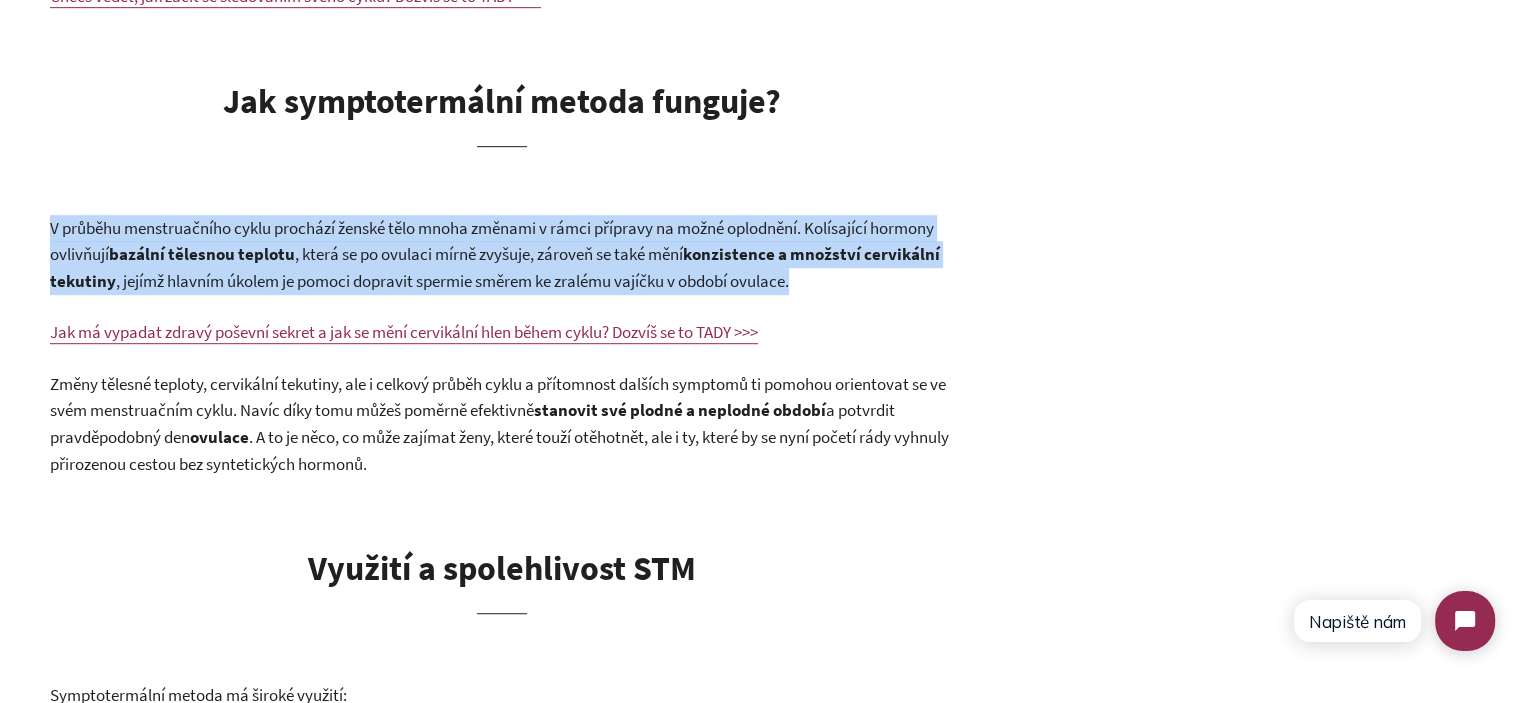 drag, startPoint x: 260, startPoint y: 268, endPoint x: 708, endPoint y: 267, distance: 448.00113 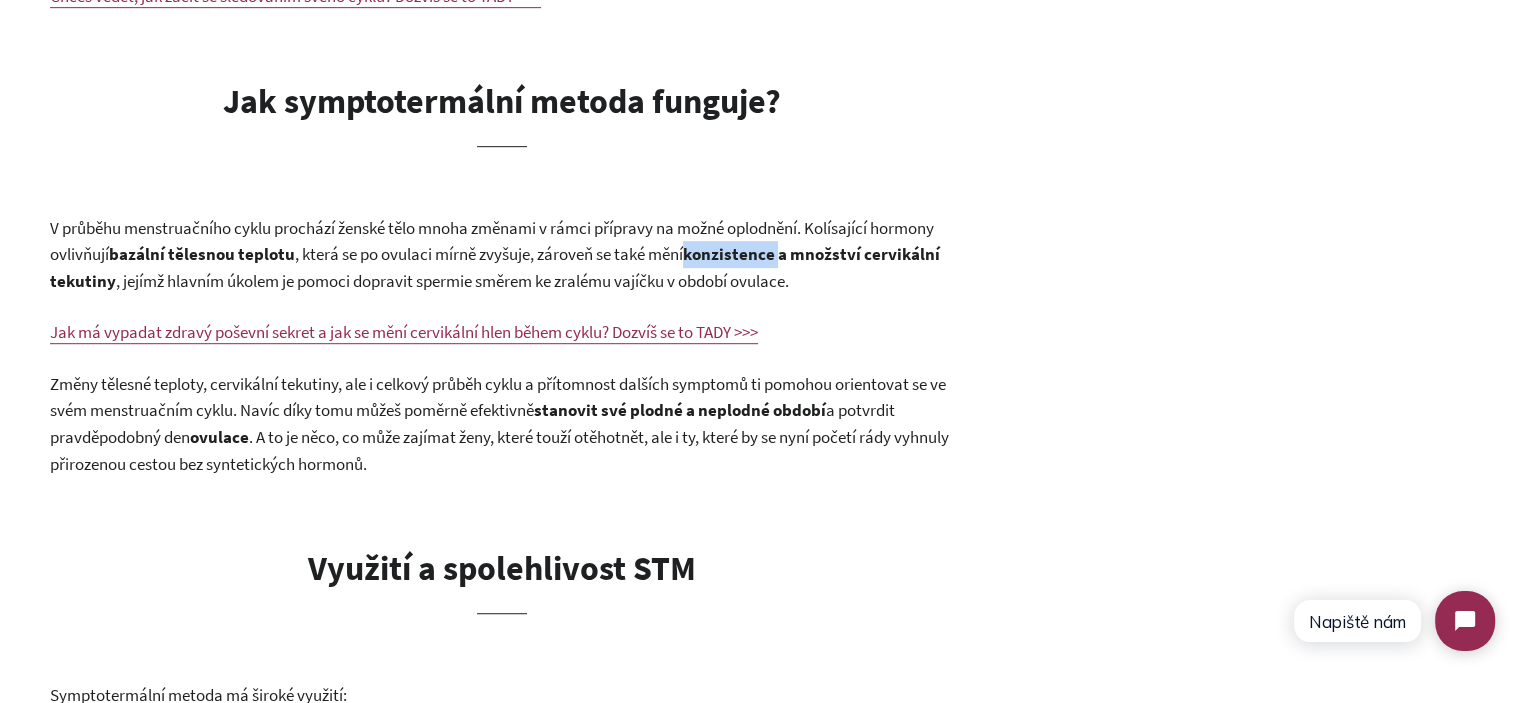 click on "V průběhu menstruačního cyklu prochází ženské tělo mnoha změnami v rámci přípravy na možné oplodnění. Kolísající hormony ovlivňují  bazální tělesnou teplotu , která se po ovulaci mírně zvyšuje, zároveň se také mění  konzistence a množství cervikální tekutiny , jejímž hlavním úkolem je pomoci dopravit spermie směrem ke zralému vajíčku v období ovulace." at bounding box center [502, 255] 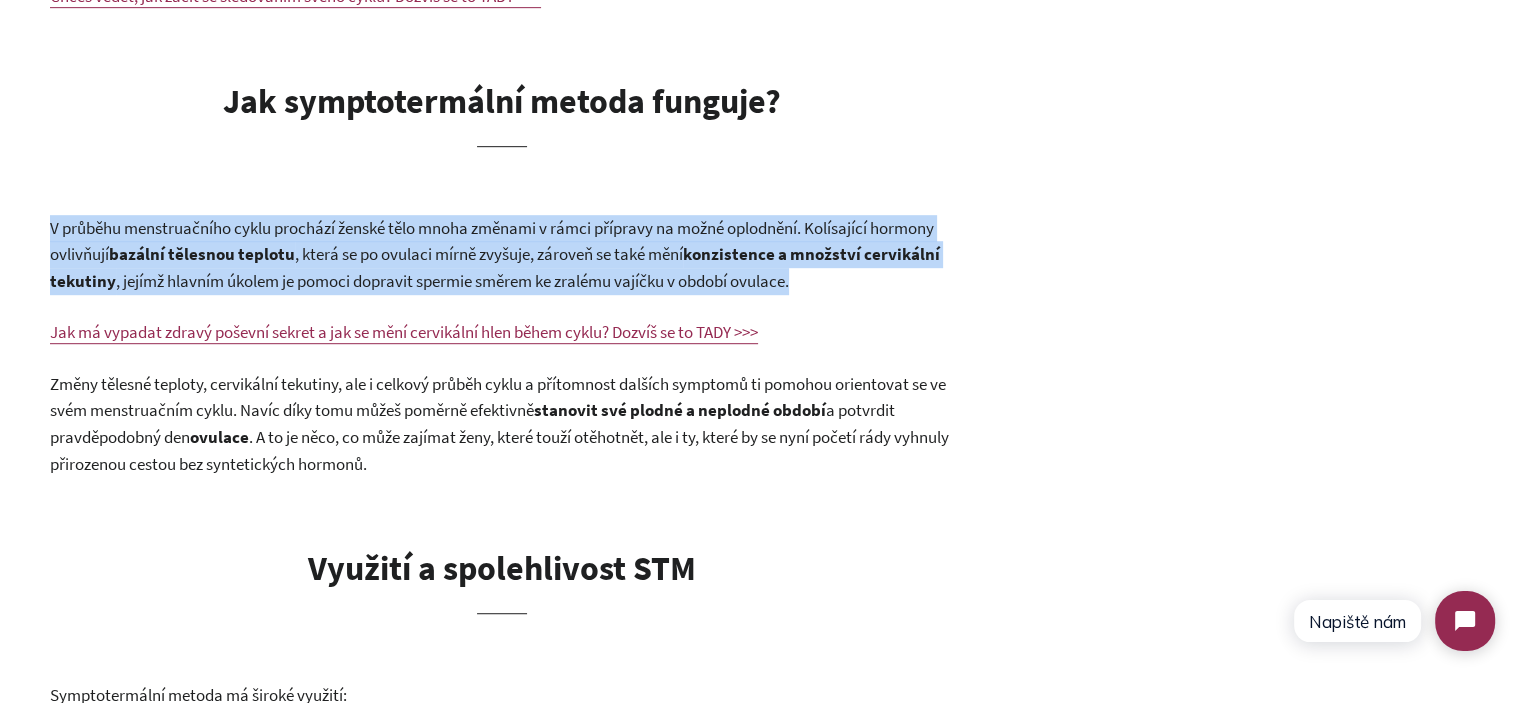 click on "V průběhu menstruačního cyklu prochází ženské tělo mnoha změnami v rámci přípravy na možné oplodnění. Kolísající hormony ovlivňují  bazální tělesnou teplotu , která se po ovulaci mírně zvyšuje, zároveň se také mění  konzistence a množství cervikální tekutiny , jejímž hlavním úkolem je pomoci dopravit spermie směrem ke zralému vajíčku v období ovulace." at bounding box center (502, 255) 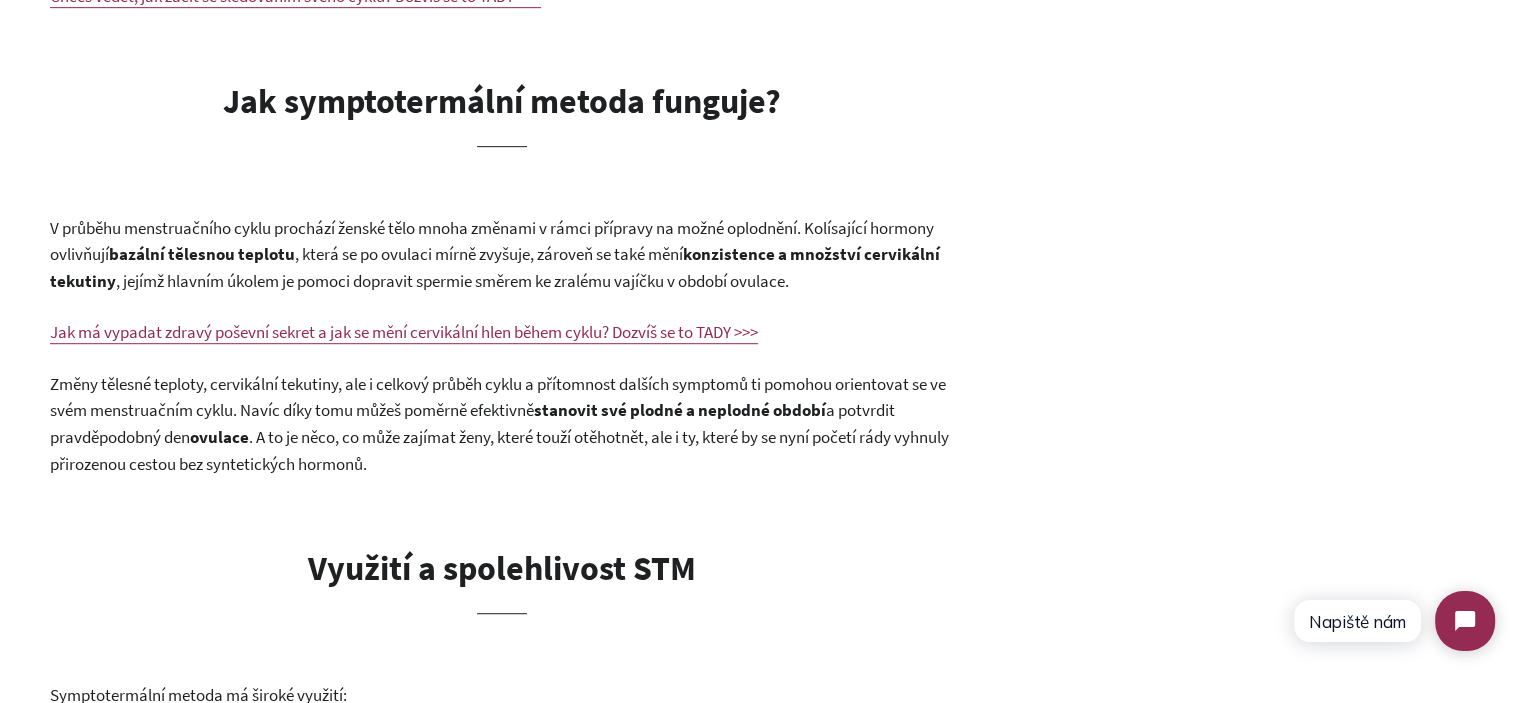click on "bazální tělesnou teplotu" at bounding box center [202, 254] 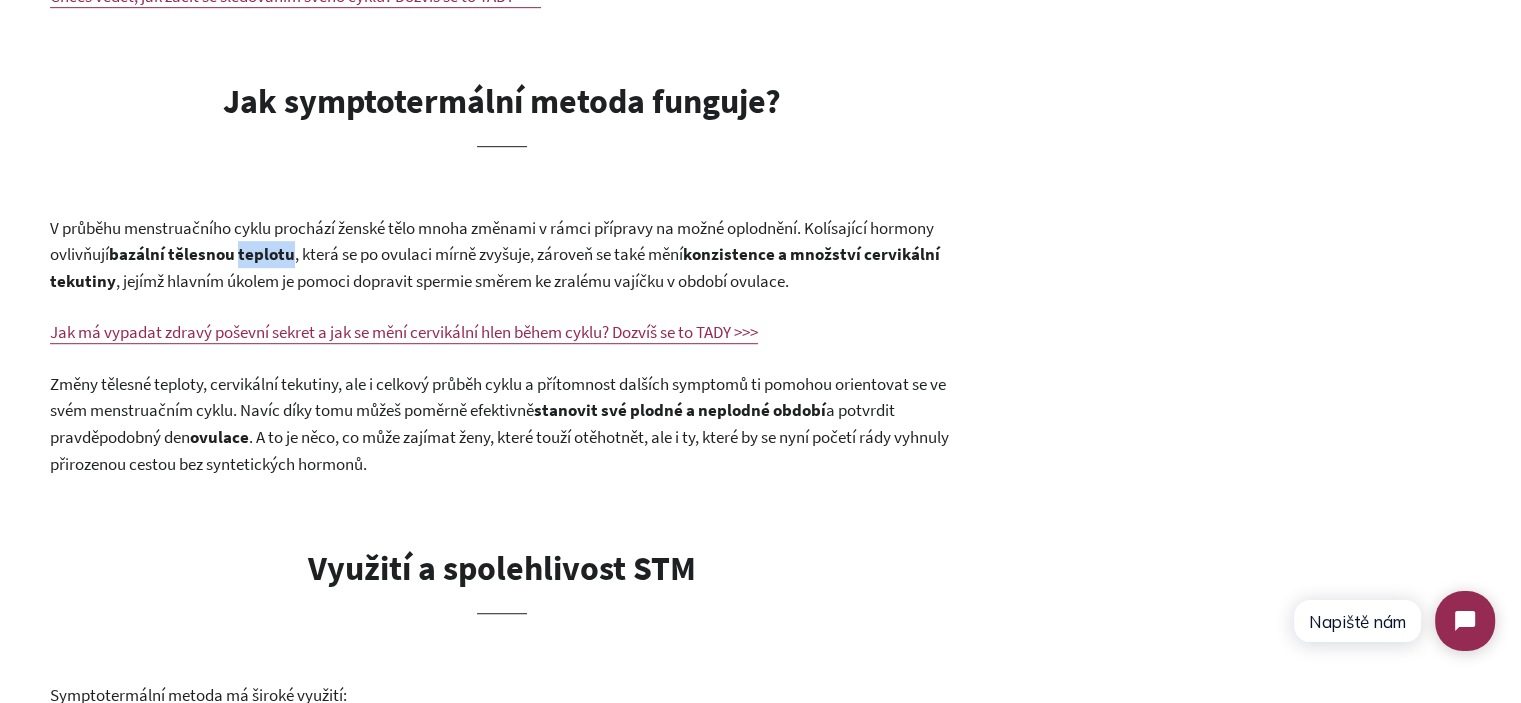 click on "bazální tělesnou teplotu" at bounding box center (202, 254) 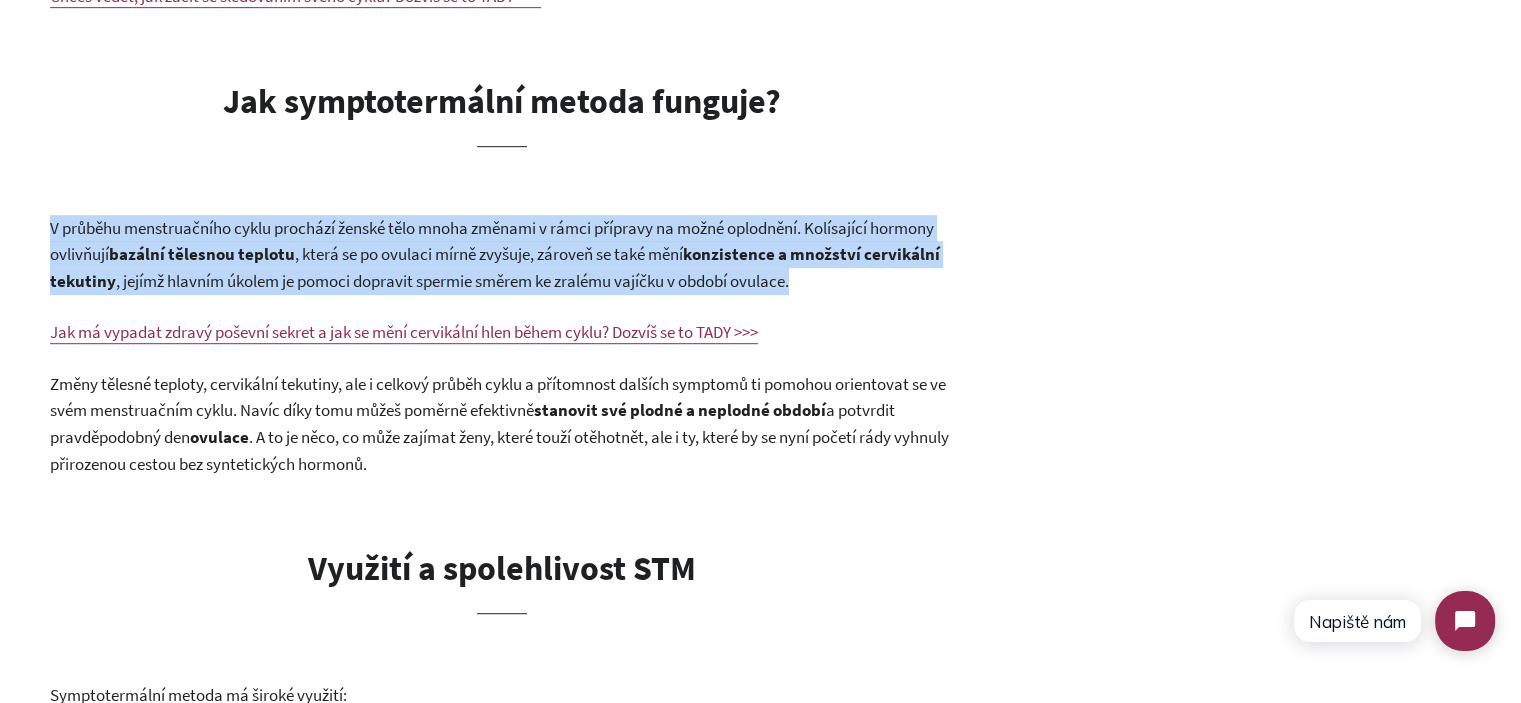 click on "bazální tělesnou teplotu" at bounding box center (202, 254) 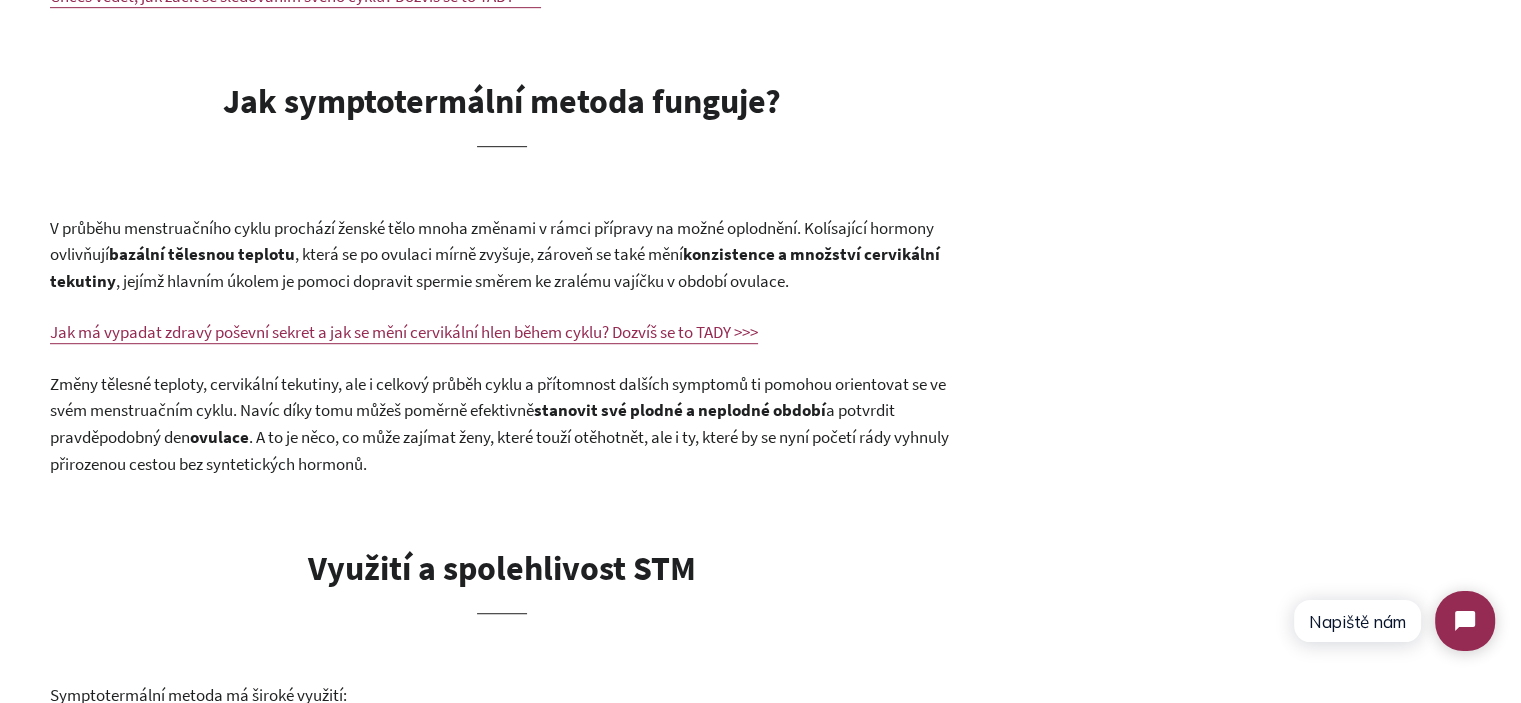 click on "V průběhu menstruačního cyklu prochází ženské tělo mnoha změnami v rámci přípravy na možné oplodnění. Kolísající hormony ovlivňují  bazální tělesnou teplotu , která se po ovulaci mírně zvyšuje, zároveň se také mění  konzistence a množství cervikální tekutiny , jejímž hlavním úkolem je pomoci dopravit spermie směrem ke zralému vajíčku v období ovulace." at bounding box center [502, 255] 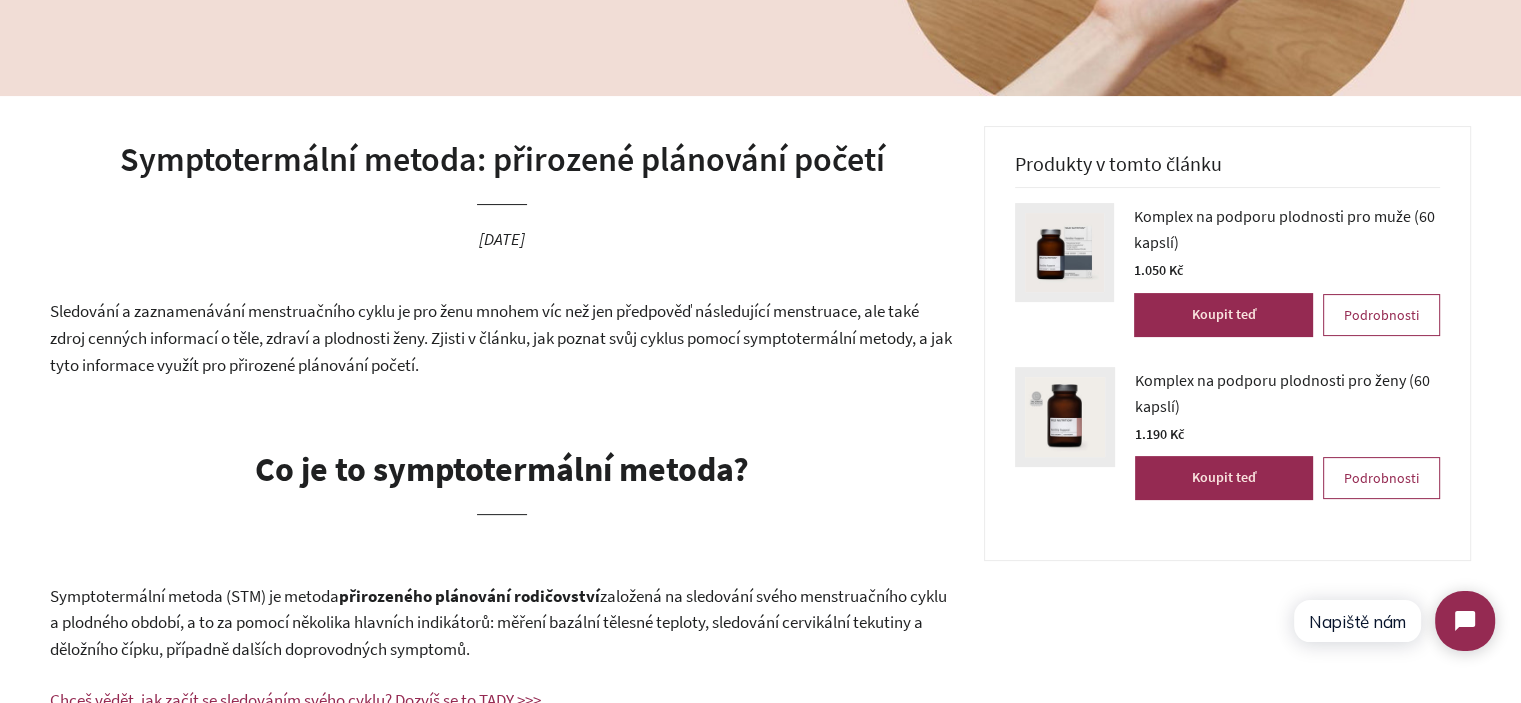 scroll, scrollTop: 400, scrollLeft: 0, axis: vertical 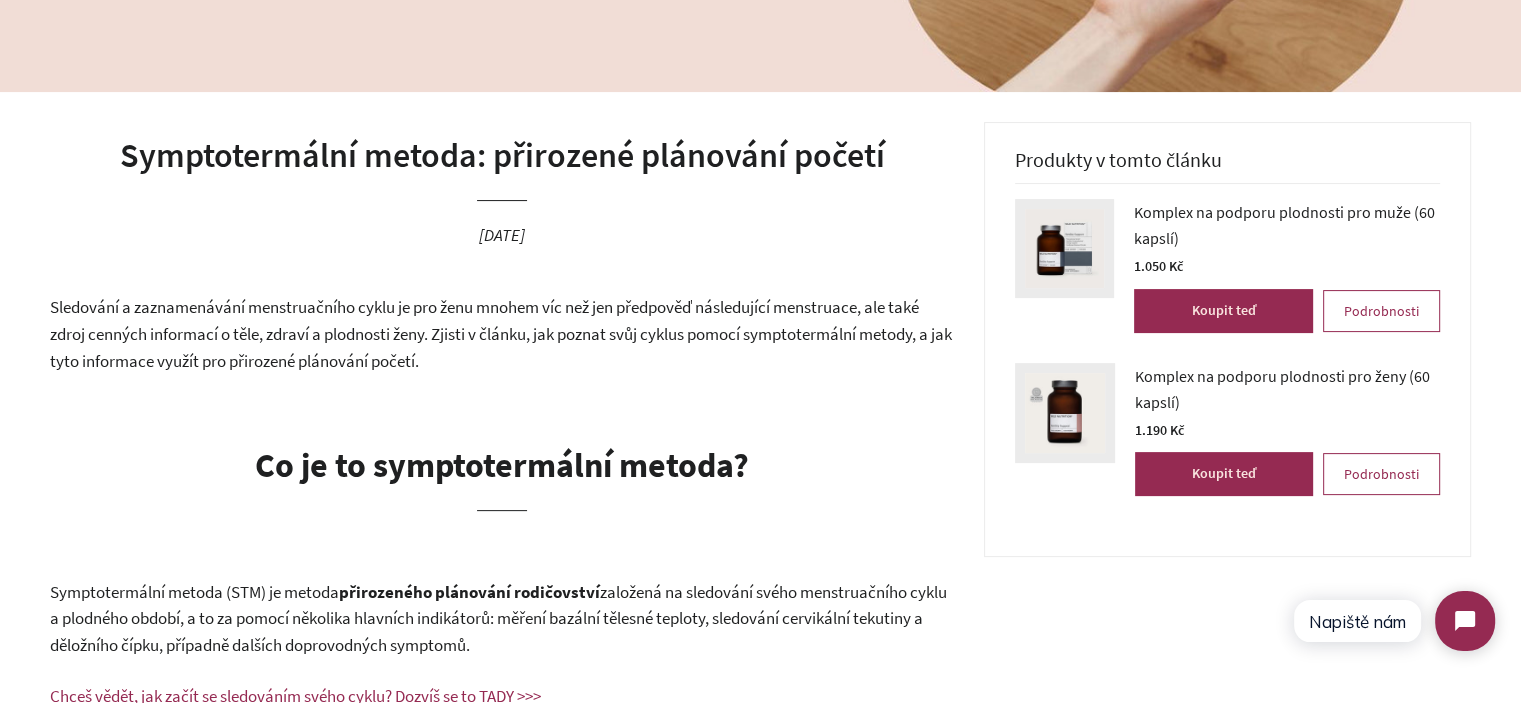 click on "Symptotermální metoda: přirozené plánování početí" at bounding box center (502, 156) 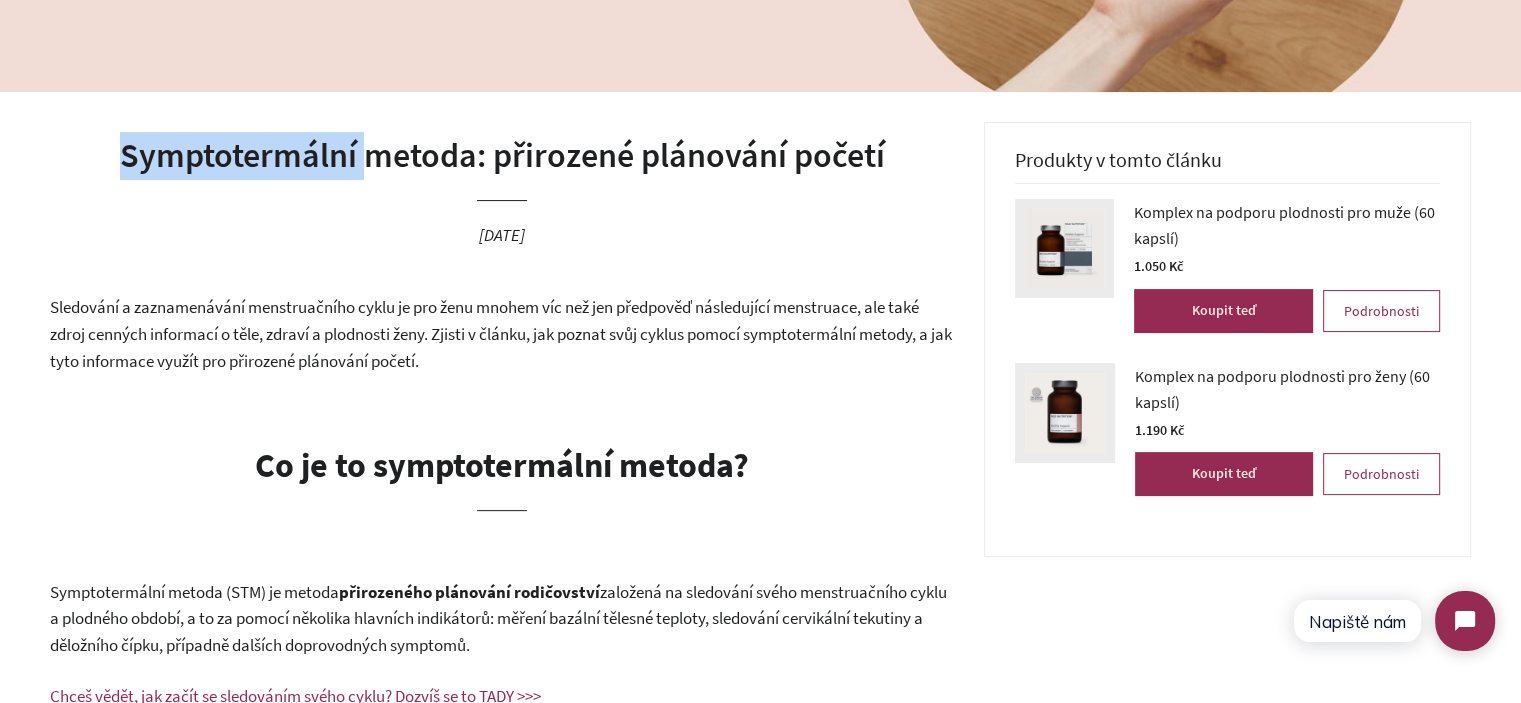 click on "Symptotermální metoda: přirozené plánování početí" at bounding box center (502, 156) 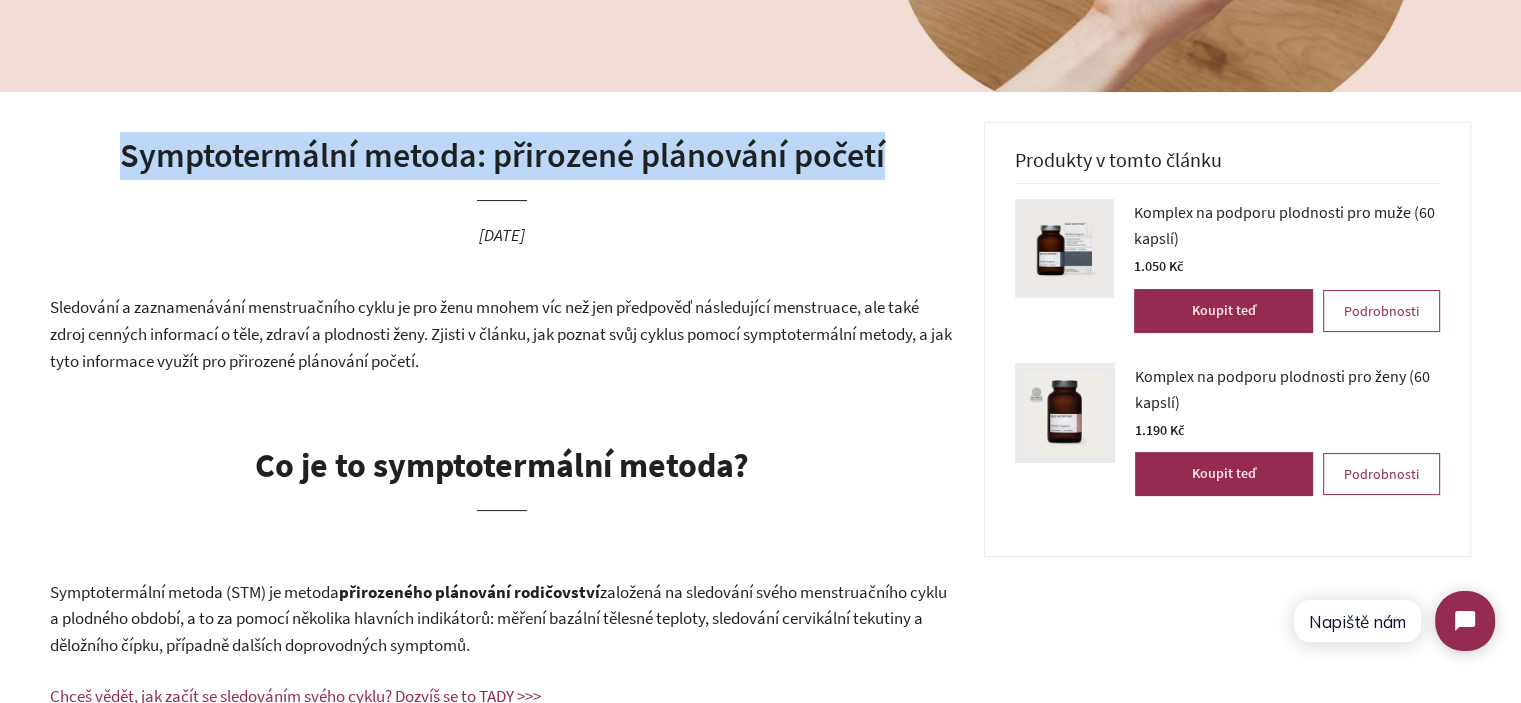 click on "Symptotermální metoda: přirozené plánování početí" at bounding box center [502, 156] 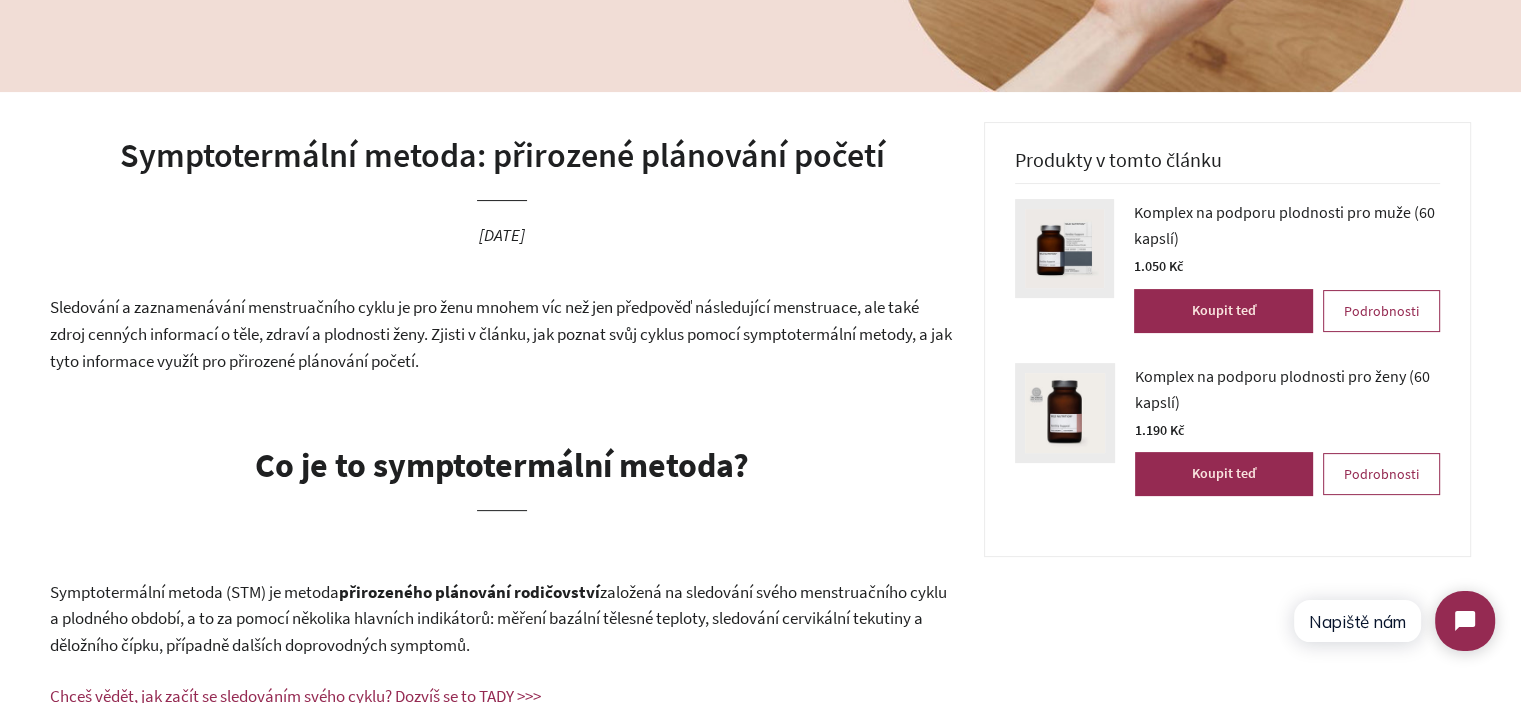 click on "Sledování a zaznamenávání menstruačního cyklu je pro ženu mnohem víc než jen předpověď následující menstruace, ale také zdroj cenných informací o těle, zdraví a plodnosti ženy. Zjisti v článku, jak poznat svůj cyklus pomocí symptotermální metody, a jak tyto informace využít pro přirozené plánování početí." at bounding box center (502, 334) 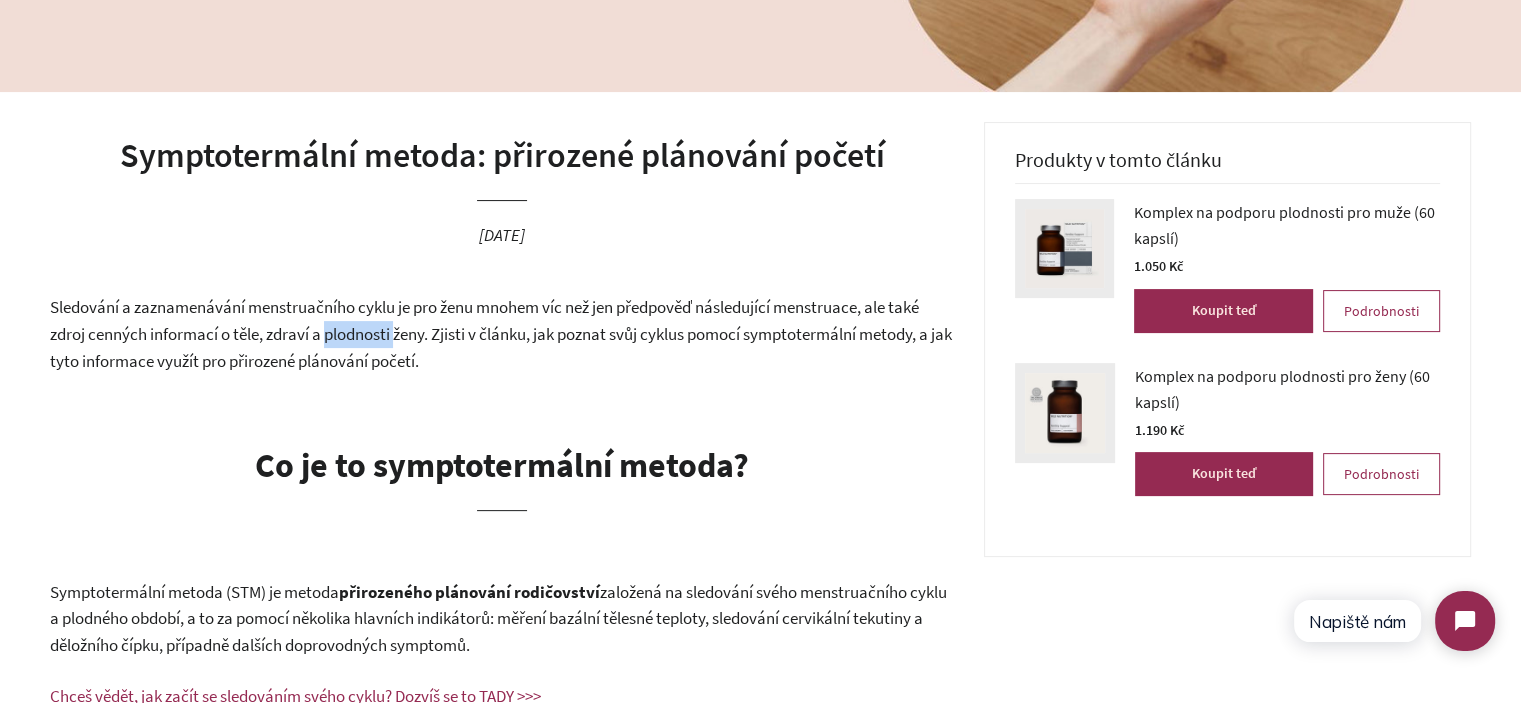 click on "Sledování a zaznamenávání menstruačního cyklu je pro ženu mnohem víc než jen předpověď následující menstruace, ale také zdroj cenných informací o těle, zdraví a plodnosti ženy. Zjisti v článku, jak poznat svůj cyklus pomocí symptotermální metody, a jak tyto informace využít pro přirozené plánování početí." at bounding box center [502, 334] 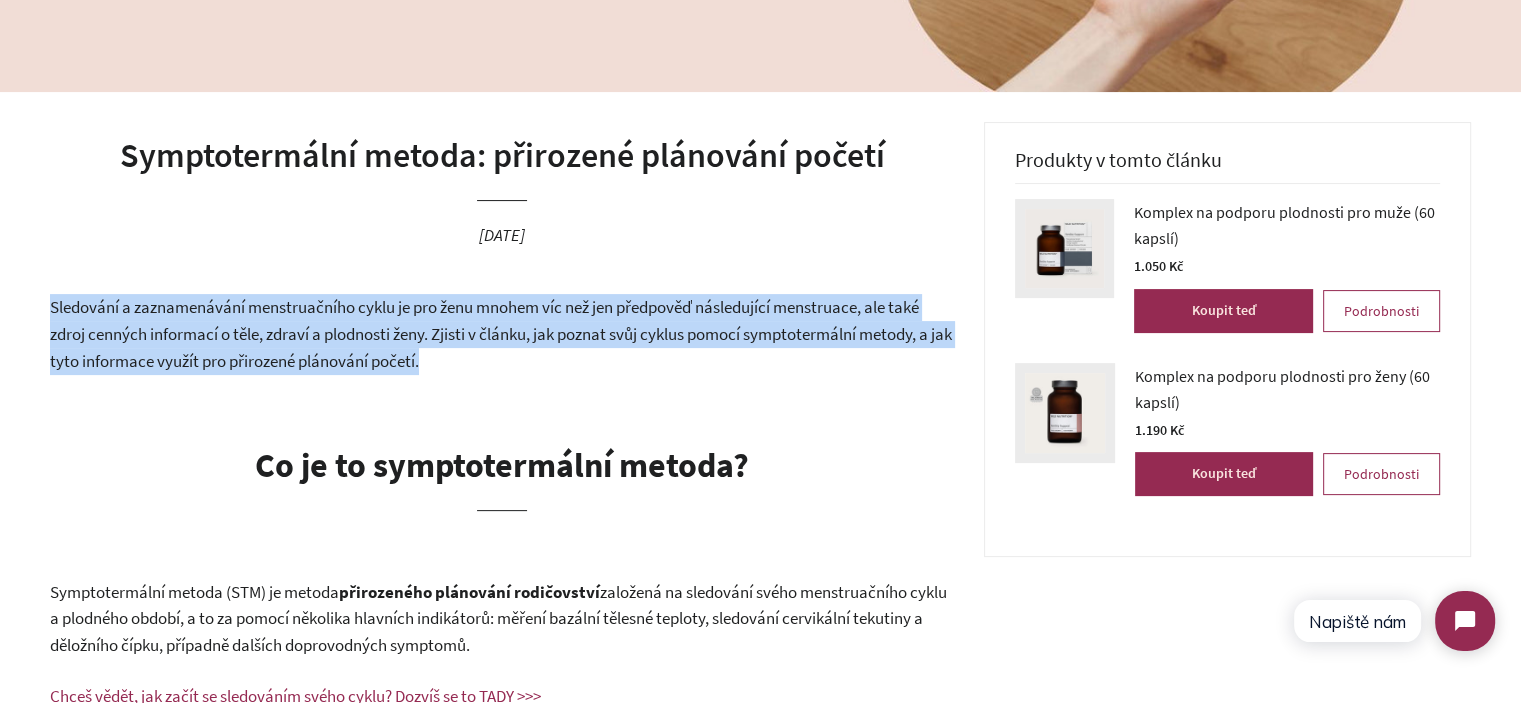 click on "Sledování a zaznamenávání menstruačního cyklu je pro ženu mnohem víc než jen předpověď následující menstruace, ale také zdroj cenných informací o těle, zdraví a plodnosti ženy. Zjisti v článku, jak poznat svůj cyklus pomocí symptotermální metody, a jak tyto informace využít pro přirozené plánování početí." at bounding box center (502, 334) 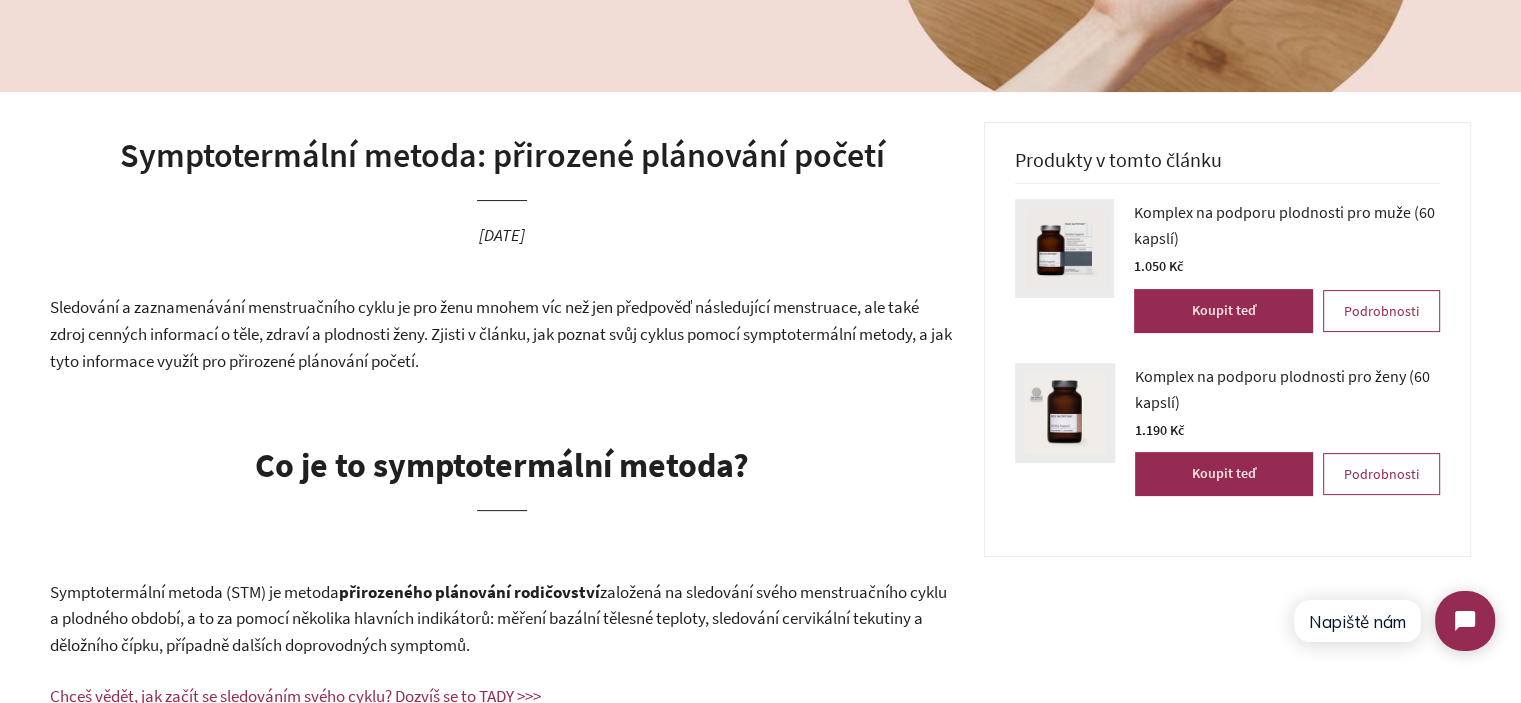 click on "Sledování a zaznamenávání menstruačního cyklu je pro ženu mnohem víc než jen předpověď následující menstruace, ale také zdroj cenných informací o těle, zdraví a plodnosti ženy. Zjisti v článku, jak poznat svůj cyklus pomocí symptotermální metody, a jak tyto informace využít pro přirozené plánování početí." at bounding box center (501, 333) 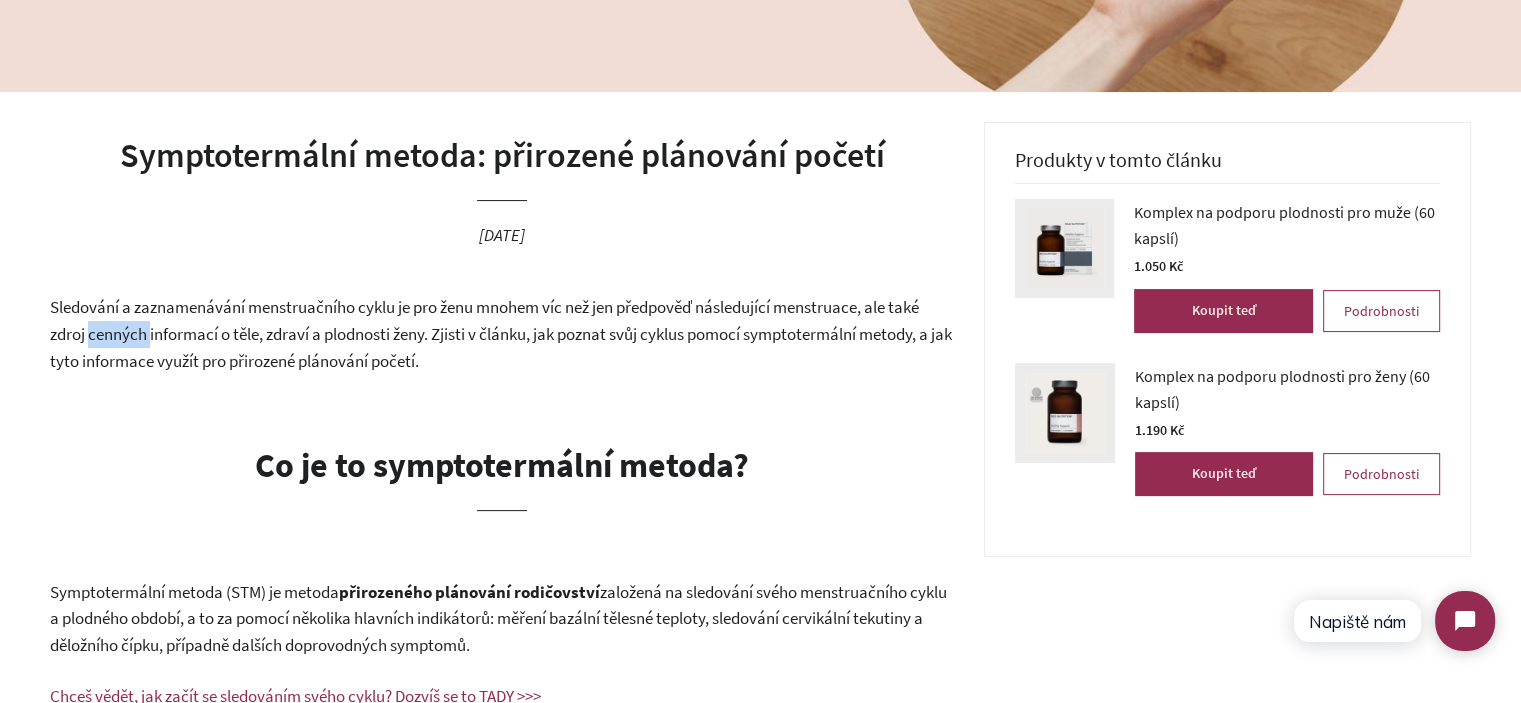 click on "Sledování a zaznamenávání menstruačního cyklu je pro ženu mnohem víc než jen předpověď následující menstruace, ale také zdroj cenných informací o těle, zdraví a plodnosti ženy. Zjisti v článku, jak poznat svůj cyklus pomocí symptotermální metody, a jak tyto informace využít pro přirozené plánování početí." at bounding box center [501, 333] 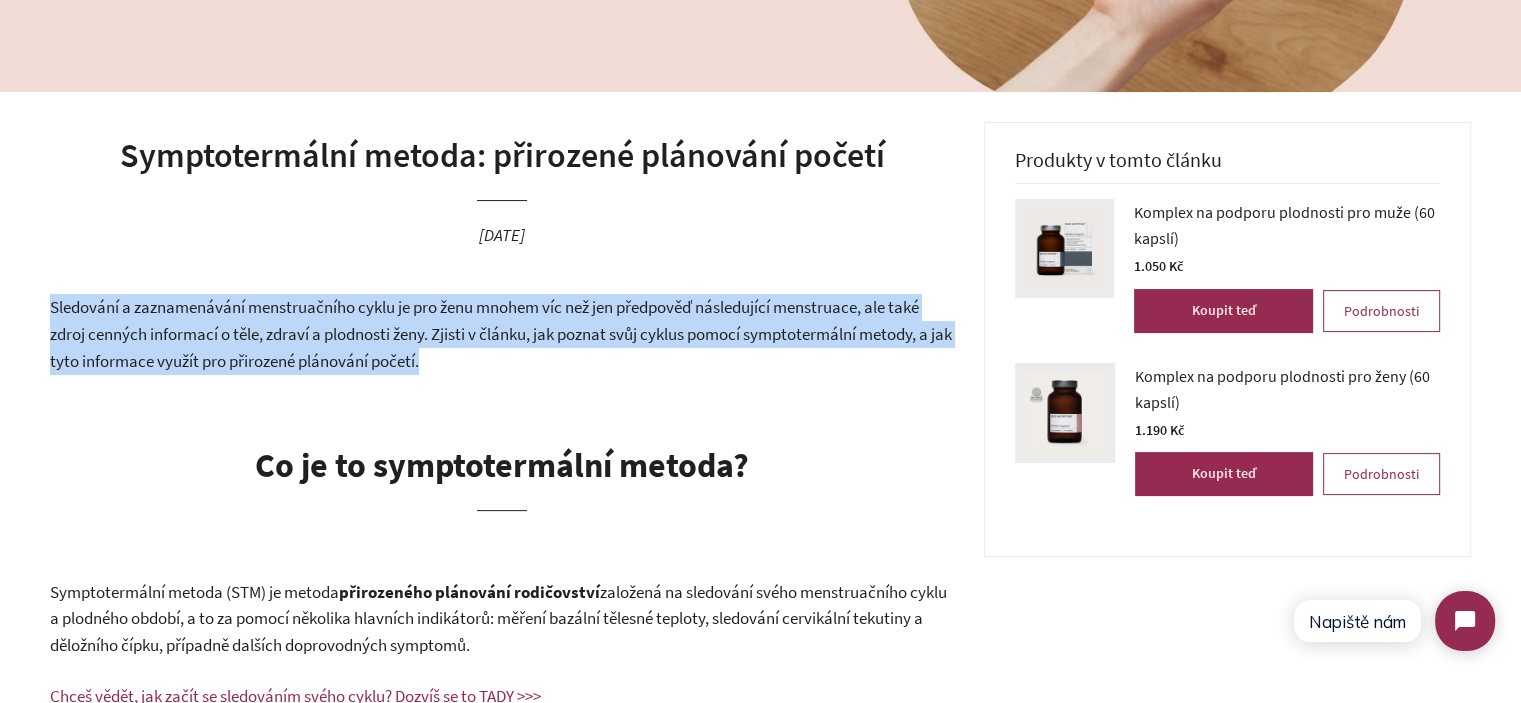 click on "Sledování a zaznamenávání menstruačního cyklu je pro ženu mnohem víc než jen předpověď následující menstruace, ale také zdroj cenných informací o těle, zdraví a plodnosti ženy. Zjisti v článku, jak poznat svůj cyklus pomocí symptotermální metody, a jak tyto informace využít pro přirozené plánování početí." at bounding box center [501, 333] 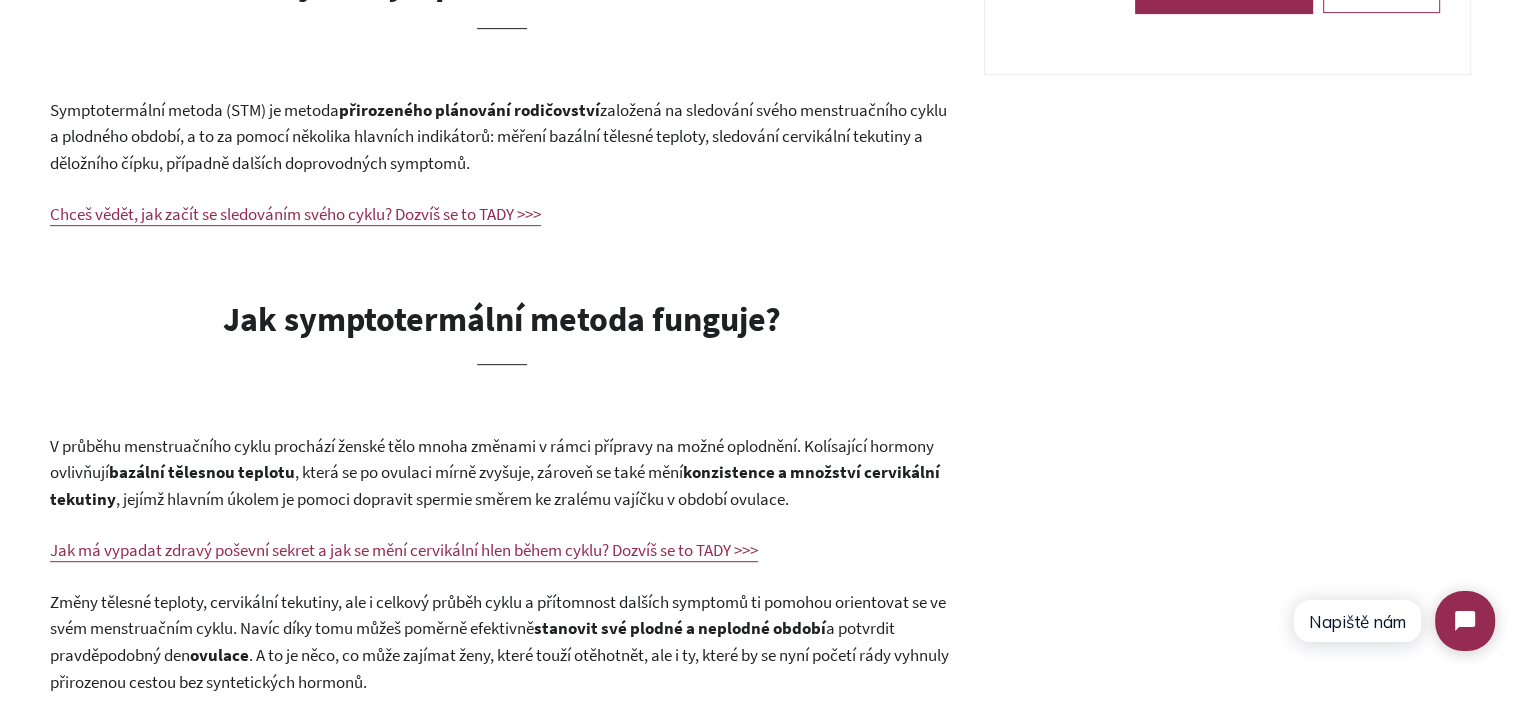 scroll, scrollTop: 900, scrollLeft: 0, axis: vertical 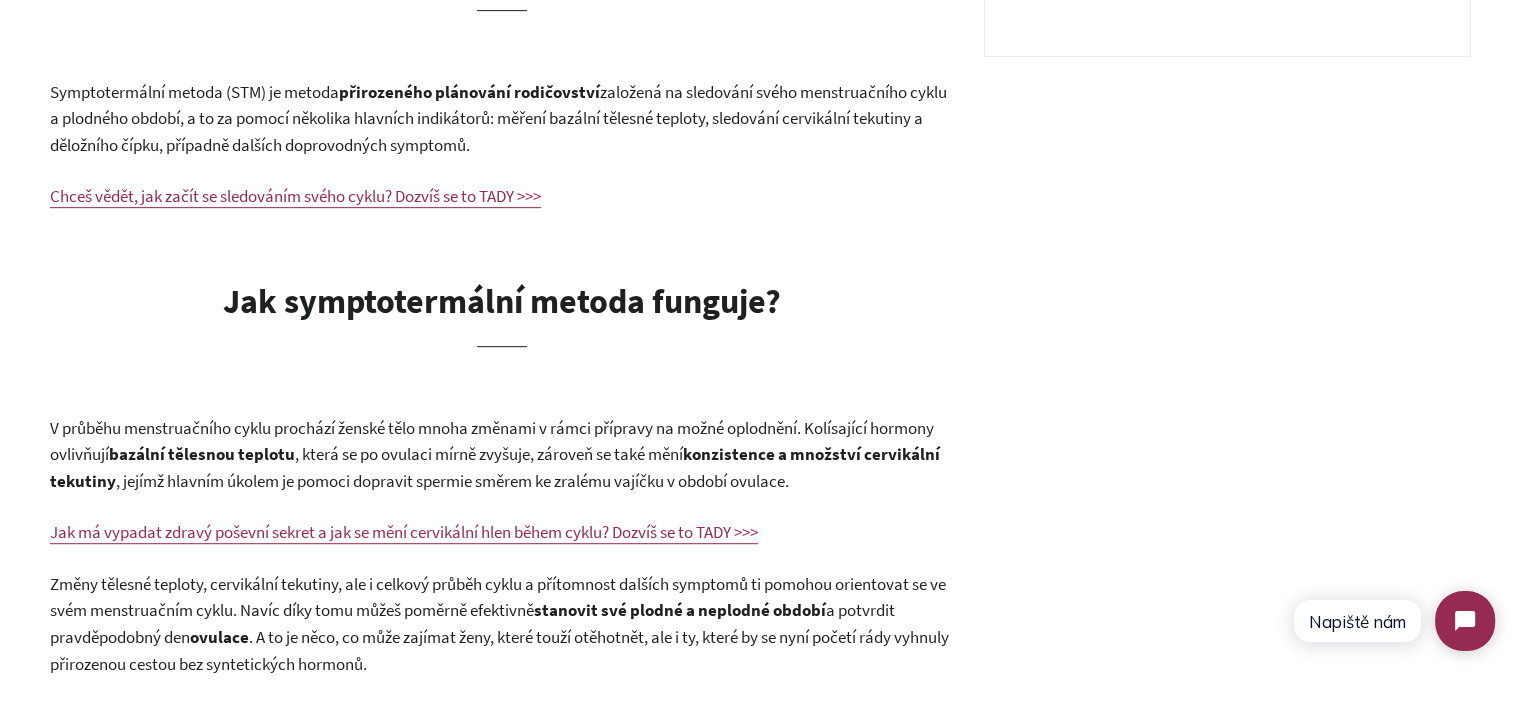 click on "Sledování a zaznamenávání menstruačního cyklu je pro ženu mnohem víc než jen předpověď následující menstruace, ale také zdroj cenných informací o těle, zdraví a plodnosti ženy. Zjisti v článku, jak poznat svůj cyklus pomocí symptotermální metody, a jak tyto informace využít pro přirozené plánování početí.
Co je to symptotermální metoda?
Symptotermální metoda (STM) je metoda  přirozeného plánování rodičovství  založená na sledování svého menstruačního cyklu a plodného období, a to za pomocí několika hlavních indikátorů: měření bazální tělesné teploty, sledování cervikální tekutiny a děložního čípku, případně dalších doprovodných symptomů.
Chceš vědět, jak začít se sledováním svého cyklu? Dozvíš se to TADY >>>
Jak symptotermální metoda funguje?
bazální tělesnou teplotu , která se po ovulaci mírně zvyšuje, zároveň se také mění  konzistence a množství cervikální tekutiny" at bounding box center [502, 876] 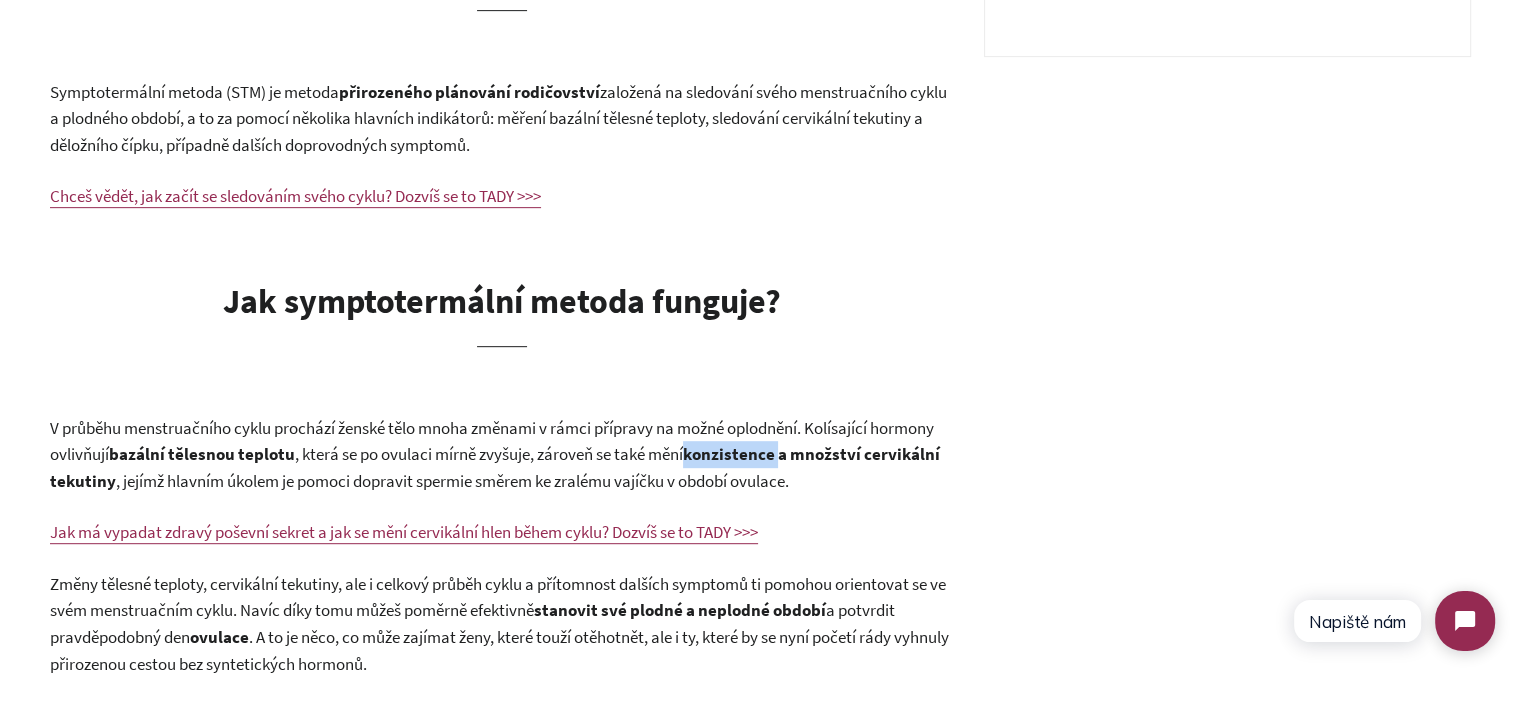 click on "konzistence a množství cervikální tekutiny" at bounding box center (495, 467) 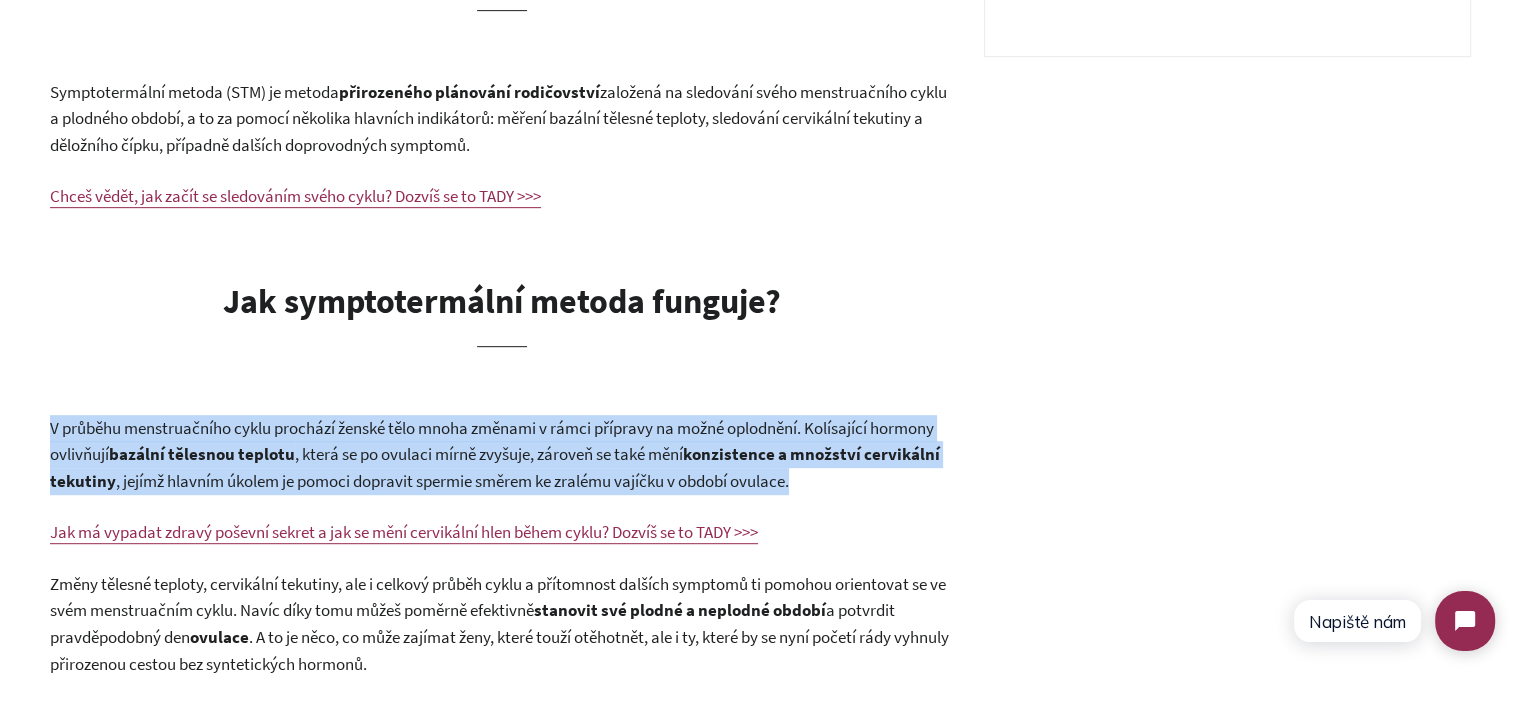 click on "konzistence a množství cervikální tekutiny" at bounding box center [495, 467] 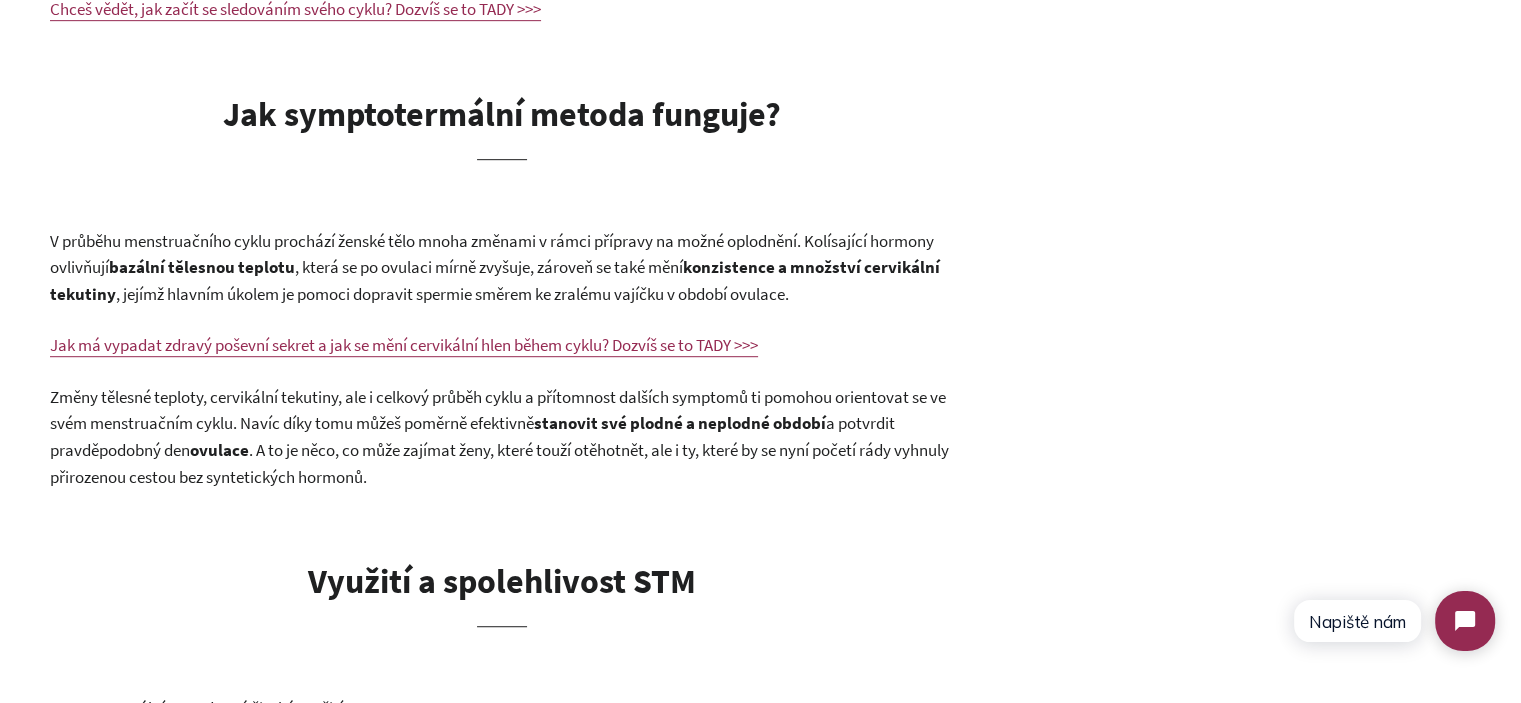 scroll, scrollTop: 1100, scrollLeft: 0, axis: vertical 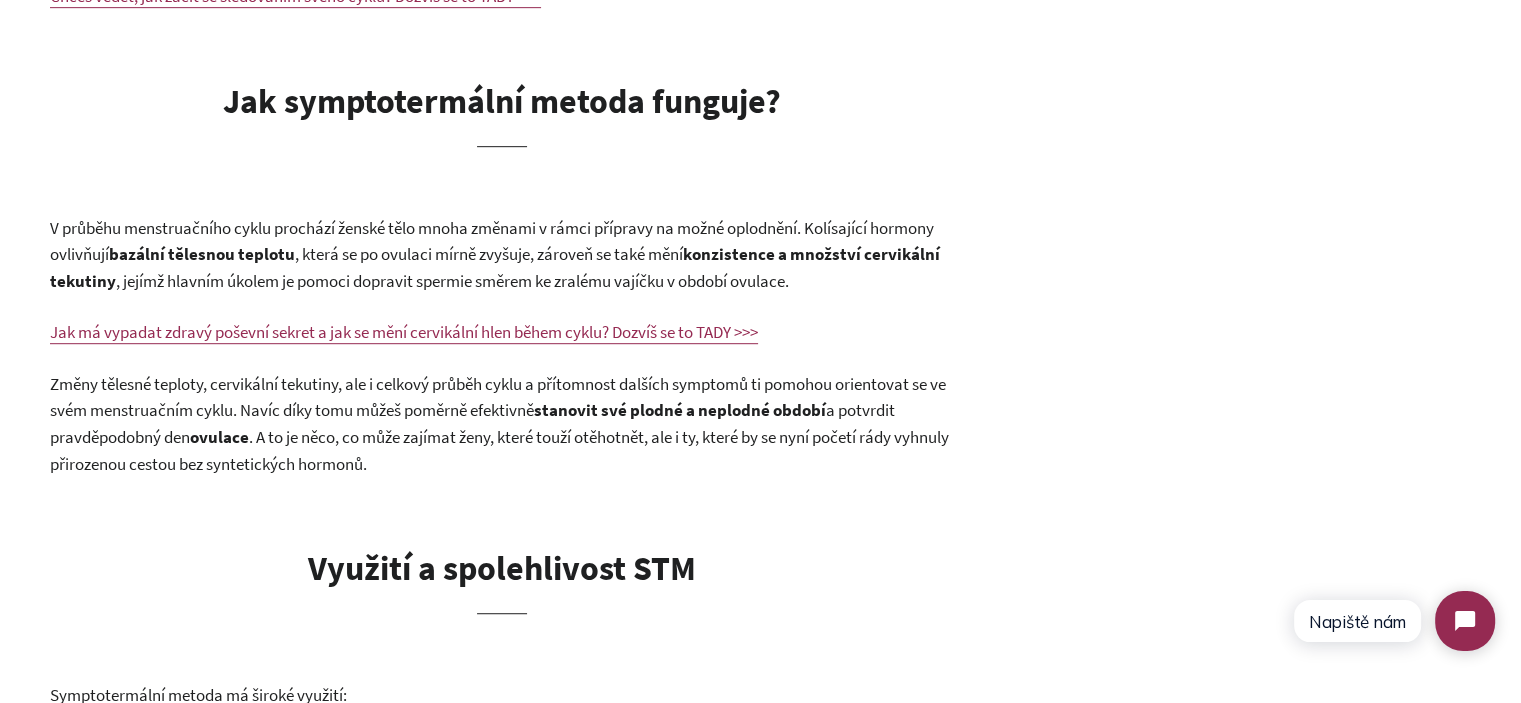click on ". A to je něco, co může zajímat ženy, které touží otěhotnět, ale i ty, které by se nyní početí rády vyhnuly přirozenou cestou bez syntetických hormonů." at bounding box center (499, 450) 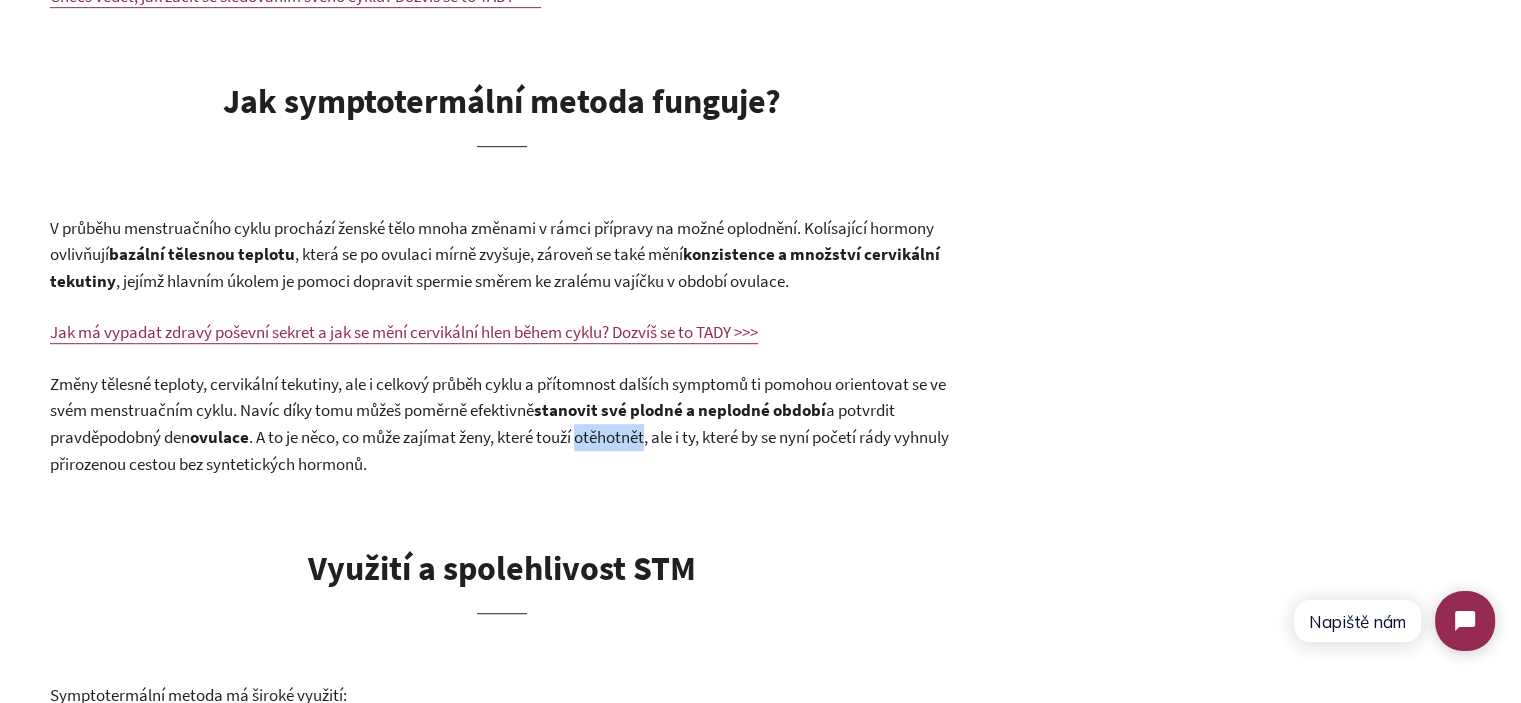 click on ". A to je něco, co může zajímat ženy, které touží otěhotnět, ale i ty, které by se nyní početí rády vyhnuly přirozenou cestou bez syntetických hormonů." at bounding box center [499, 450] 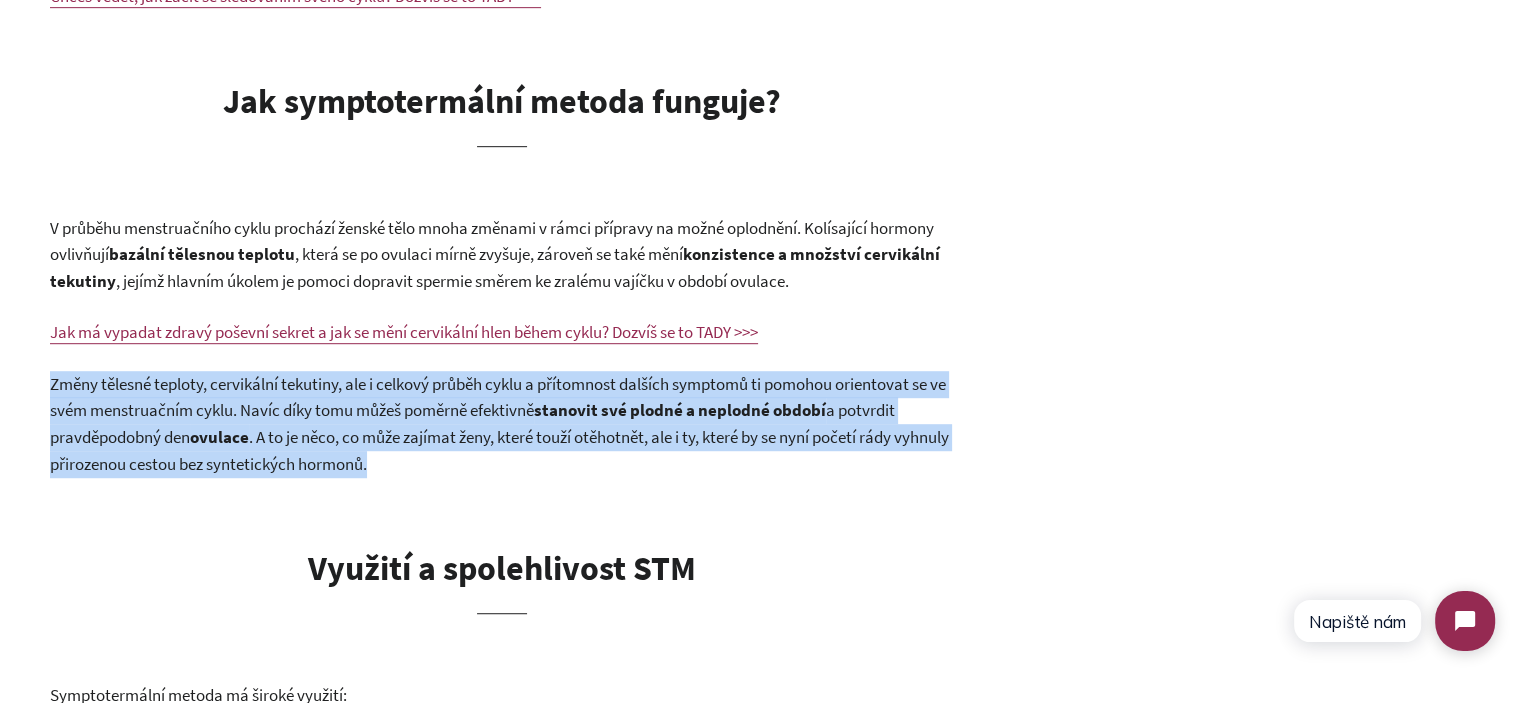 click on ". A to je něco, co může zajímat ženy, které touží otěhotnět, ale i ty, které by se nyní početí rády vyhnuly přirozenou cestou bez syntetických hormonů." at bounding box center (499, 450) 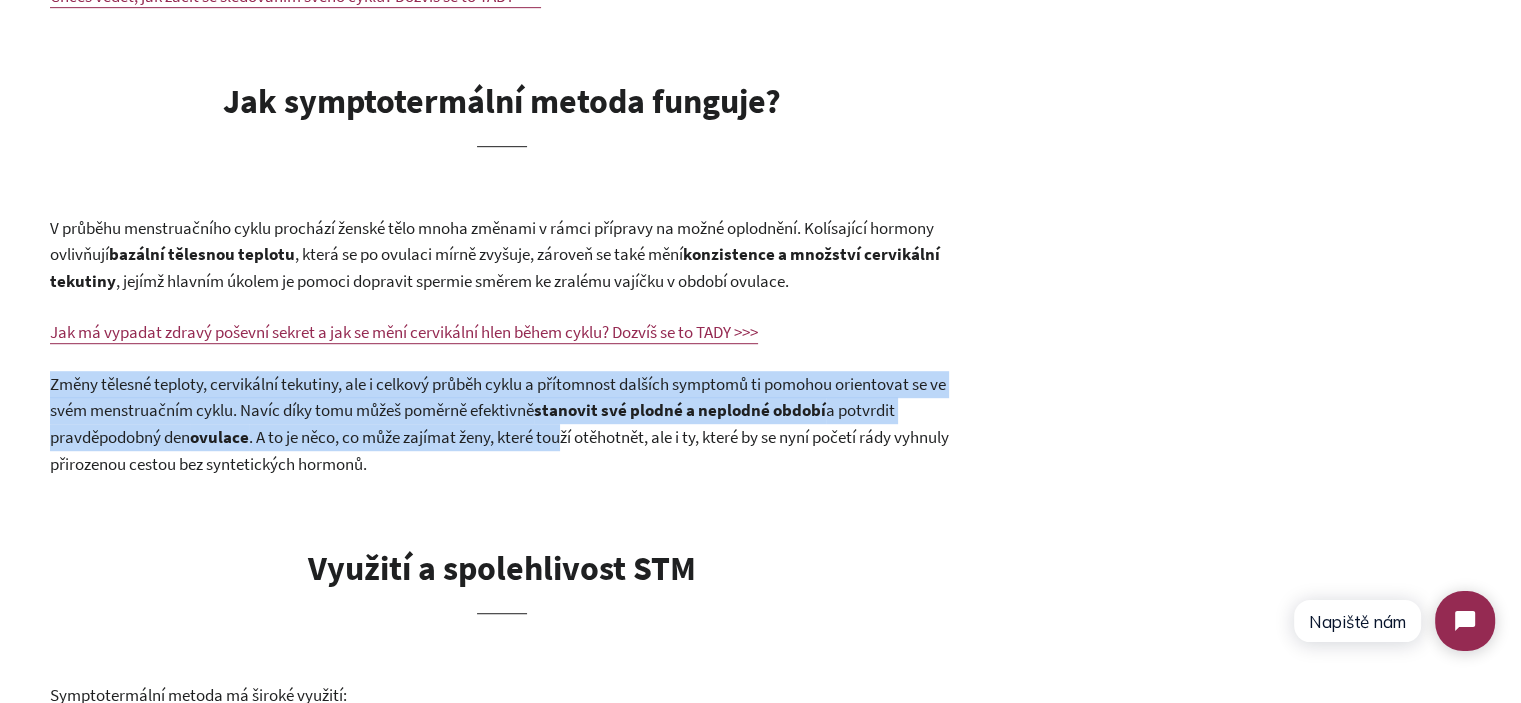 drag, startPoint x: 44, startPoint y: 382, endPoint x: 569, endPoint y: 445, distance: 528.7665 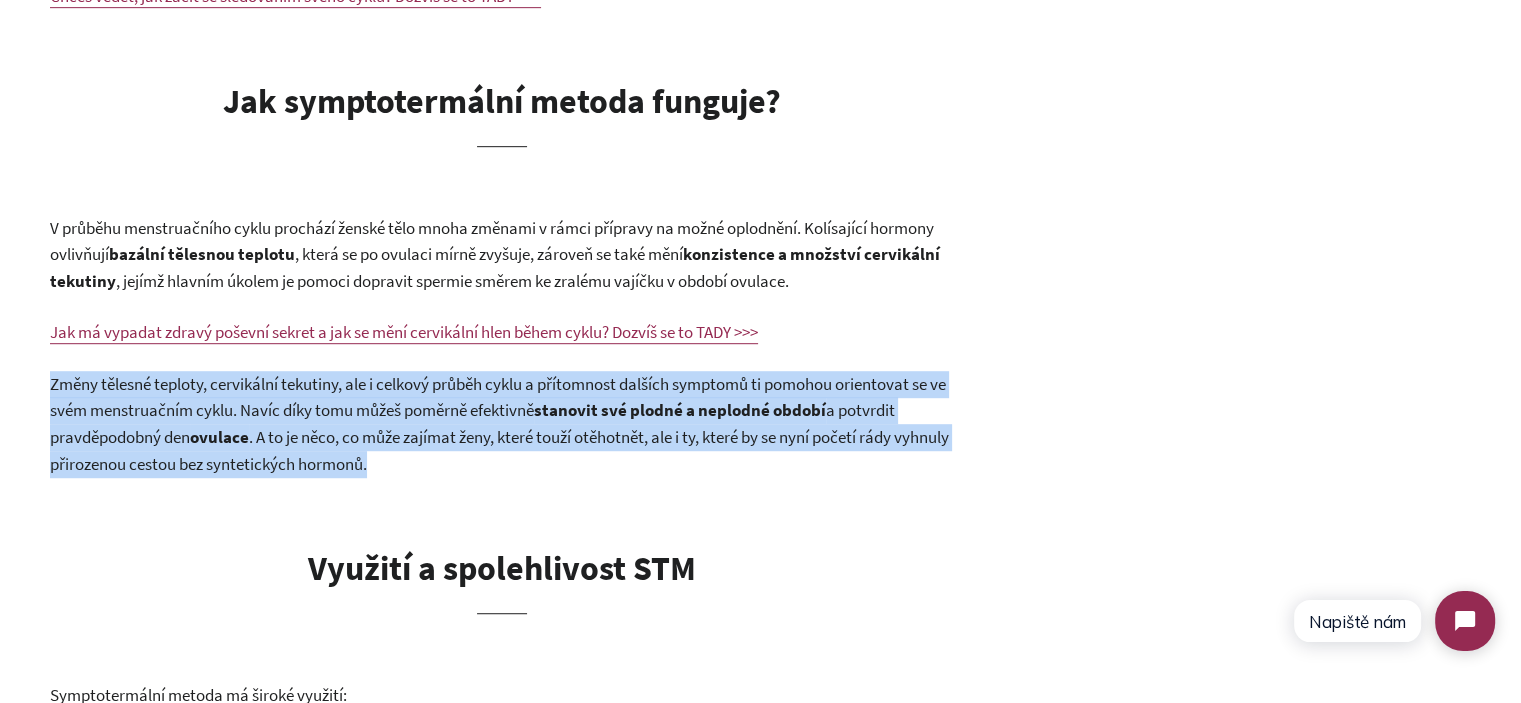 drag, startPoint x: 429, startPoint y: 454, endPoint x: 34, endPoint y: 387, distance: 400.642 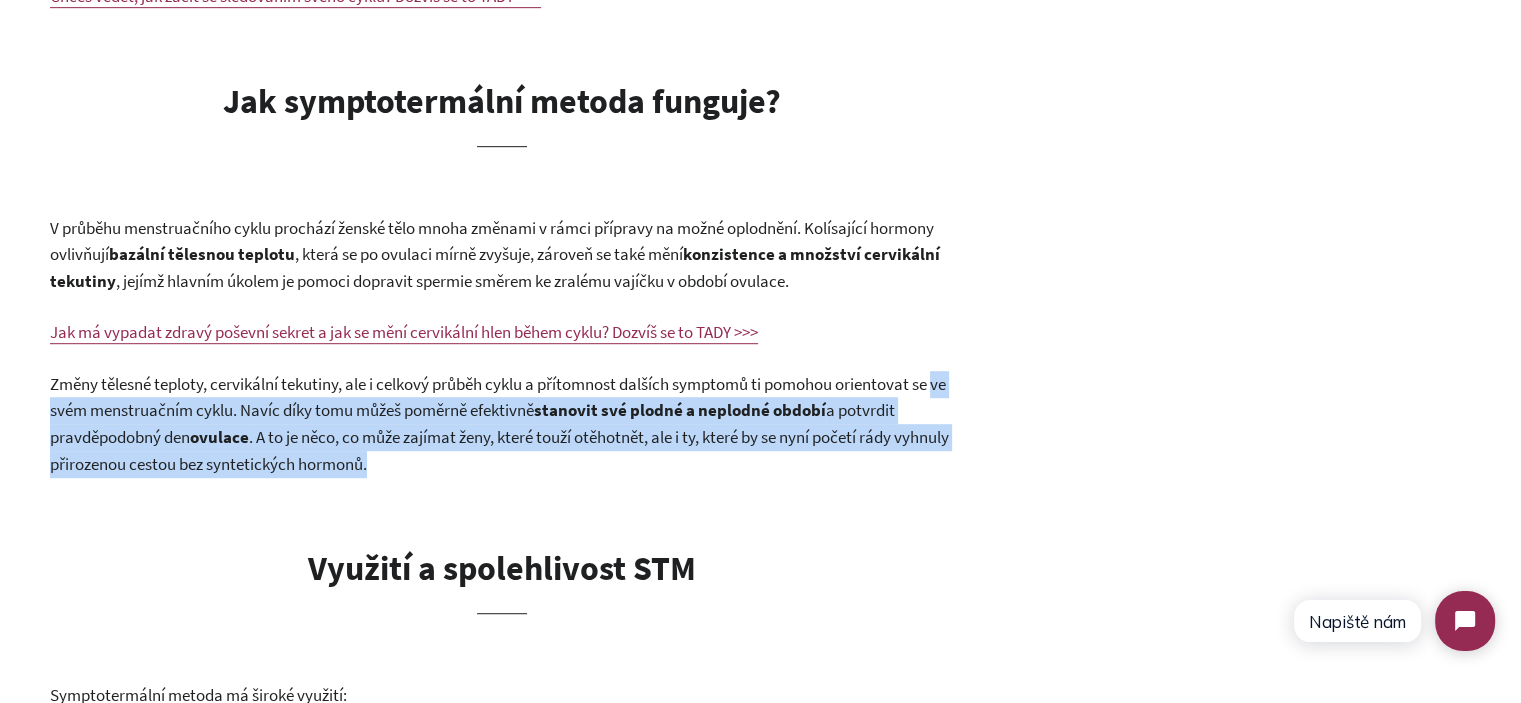 drag, startPoint x: 488, startPoint y: 463, endPoint x: 20, endPoint y: 401, distance: 472.089 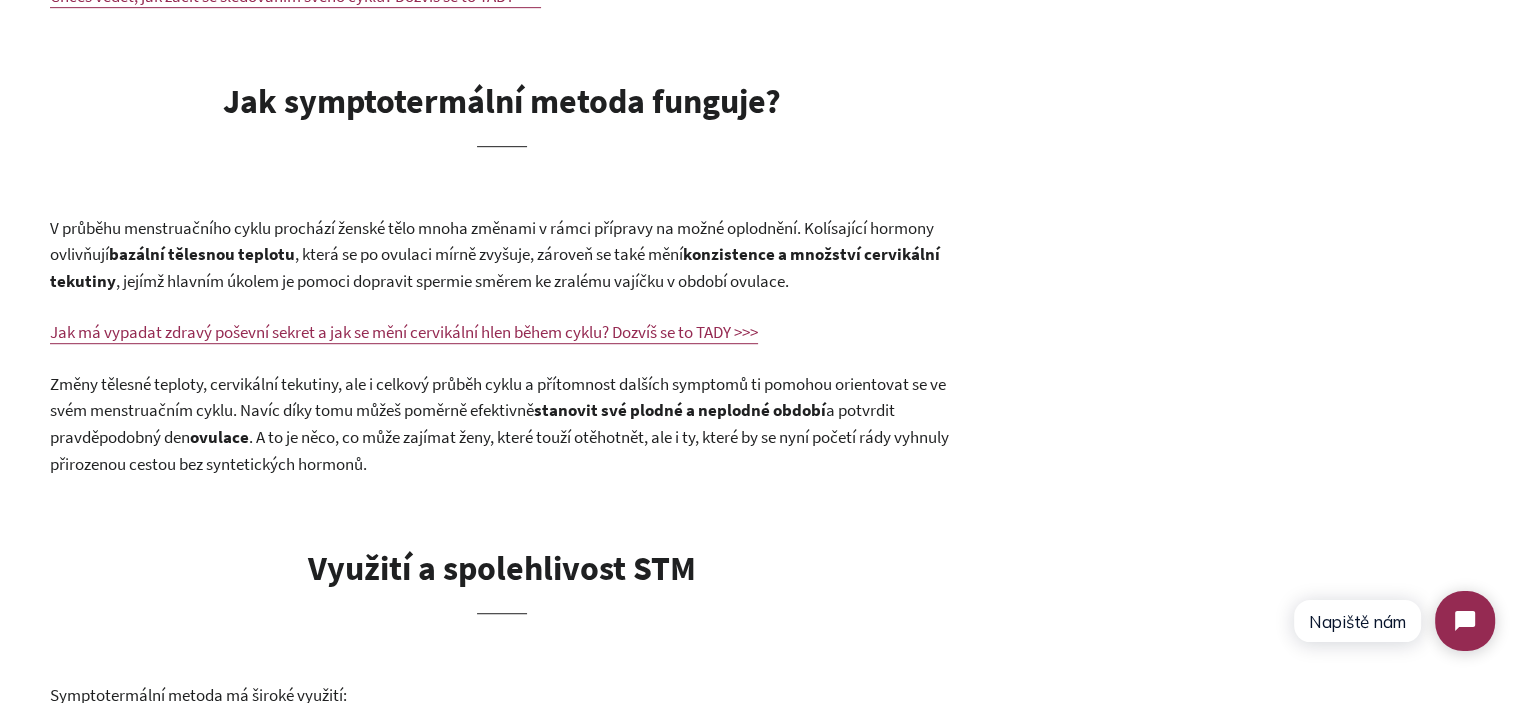 click on "Změny tělesné teploty, cervikální tekutiny, ale i celkový průběh cyklu a přítomnost dalších symptomů ti pomohou orientovat se ve svém menstruačním cyklu. Navíc díky tomu můžeš poměrně efektivně" at bounding box center [498, 397] 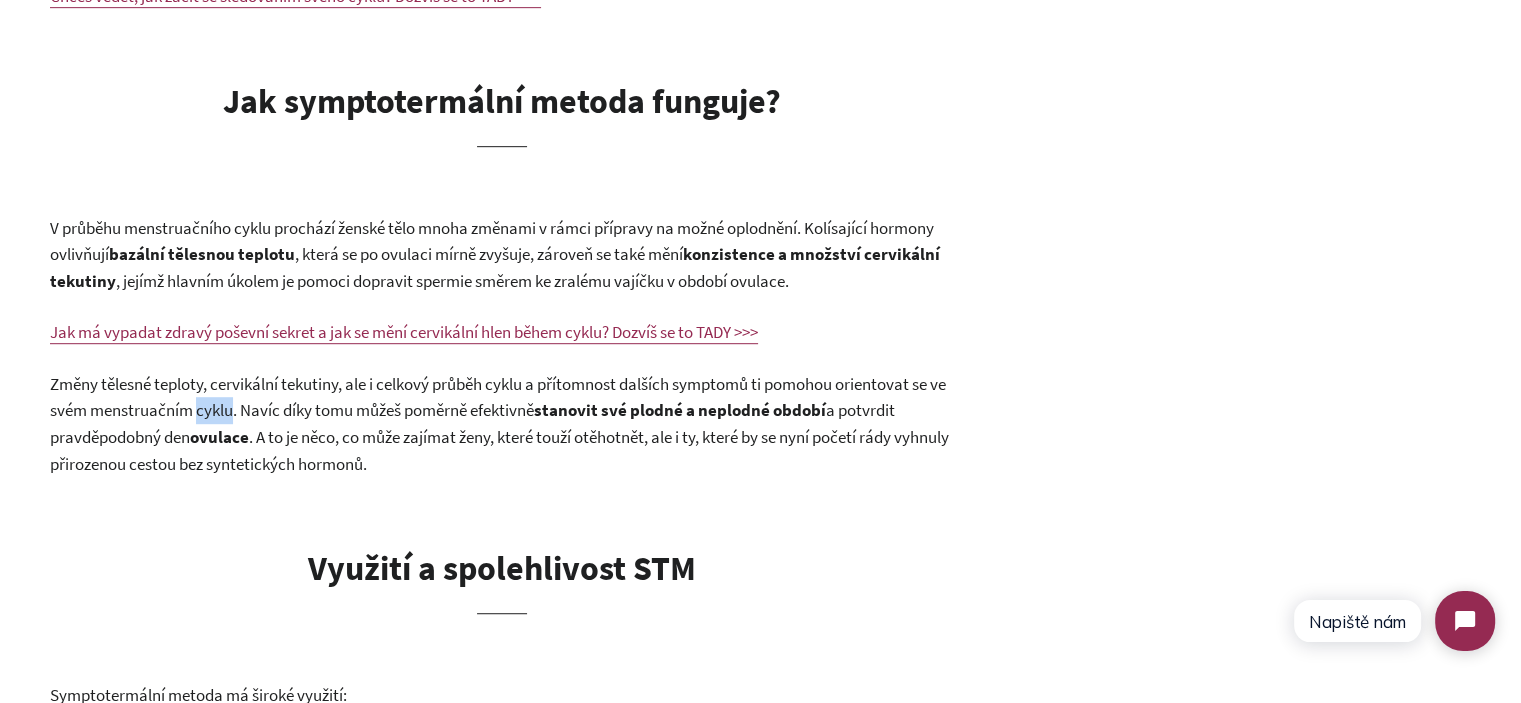 click on "Změny tělesné teploty, cervikální tekutiny, ale i celkový průběh cyklu a přítomnost dalších symptomů ti pomohou orientovat se ve svém menstruačním cyklu. Navíc díky tomu můžeš poměrně efektivně" at bounding box center (498, 397) 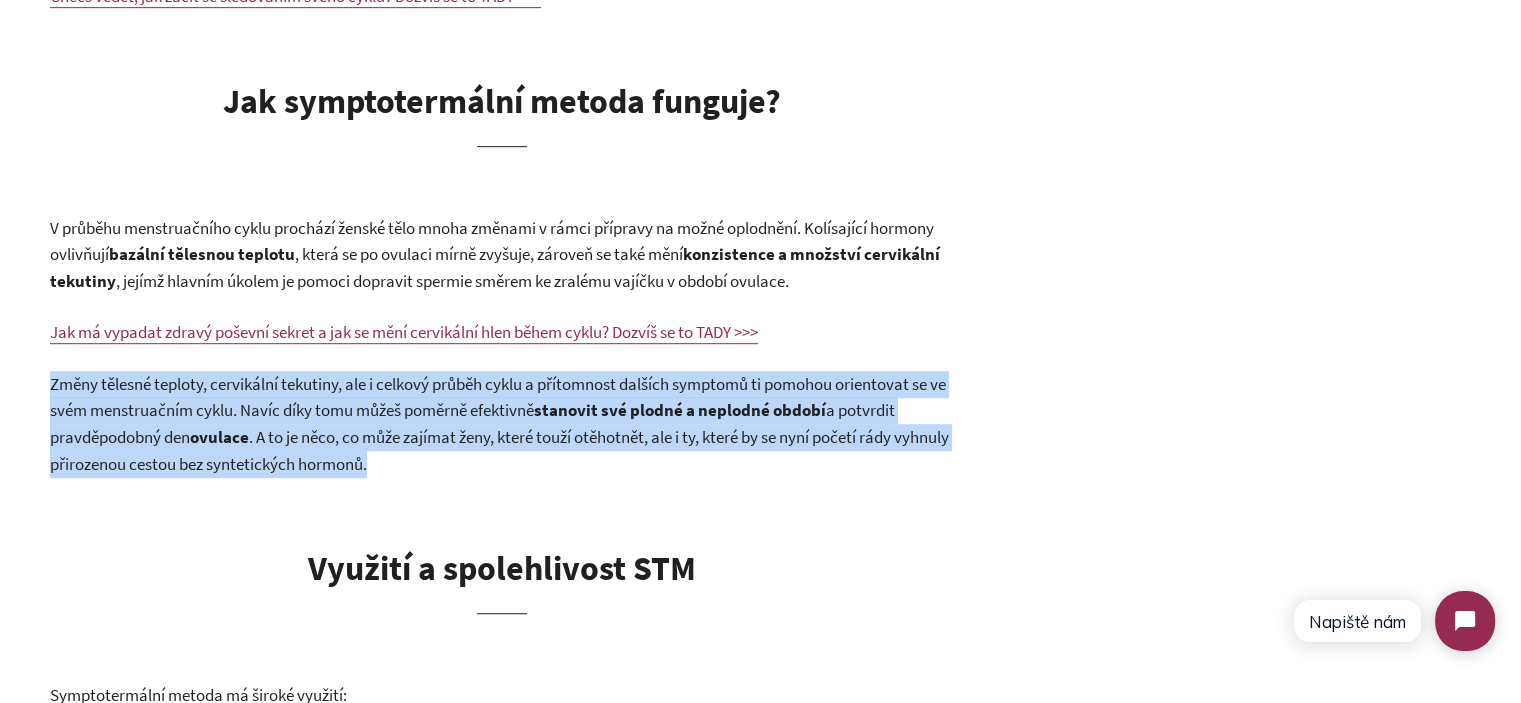 click on "Změny tělesné teploty, cervikální tekutiny, ale i celkový průběh cyklu a přítomnost dalších symptomů ti pomohou orientovat se ve svém menstruačním cyklu. Navíc díky tomu můžeš poměrně efektivně" at bounding box center [498, 397] 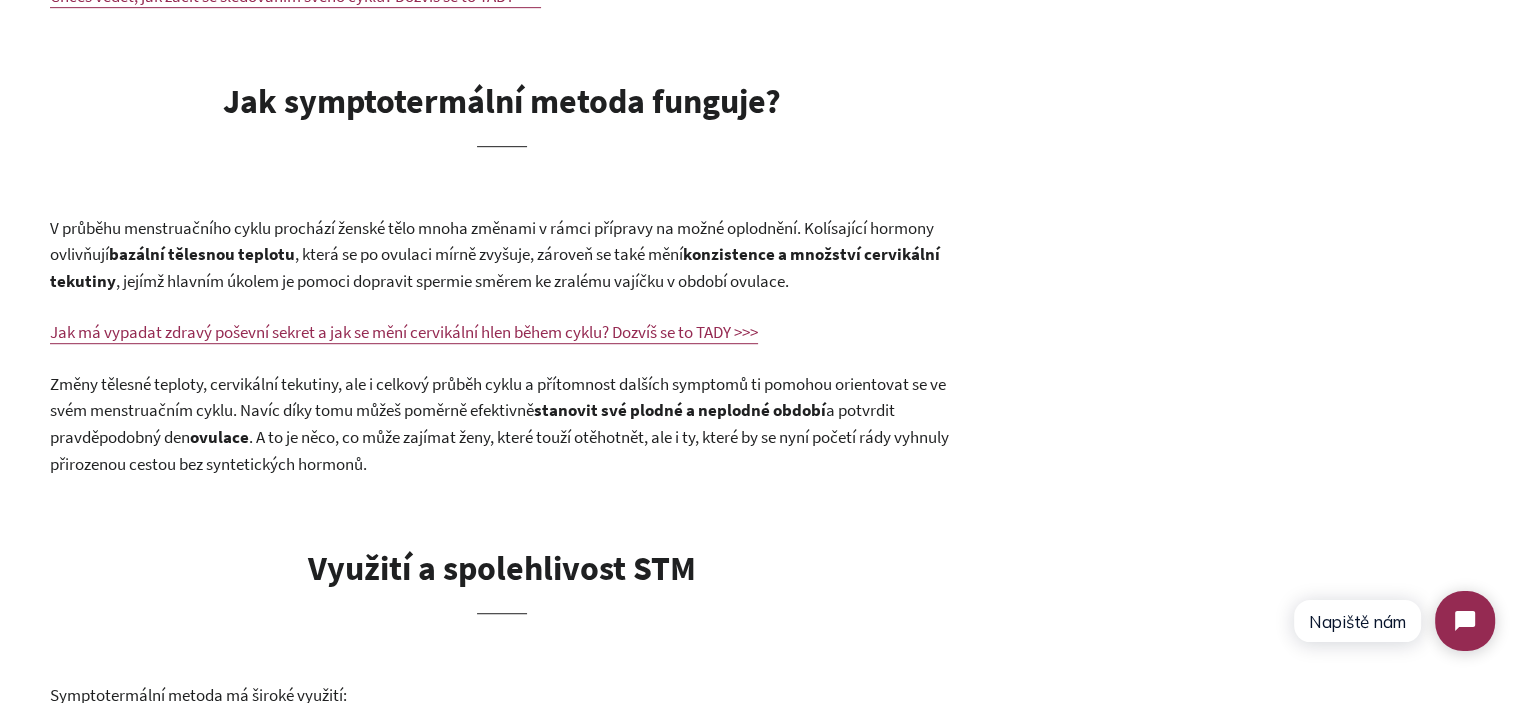 click on "V průběhu menstruačního cyklu prochází ženské tělo mnoha změnami v rámci přípravy na možné oplodnění. Kolísající hormony ovlivňují  bazální tělesnou teplotu , která se po ovulaci mírně zvyšuje, zároveň se také mění  konzistence a množství cervikální tekutiny , jejímž hlavním úkolem je pomoci dopravit spermie směrem ke zralému vajíčku v období ovulace." at bounding box center (502, 255) 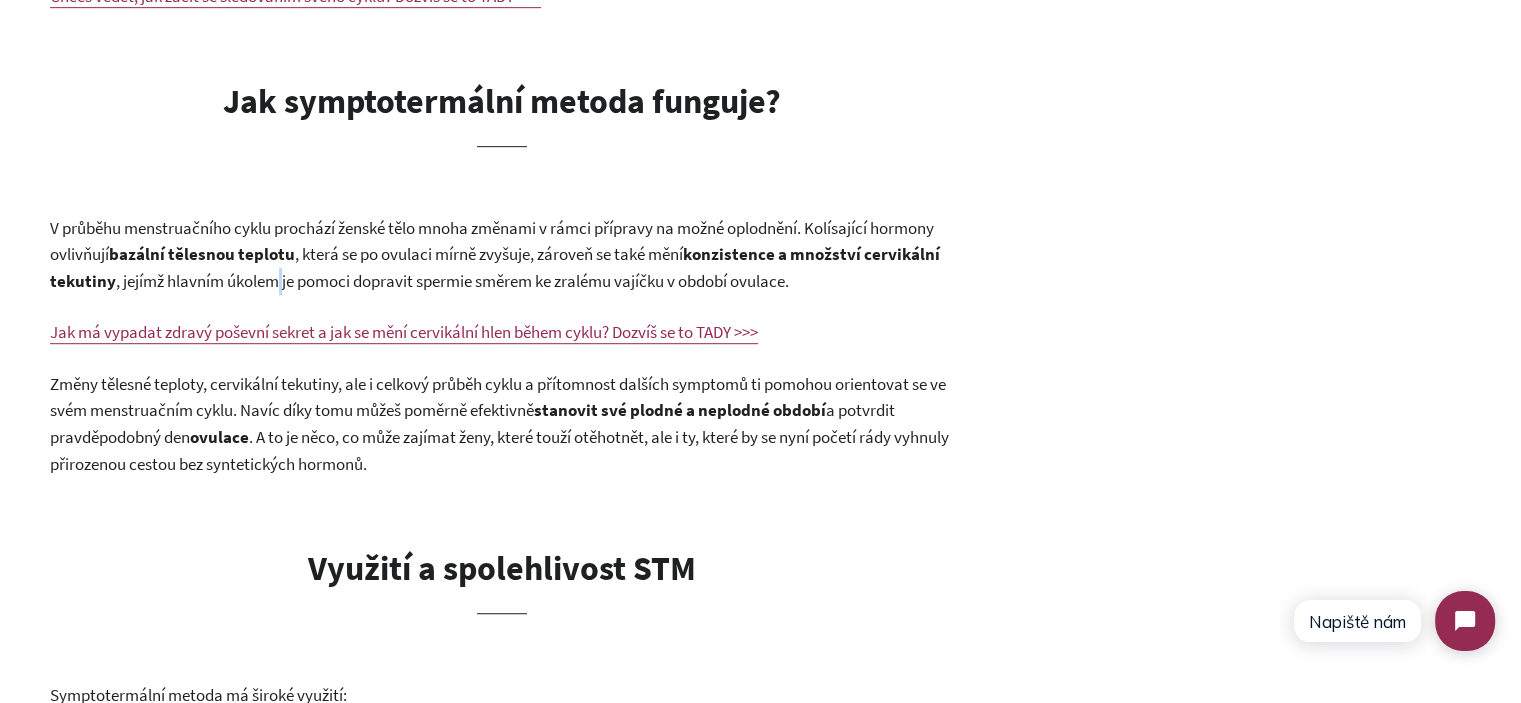 click on "V průběhu menstruačního cyklu prochází ženské tělo mnoha změnami v rámci přípravy na možné oplodnění. Kolísající hormony ovlivňují  bazální tělesnou teplotu , která se po ovulaci mírně zvyšuje, zároveň se také mění  konzistence a množství cervikální tekutiny , jejímž hlavním úkolem je pomoci dopravit spermie směrem ke zralému vajíčku v období ovulace." at bounding box center [502, 255] 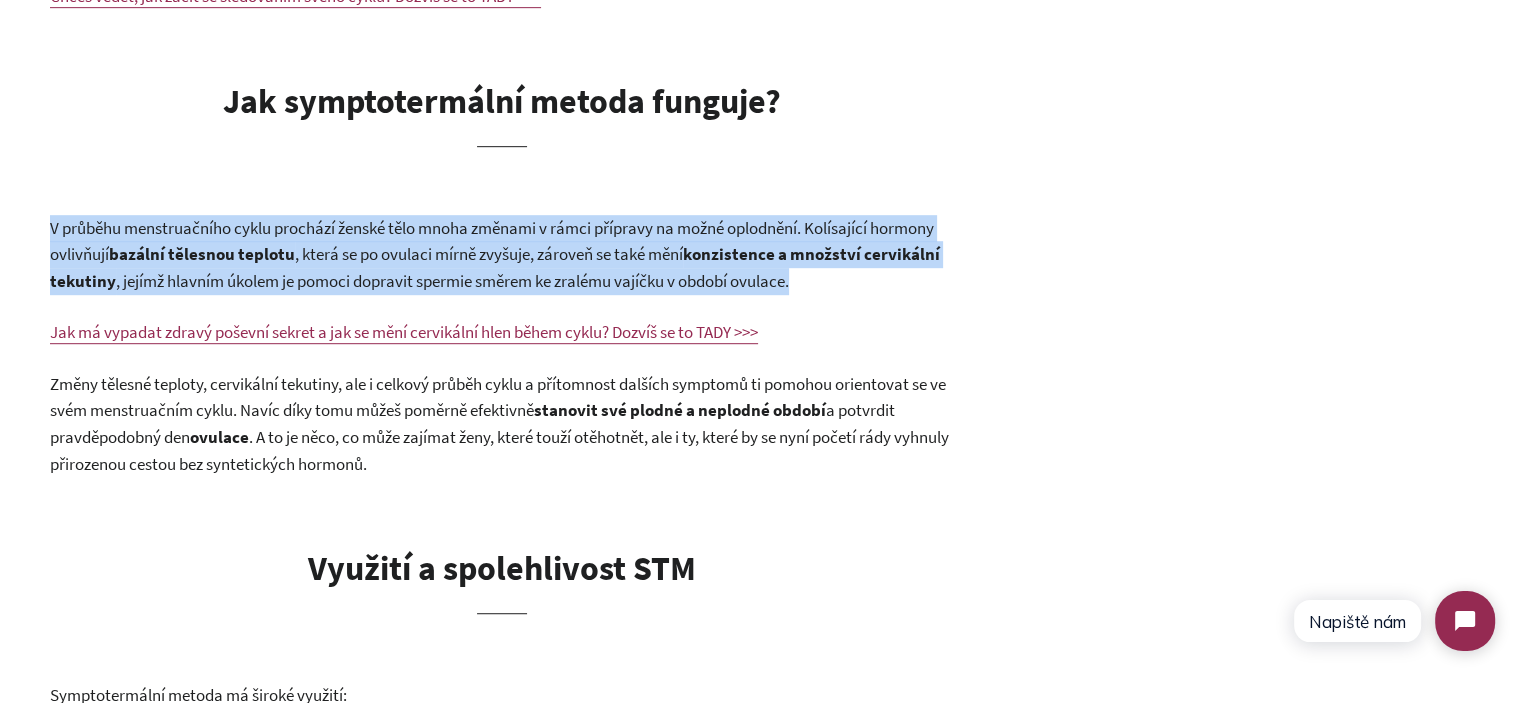 click on "V průběhu menstruačního cyklu prochází ženské tělo mnoha změnami v rámci přípravy na možné oplodnění. Kolísající hormony ovlivňují  bazální tělesnou teplotu , která se po ovulaci mírně zvyšuje, zároveň se také mění  konzistence a množství cervikální tekutiny , jejímž hlavním úkolem je pomoci dopravit spermie směrem ke zralému vajíčku v období ovulace." at bounding box center (502, 255) 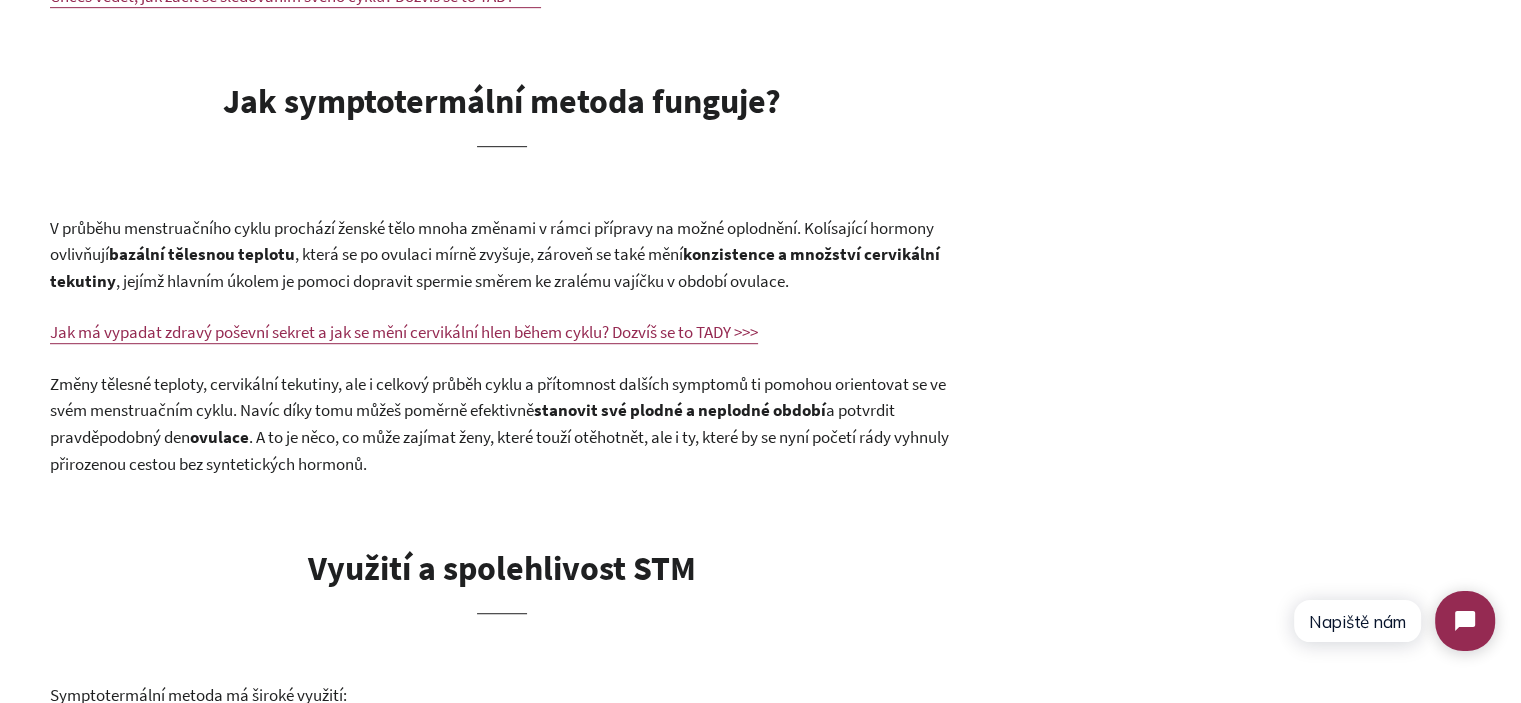 click on "Změny tělesné teploty, cervikální tekutiny, ale i celkový průběh cyklu a přítomnost dalších symptomů ti pomohou orientovat se ve svém menstruačním cyklu. Navíc díky tomu můžeš poměrně efektivně  stanovit své plodné a neplodné období  a potvrdit pravděpodobný den  ovulace . A to je něco, co může zajímat ženy, které touží otěhotnět, ale i ty, které by se nyní početí rády vyhnuly přirozenou cestou bez syntetických hormonů." at bounding box center (502, 424) 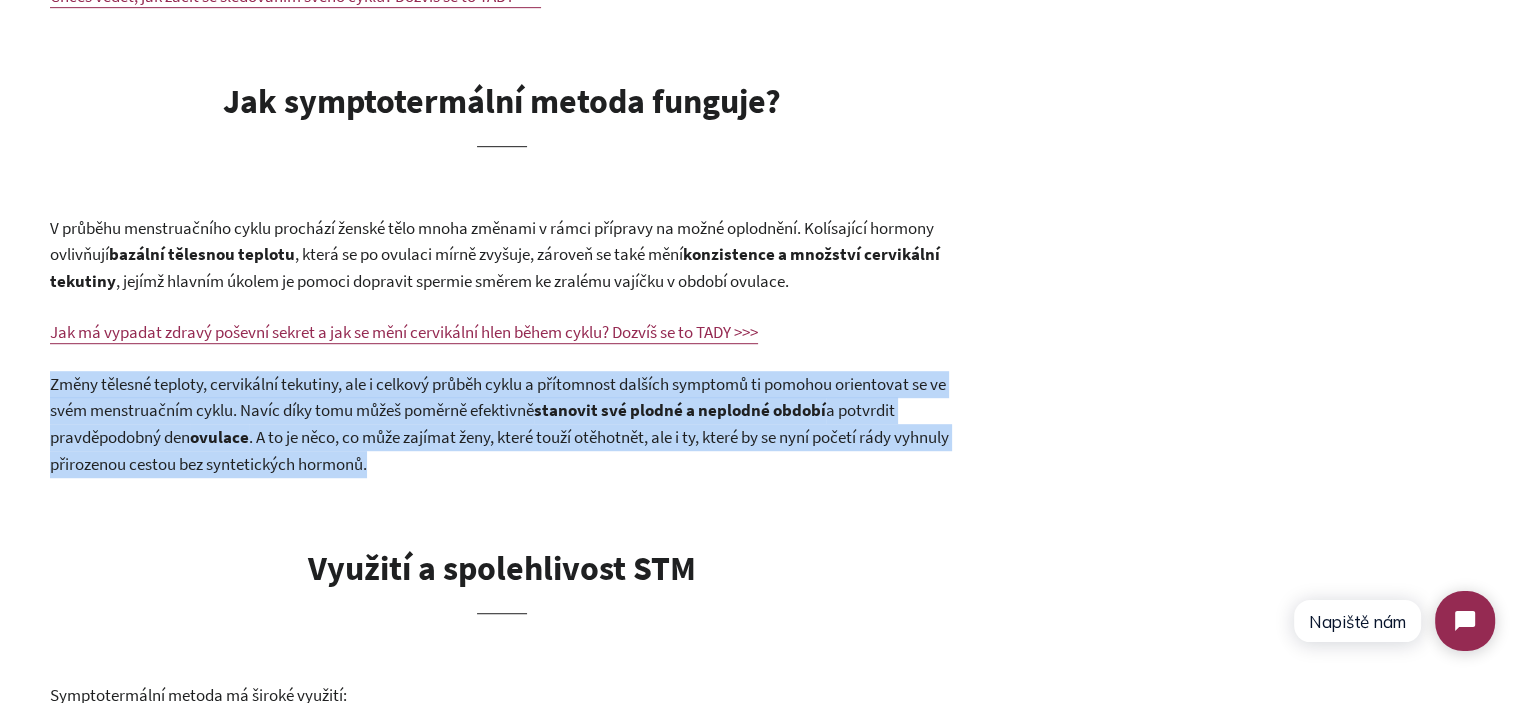 click on "Změny tělesné teploty, cervikální tekutiny, ale i celkový průběh cyklu a přítomnost dalších symptomů ti pomohou orientovat se ve svém menstruačním cyklu. Navíc díky tomu můžeš poměrně efektivně  stanovit své plodné a neplodné období  a potvrdit pravděpodobný den  ovulace . A to je něco, co může zajímat ženy, které touží otěhotnět, ale i ty, které by se nyní početí rády vyhnuly přirozenou cestou bez syntetických hormonů." at bounding box center [502, 424] 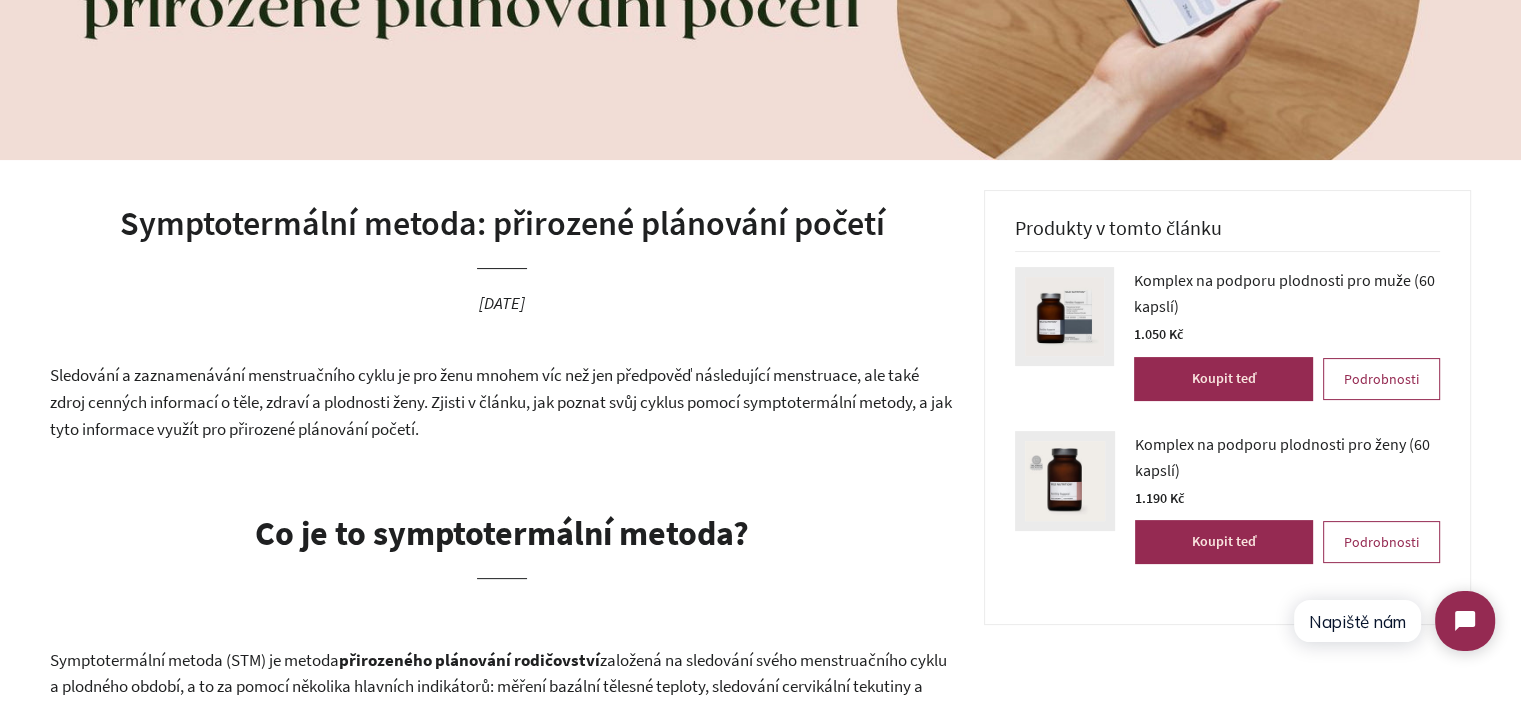 scroll, scrollTop: 200, scrollLeft: 0, axis: vertical 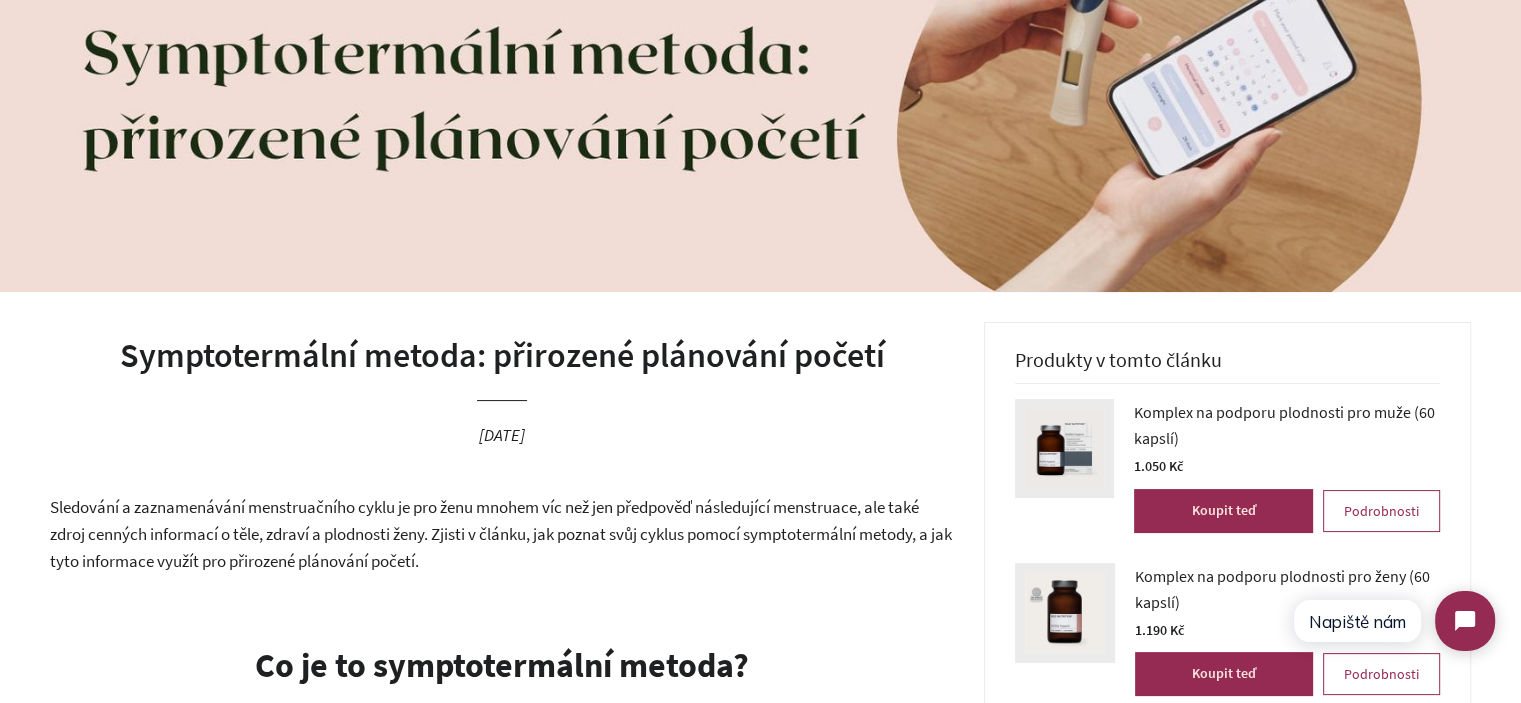 click on "Sledování a zaznamenávání menstruačního cyklu je pro ženu mnohem víc než jen předpověď následující menstruace, ale také zdroj cenných informací o těle, zdraví a plodnosti ženy. Zjisti v článku, jak poznat svůj cyklus pomocí symptotermální metody, a jak tyto informace využít pro přirozené plánování početí." at bounding box center [501, 533] 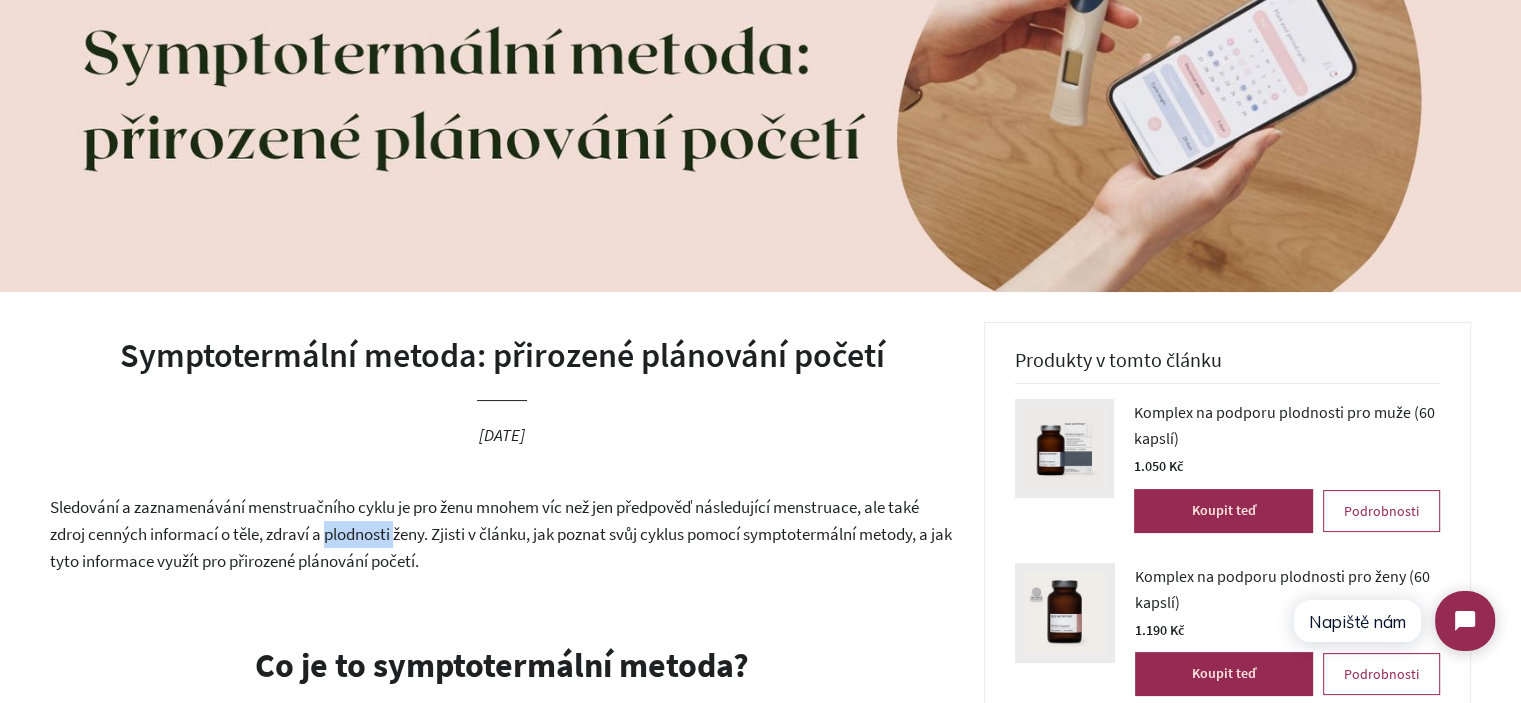 click on "Sledování a zaznamenávání menstruačního cyklu je pro ženu mnohem víc než jen předpověď následující menstruace, ale také zdroj cenných informací o těle, zdraví a plodnosti ženy. Zjisti v článku, jak poznat svůj cyklus pomocí symptotermální metody, a jak tyto informace využít pro přirozené plánování početí." at bounding box center [501, 533] 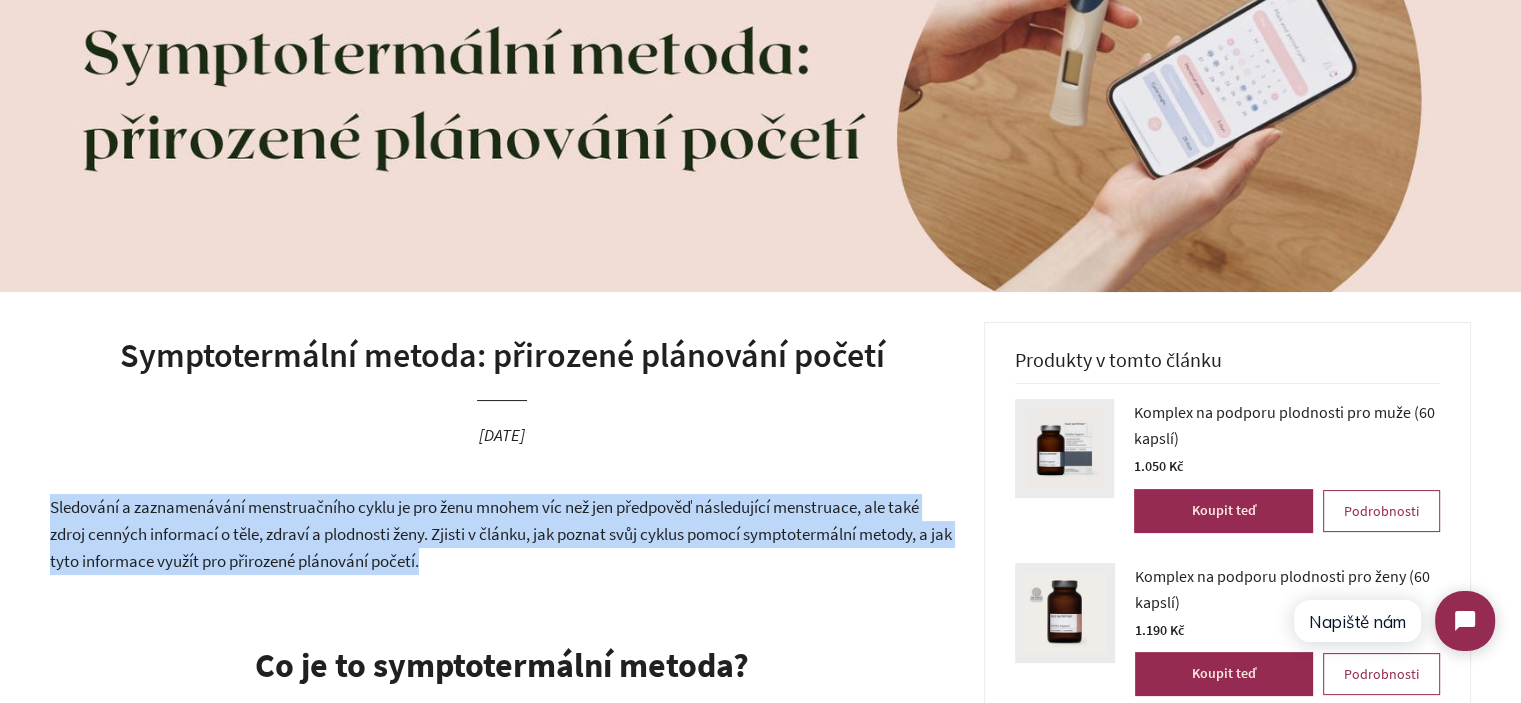 click on "Sledování a zaznamenávání menstruačního cyklu je pro ženu mnohem víc než jen předpověď následující menstruace, ale také zdroj cenných informací o těle, zdraví a plodnosti ženy. Zjisti v článku, jak poznat svůj cyklus pomocí symptotermální metody, a jak tyto informace využít pro přirozené plánování početí." at bounding box center [501, 533] 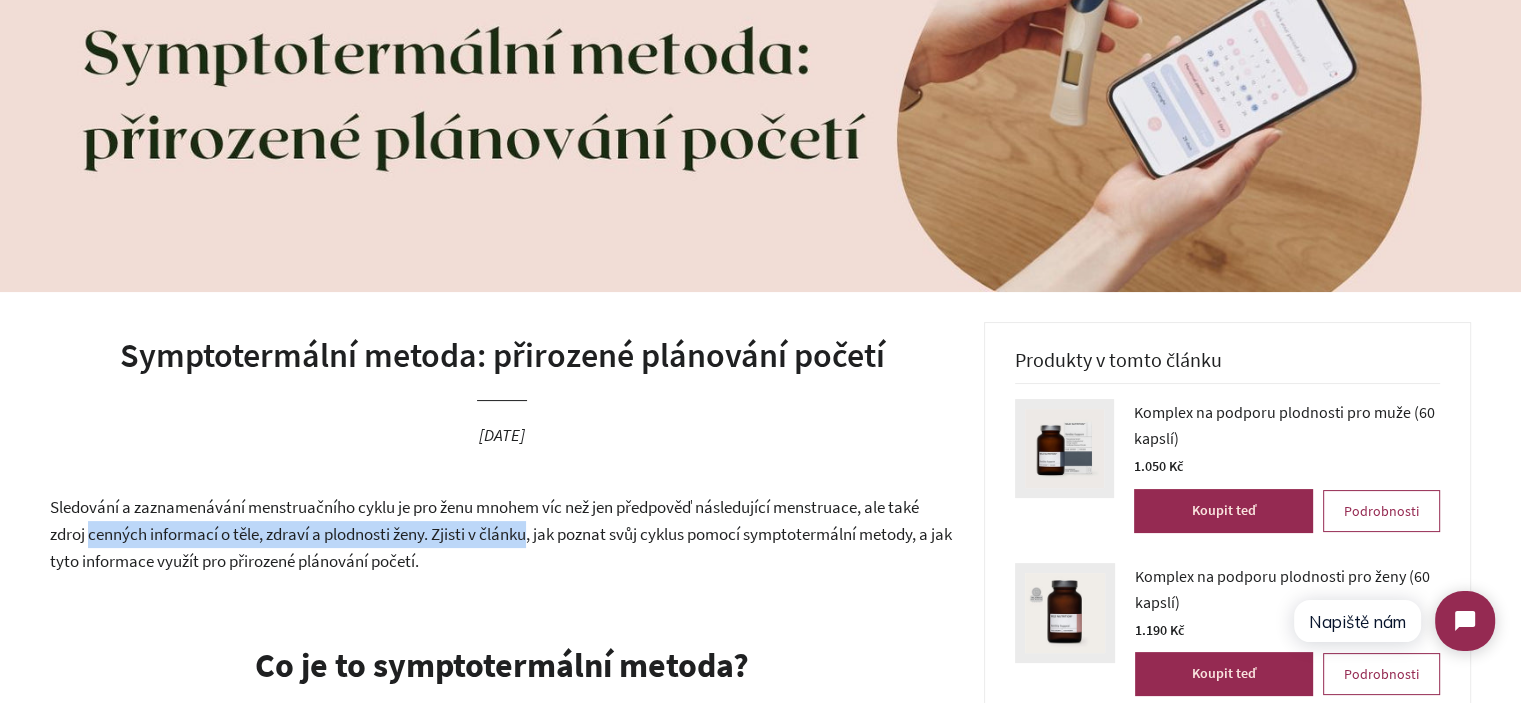 drag, startPoint x: 515, startPoint y: 547, endPoint x: 88, endPoint y: 527, distance: 427.46814 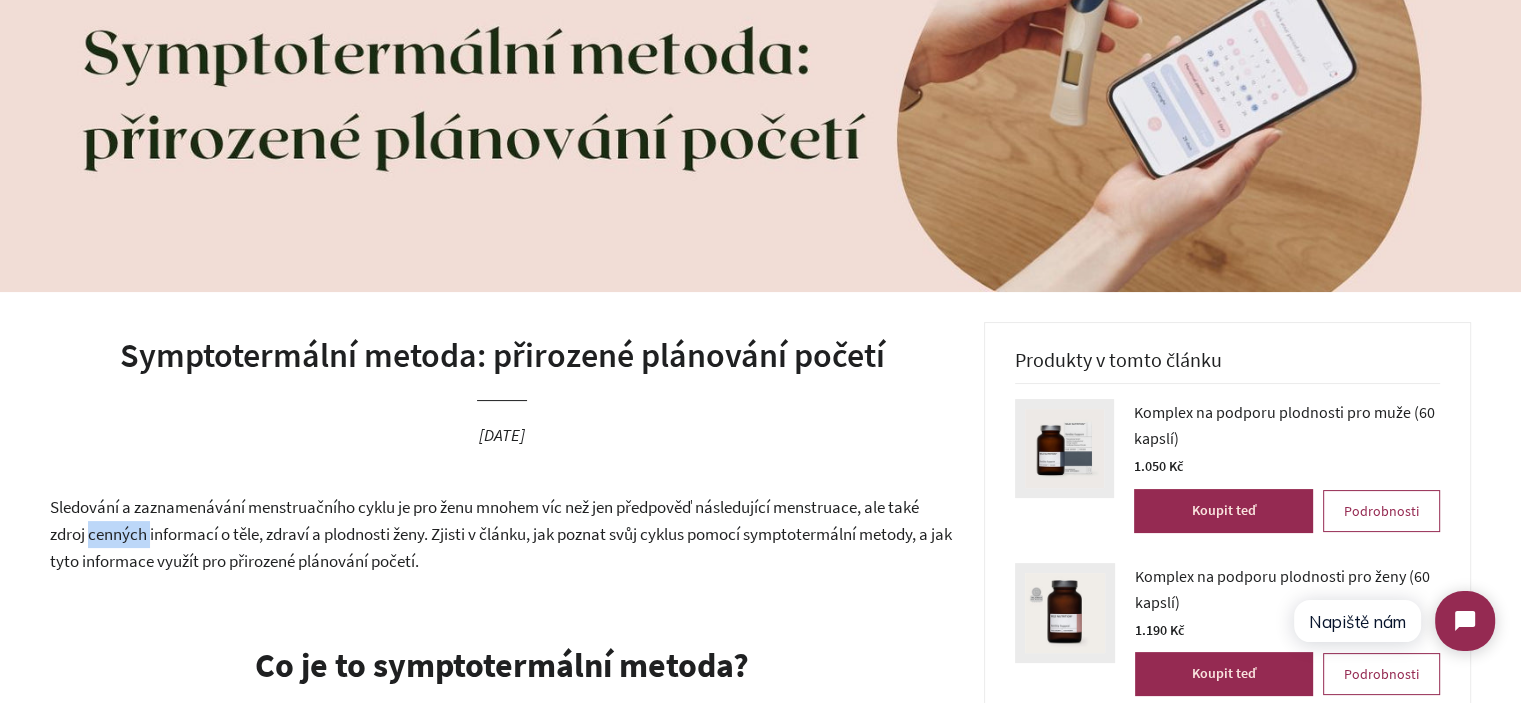 click on "Sledování a zaznamenávání menstruačního cyklu je pro ženu mnohem víc než jen předpověď následující menstruace, ale také zdroj cenných informací o těle, zdraví a plodnosti ženy. Zjisti v článku, jak poznat svůj cyklus pomocí symptotermální metody, a jak tyto informace využít pro přirozené plánování početí." at bounding box center (501, 533) 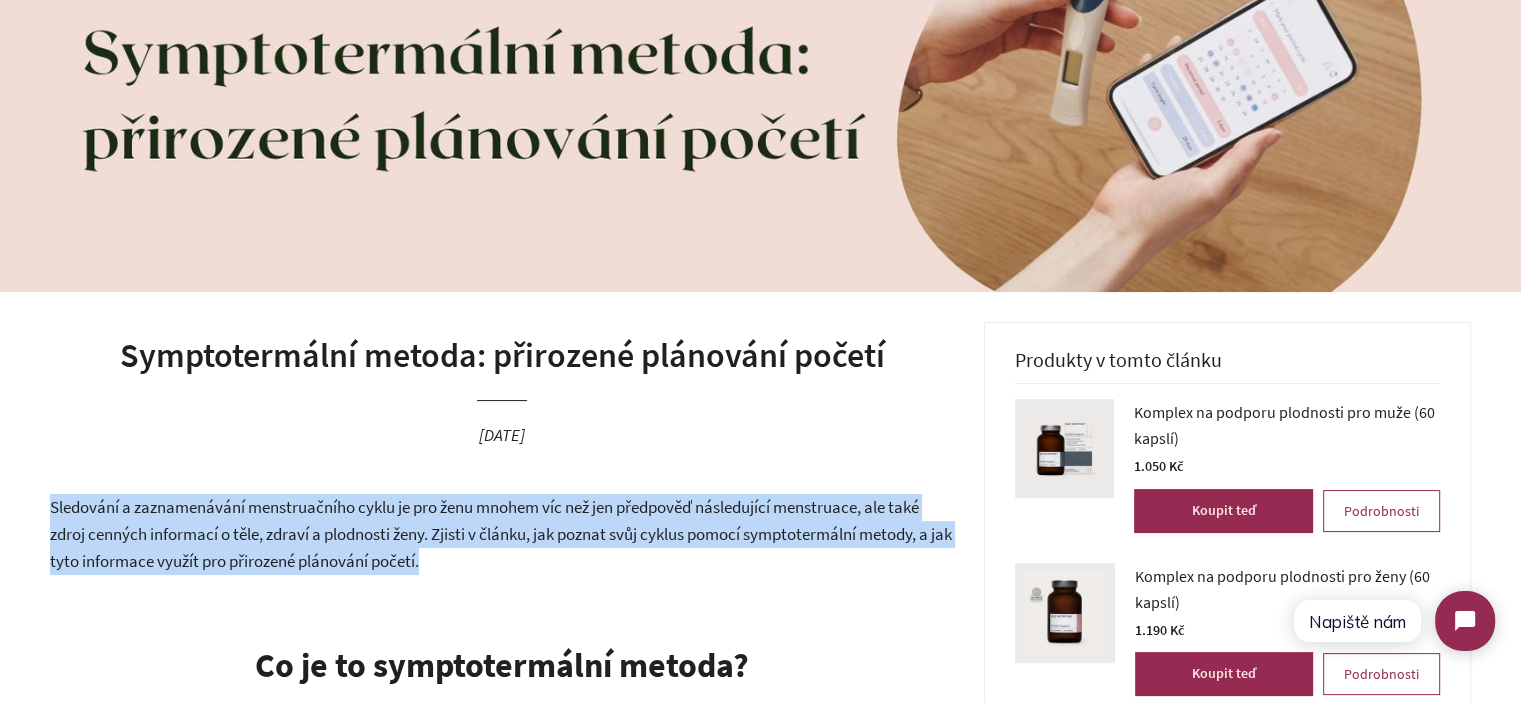 click on "Sledování a zaznamenávání menstruačního cyklu je pro ženu mnohem víc než jen předpověď následující menstruace, ale také zdroj cenných informací o těle, zdraví a plodnosti ženy. Zjisti v článku, jak poznat svůj cyklus pomocí symptotermální metody, a jak tyto informace využít pro přirozené plánování početí." at bounding box center [501, 533] 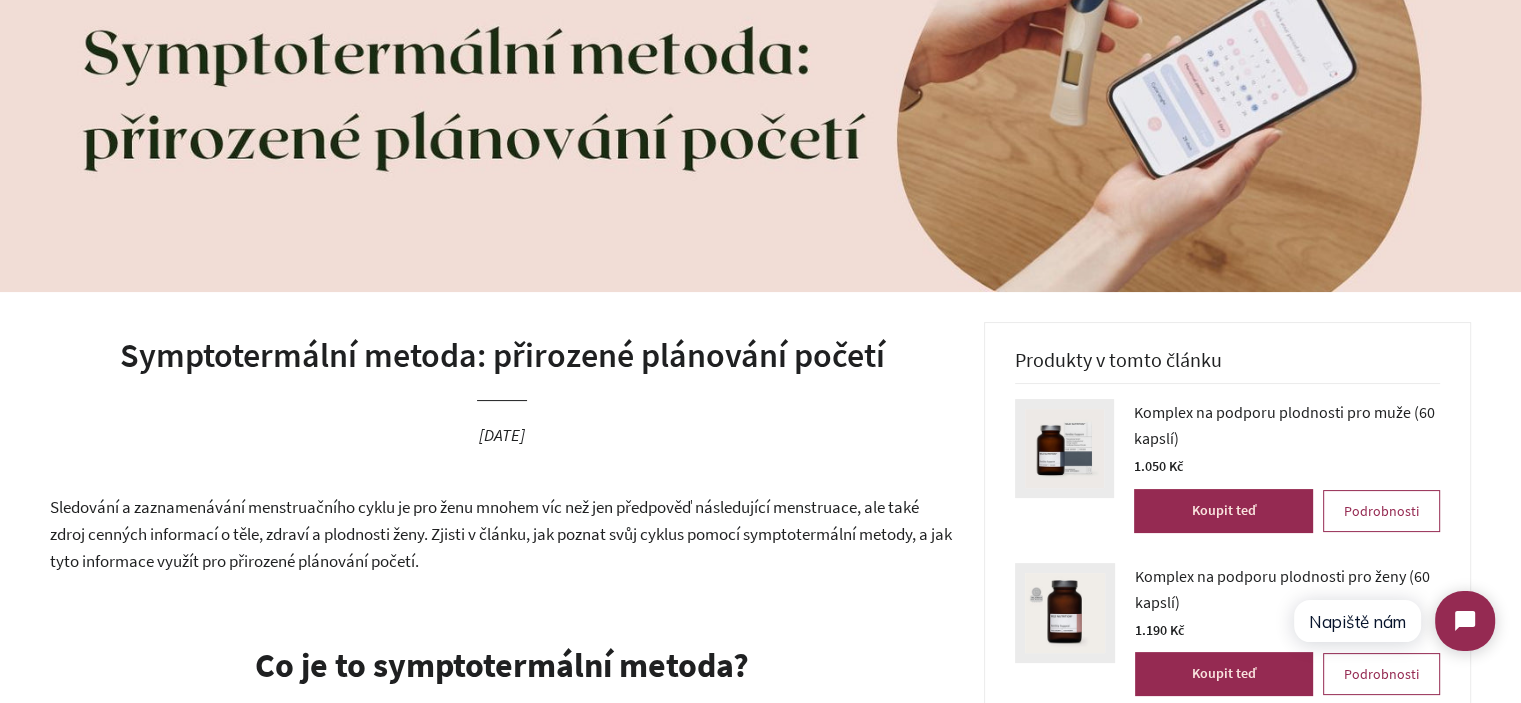 click on "Sledování a zaznamenávání menstruačního cyklu je pro ženu mnohem víc než jen předpověď následující menstruace, ale také zdroj cenných informací o těle, zdraví a plodnosti ženy. Zjisti v článku, jak poznat svůj cyklus pomocí symptotermální metody, a jak tyto informace využít pro přirozené plánování početí." at bounding box center (501, 533) 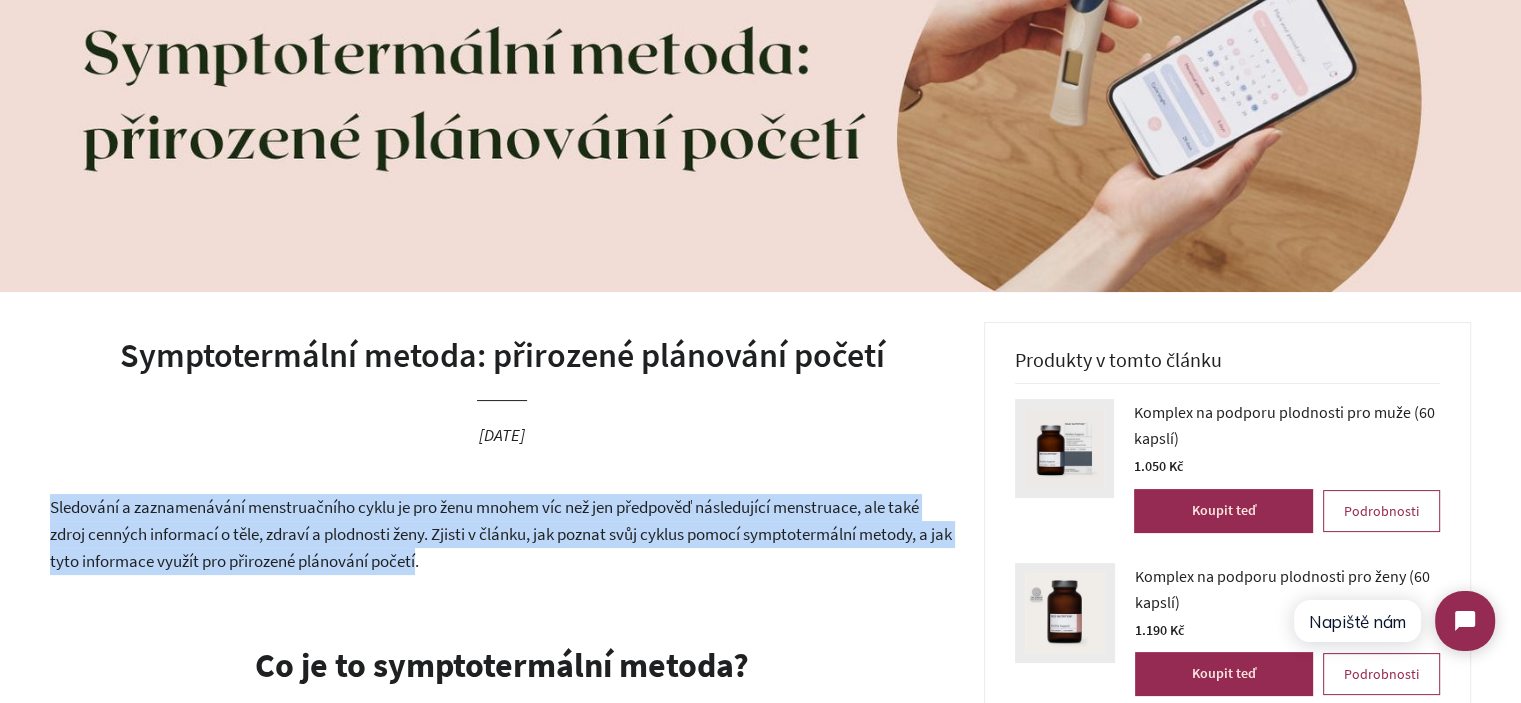 drag, startPoint x: 56, startPoint y: 503, endPoint x: 440, endPoint y: 568, distance: 389.46246 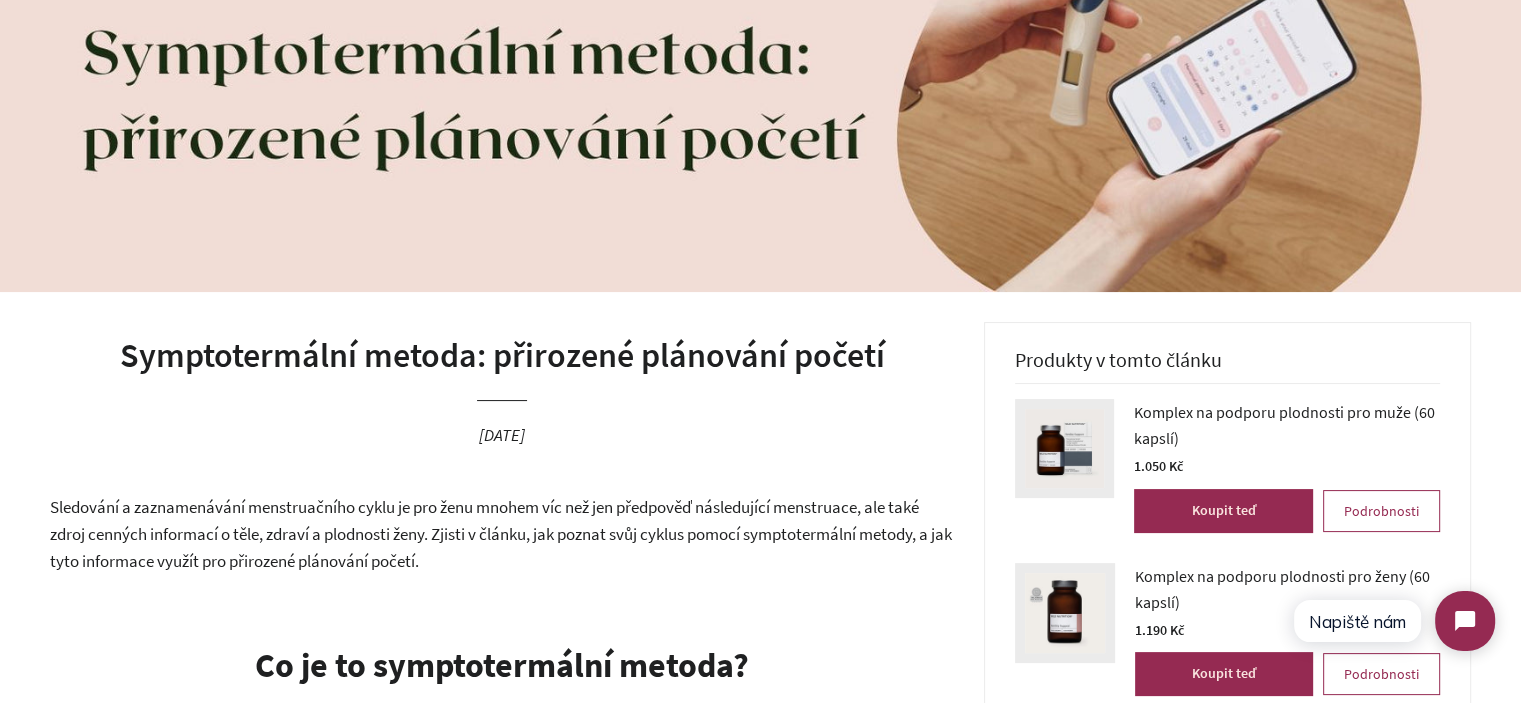 click on "Sledování a zaznamenávání menstruačního cyklu je pro ženu mnohem víc než jen předpověď následující menstruace, ale také zdroj cenných informací o těle, zdraví a plodnosti ženy. Zjisti v článku, jak poznat svůj cyklus pomocí symptotermální metody, a jak tyto informace využít pro přirozené plánování početí." at bounding box center (502, 534) 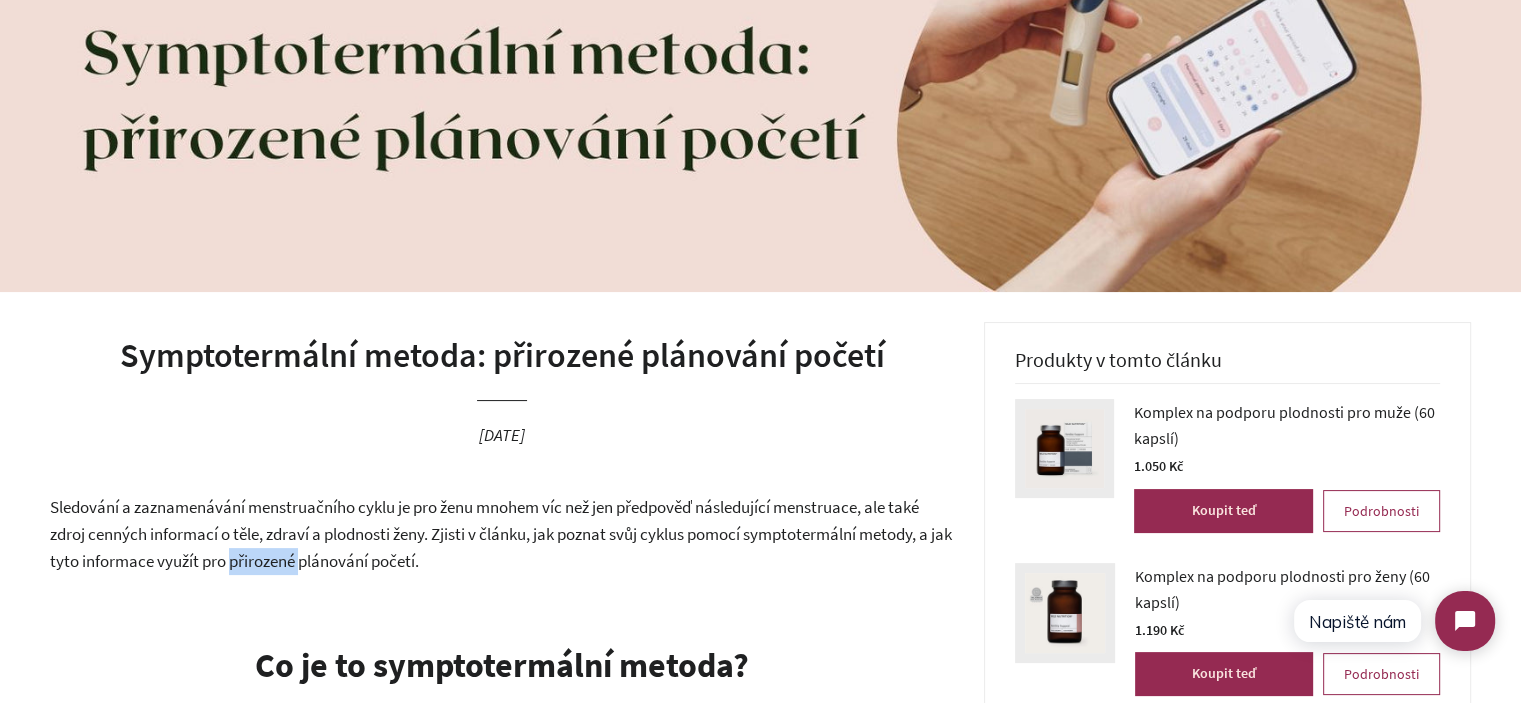 click on "Sledování a zaznamenávání menstruačního cyklu je pro ženu mnohem víc než jen předpověď následující menstruace, ale také zdroj cenných informací o těle, zdraví a plodnosti ženy. Zjisti v článku, jak poznat svůj cyklus pomocí symptotermální metody, a jak tyto informace využít pro přirozené plánování početí." at bounding box center [501, 533] 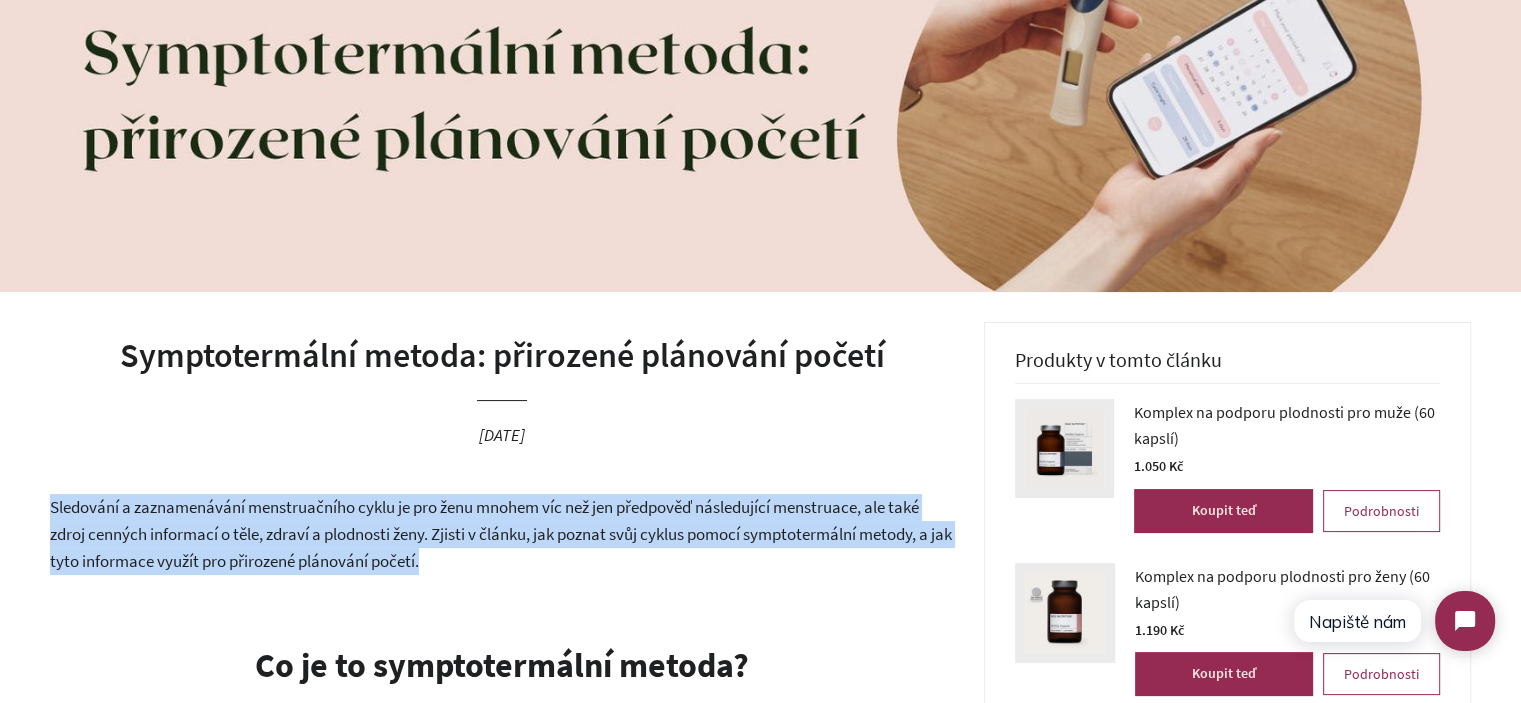 click on "Sledování a zaznamenávání menstruačního cyklu je pro ženu mnohem víc než jen předpověď následující menstruace, ale také zdroj cenných informací o těle, zdraví a plodnosti ženy. Zjisti v článku, jak poznat svůj cyklus pomocí symptotermální metody, a jak tyto informace využít pro přirozené plánování početí." at bounding box center (501, 533) 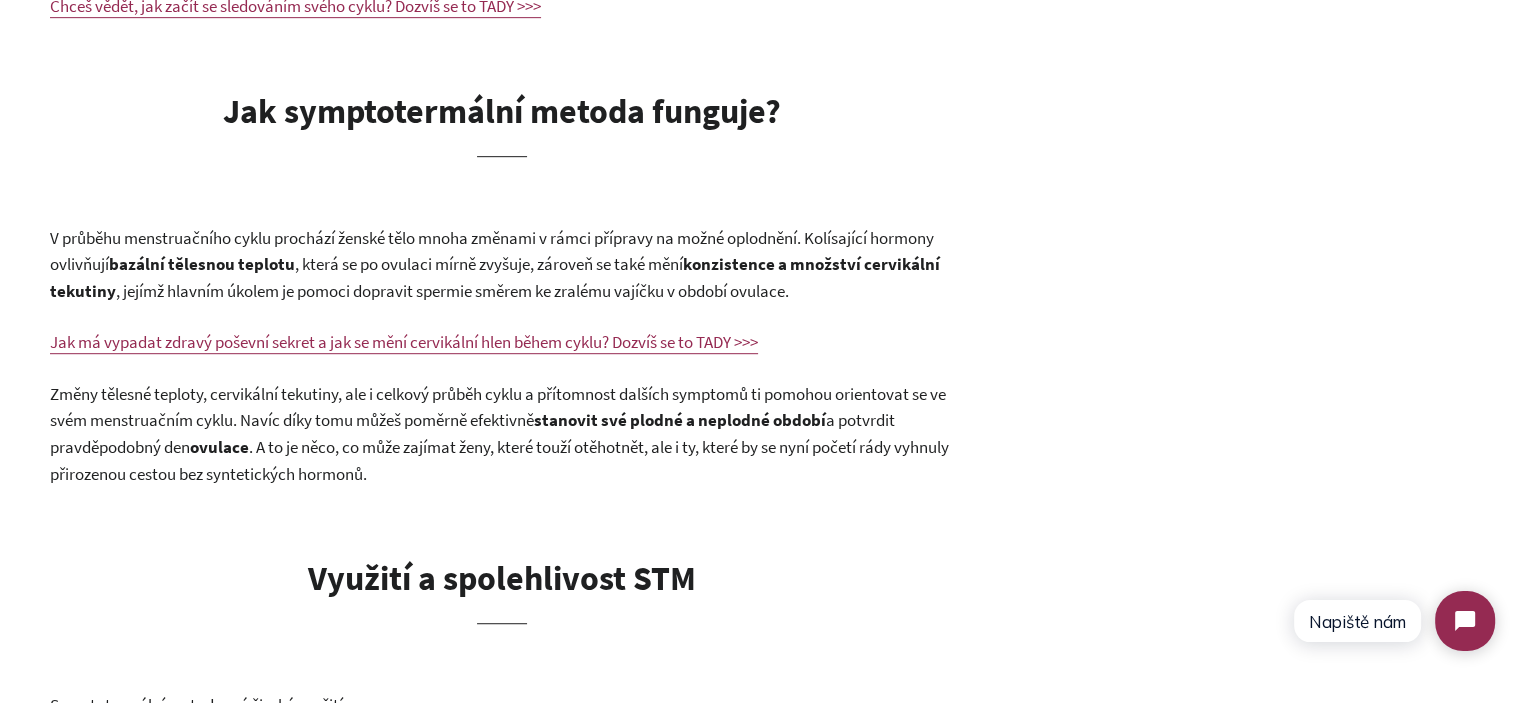 scroll, scrollTop: 1100, scrollLeft: 0, axis: vertical 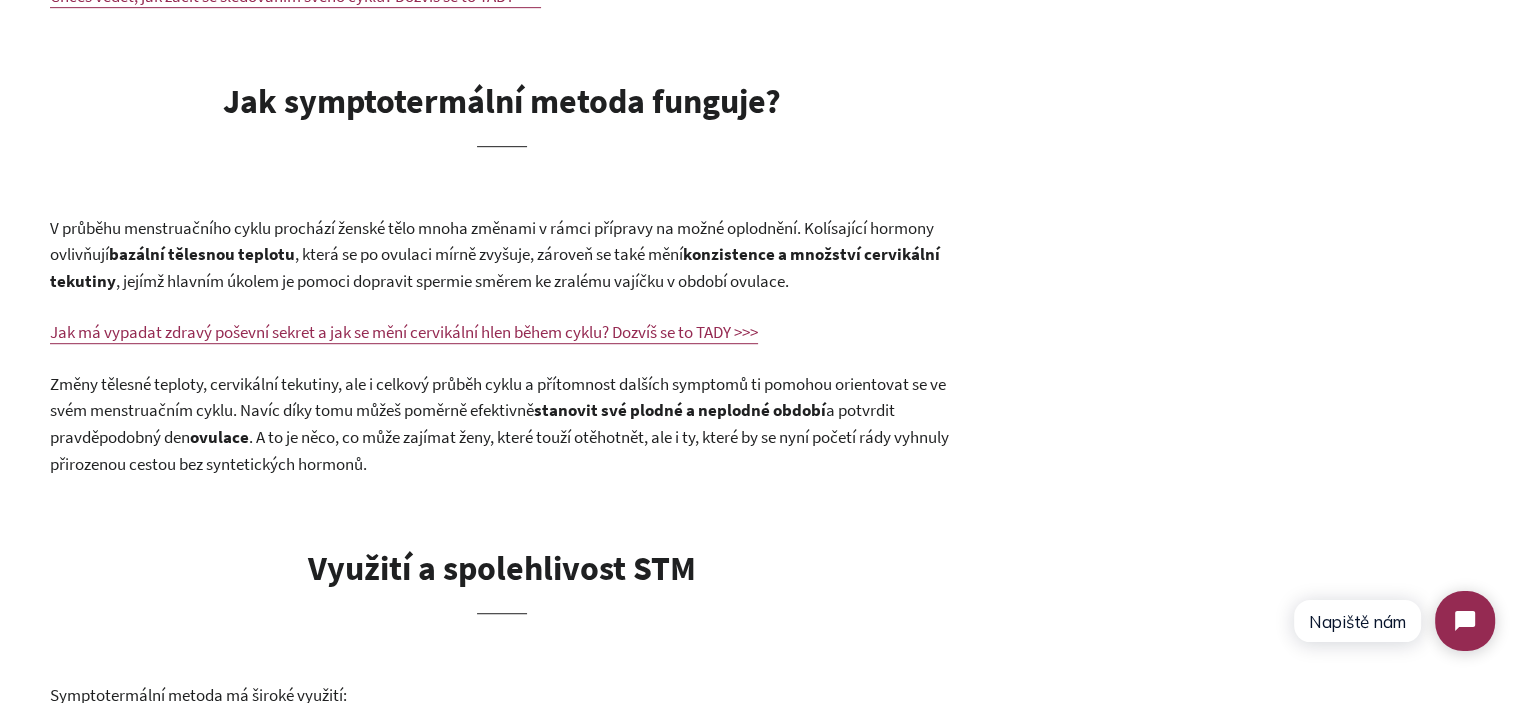 click on ", která se po ovulaci mírně zvyšuje, zároveň se také mění" at bounding box center (489, 254) 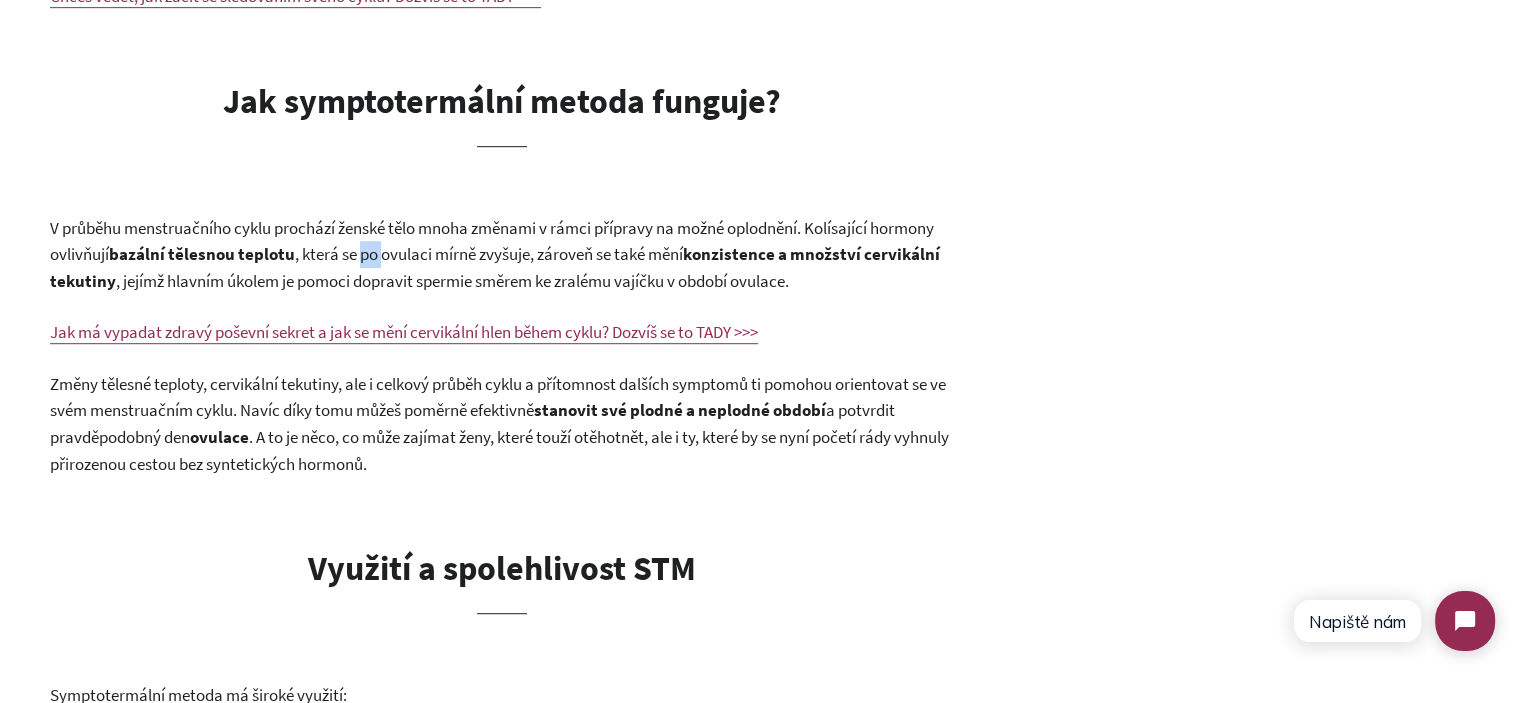 click on ", která se po ovulaci mírně zvyšuje, zároveň se také mění" at bounding box center [489, 254] 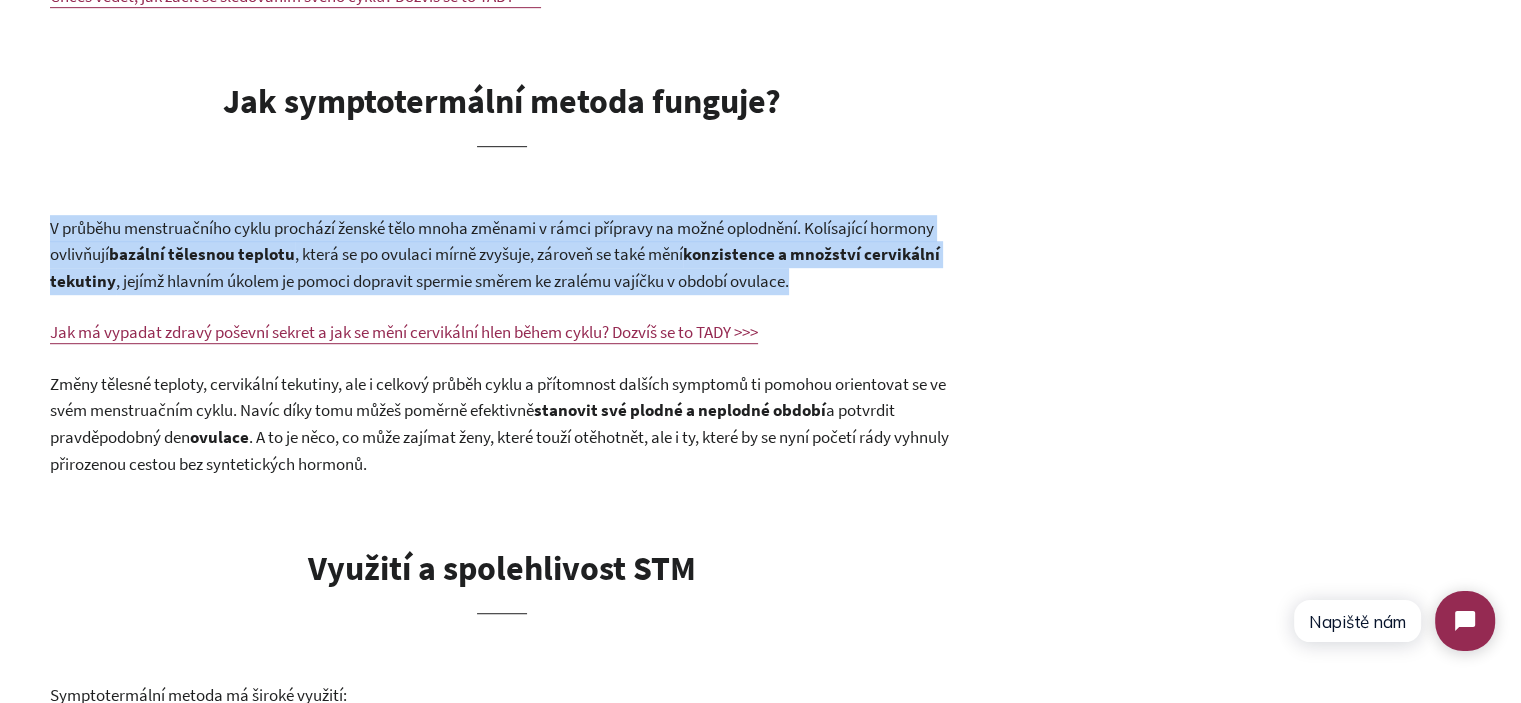 click on ", která se po ovulaci mírně zvyšuje, zároveň se také mění" at bounding box center [489, 254] 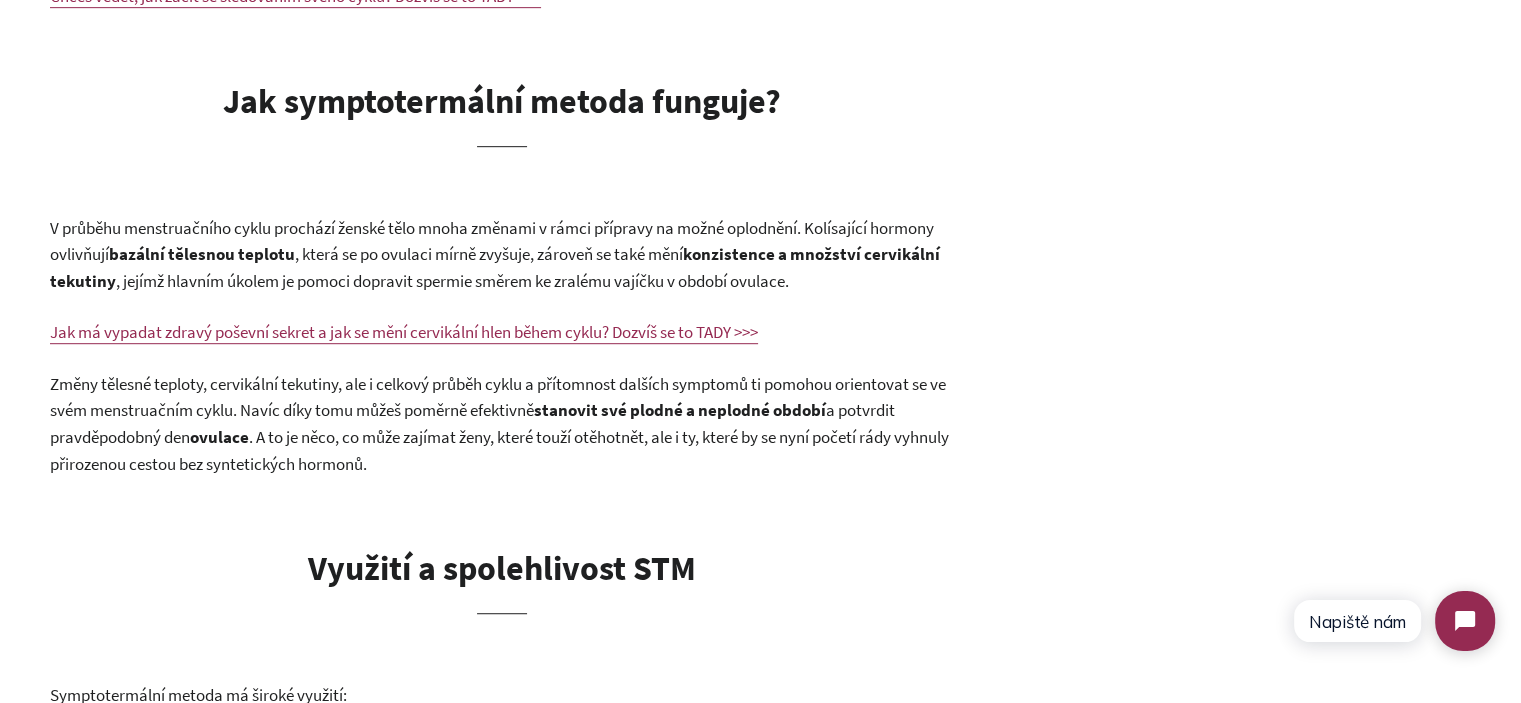click on "bazální tělesnou teplotu" at bounding box center [202, 254] 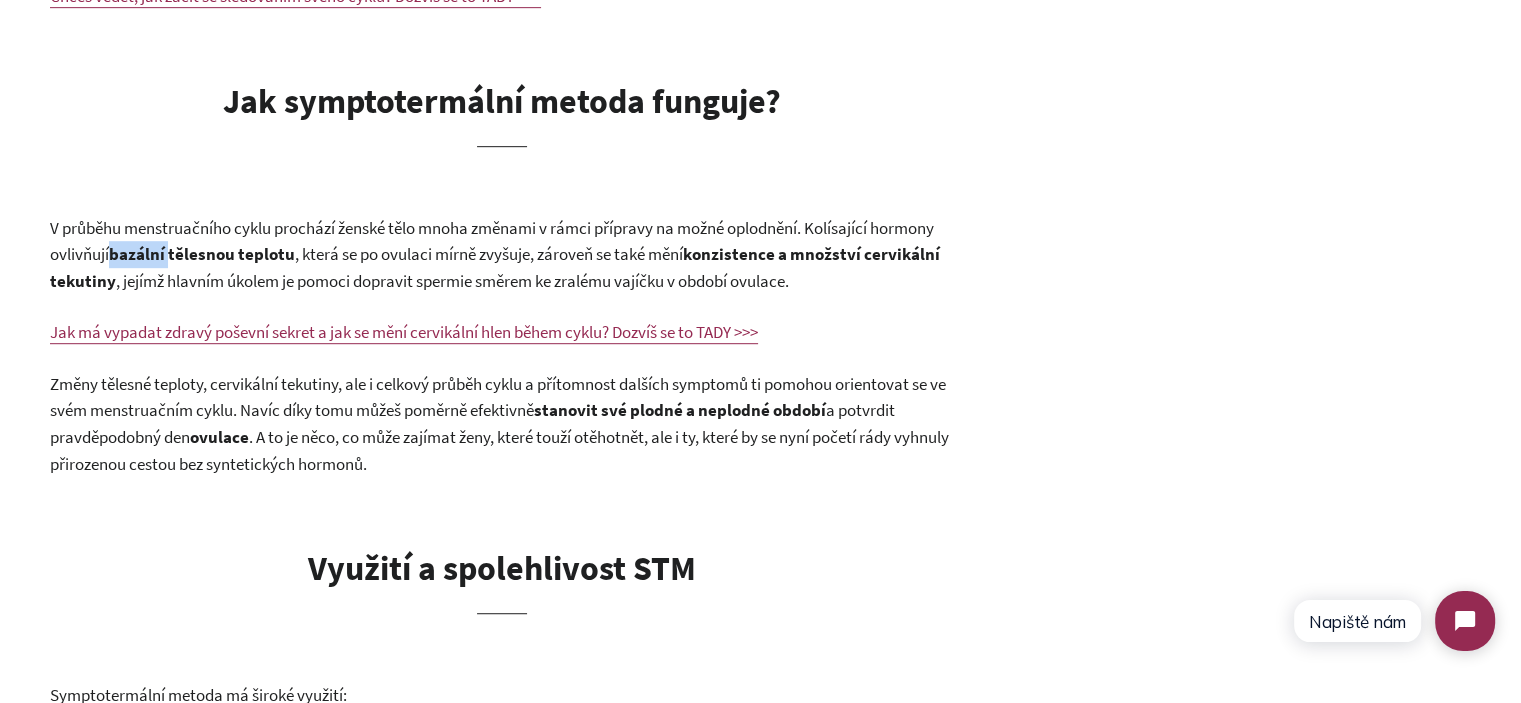 click on "bazální tělesnou teplotu" at bounding box center [202, 254] 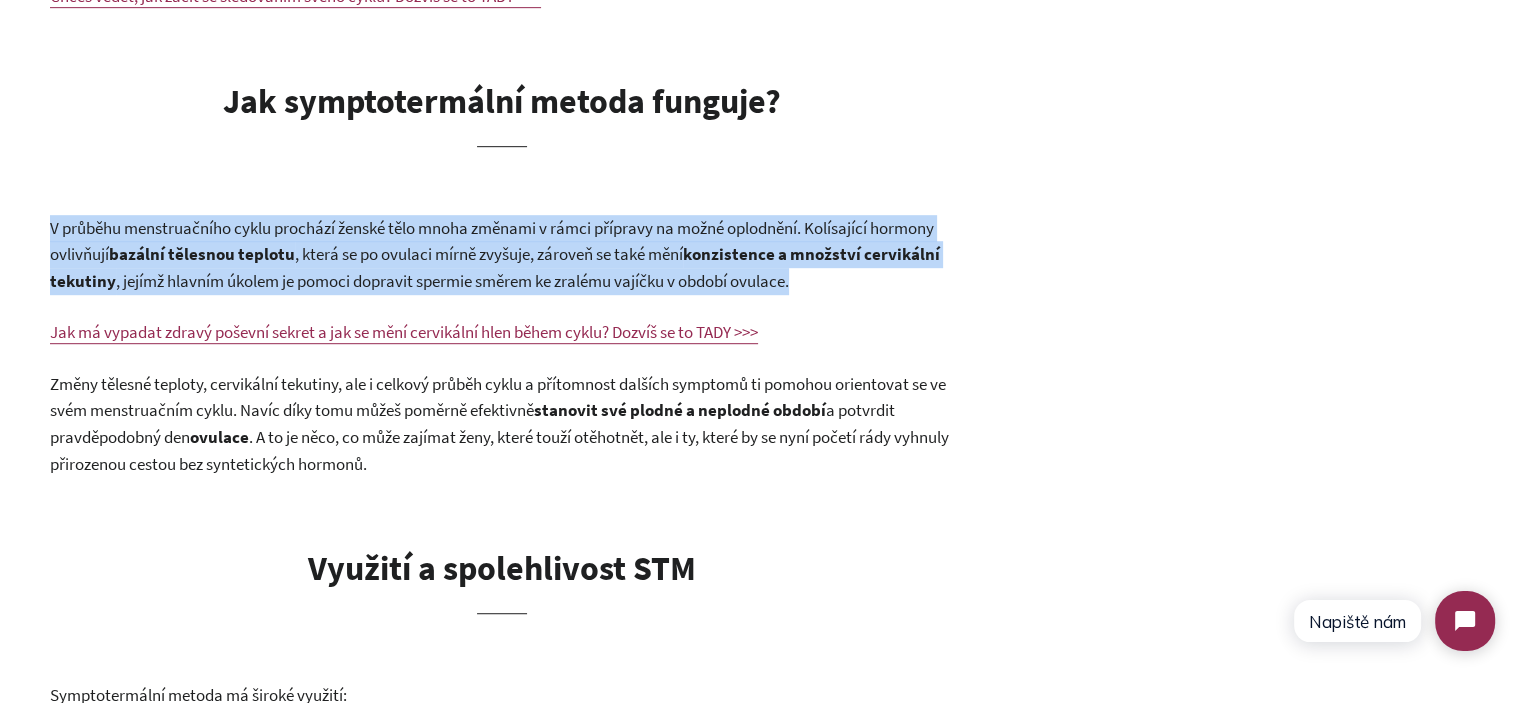 click on "bazální tělesnou teplotu" at bounding box center (202, 254) 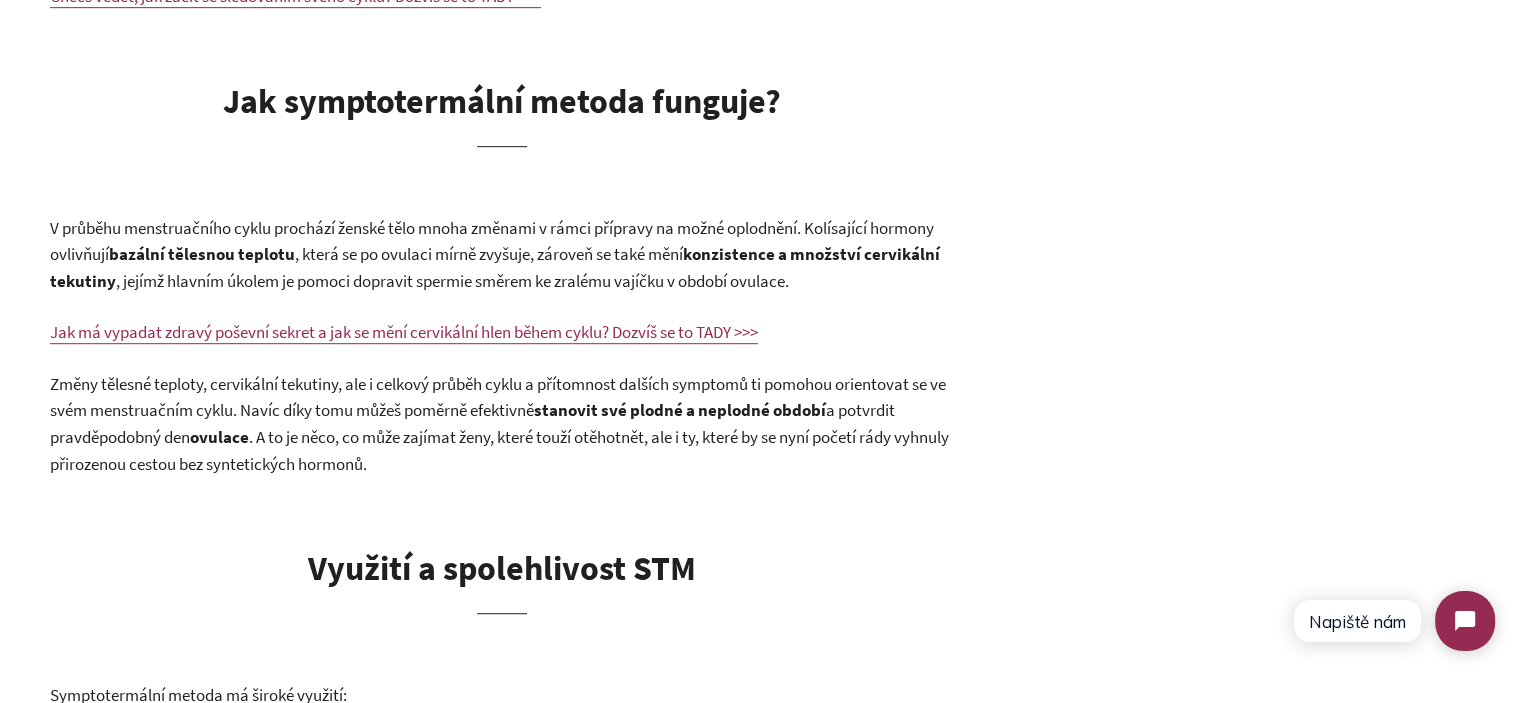 click on "V průběhu menstruačního cyklu prochází ženské tělo mnoha změnami v rámci přípravy na možné oplodnění. Kolísající hormony ovlivňují  bazální tělesnou teplotu , která se po ovulaci mírně zvyšuje, zároveň se také mění  konzistence a množství cervikální tekutiny , jejímž hlavním úkolem je pomoci dopravit spermie směrem ke zralému vajíčku v období ovulace." at bounding box center (502, 255) 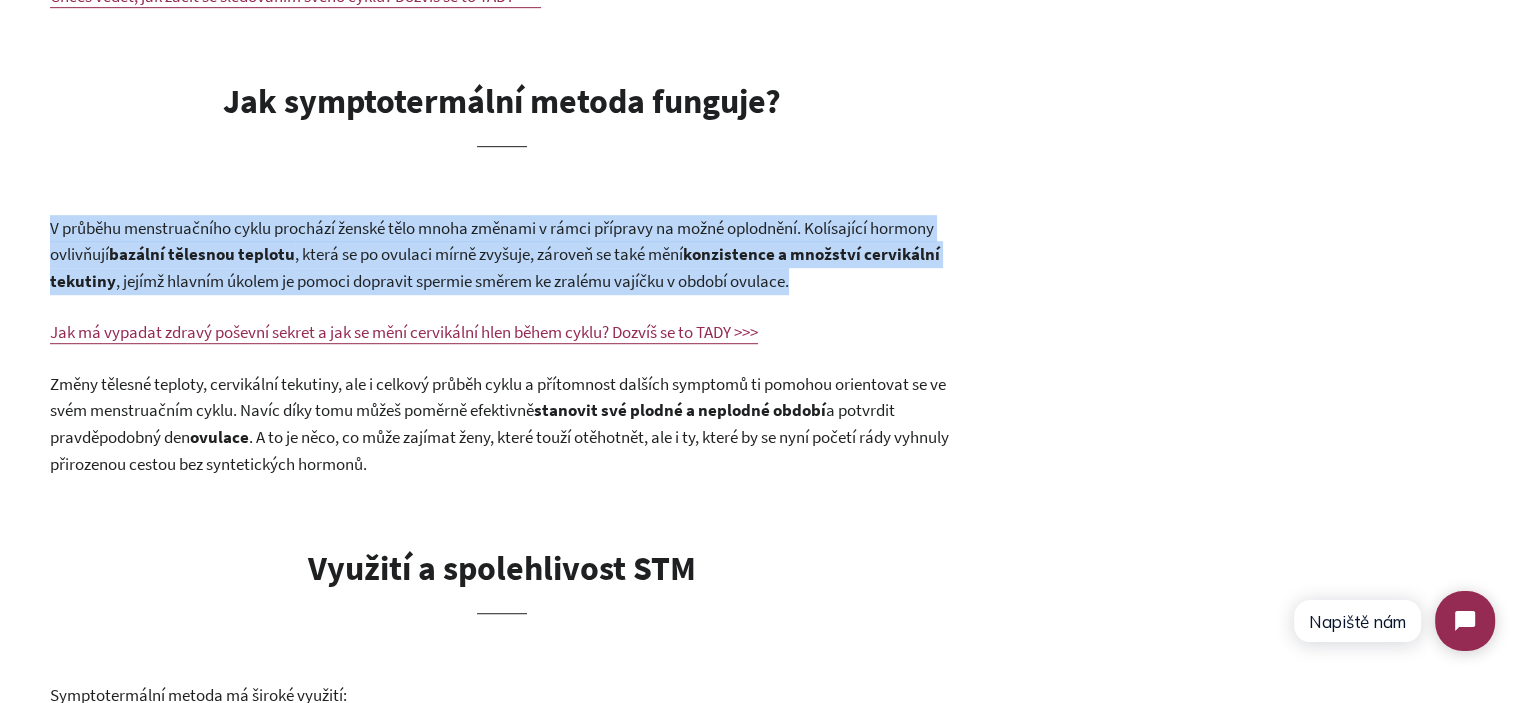 click on "V průběhu menstruačního cyklu prochází ženské tělo mnoha změnami v rámci přípravy na možné oplodnění. Kolísající hormony ovlivňují  bazální tělesnou teplotu , která se po ovulaci mírně zvyšuje, zároveň se také mění  konzistence a množství cervikální tekutiny , jejímž hlavním úkolem je pomoci dopravit spermie směrem ke zralému vajíčku v období ovulace." at bounding box center (502, 255) 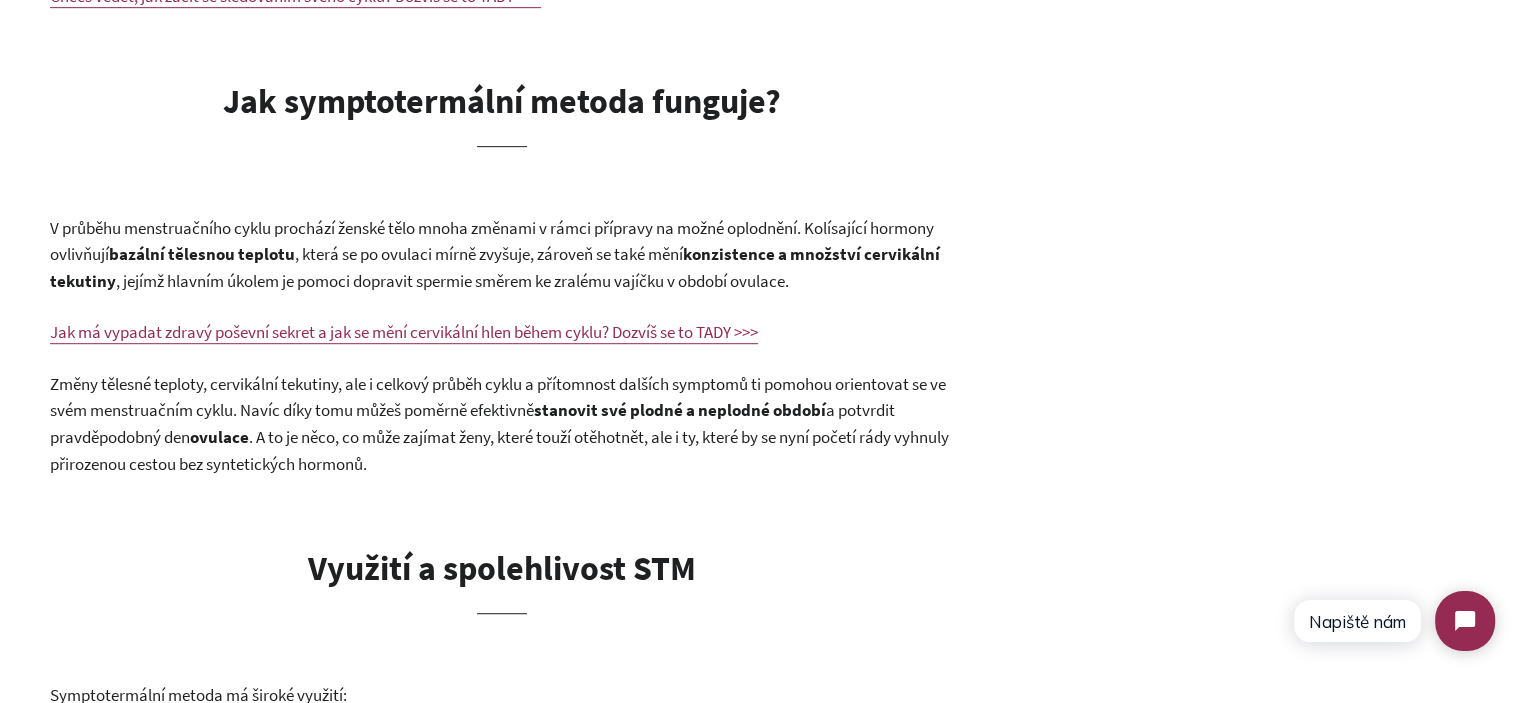 click on ". A to je něco, co může zajímat ženy, které touží otěhotnět, ale i ty, které by se nyní početí rády vyhnuly přirozenou cestou bez syntetických hormonů." at bounding box center [499, 450] 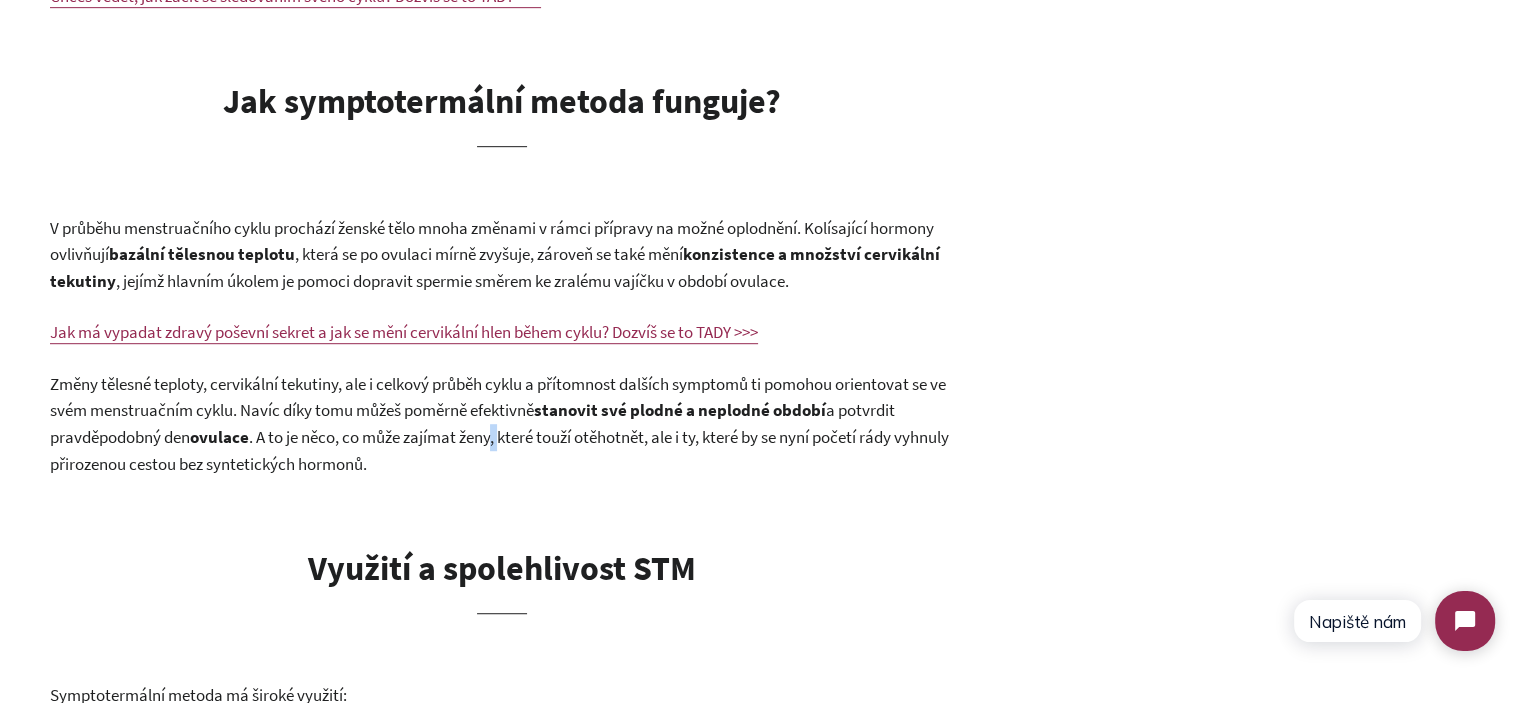 click on ". A to je něco, co může zajímat ženy, které touží otěhotnět, ale i ty, které by se nyní početí rády vyhnuly přirozenou cestou bez syntetických hormonů." at bounding box center (499, 450) 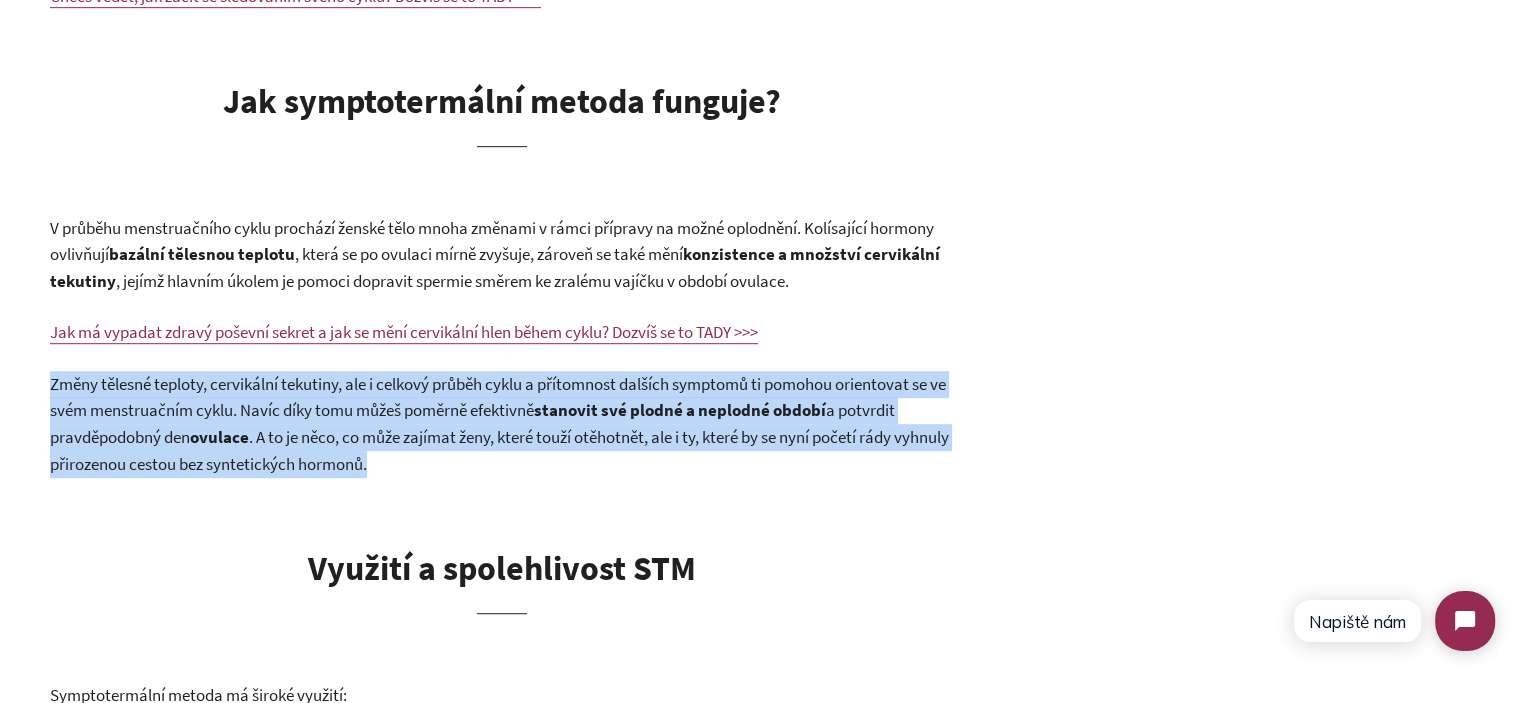 click on ". A to je něco, co může zajímat ženy, které touží otěhotnět, ale i ty, které by se nyní početí rády vyhnuly přirozenou cestou bez syntetických hormonů." at bounding box center (499, 450) 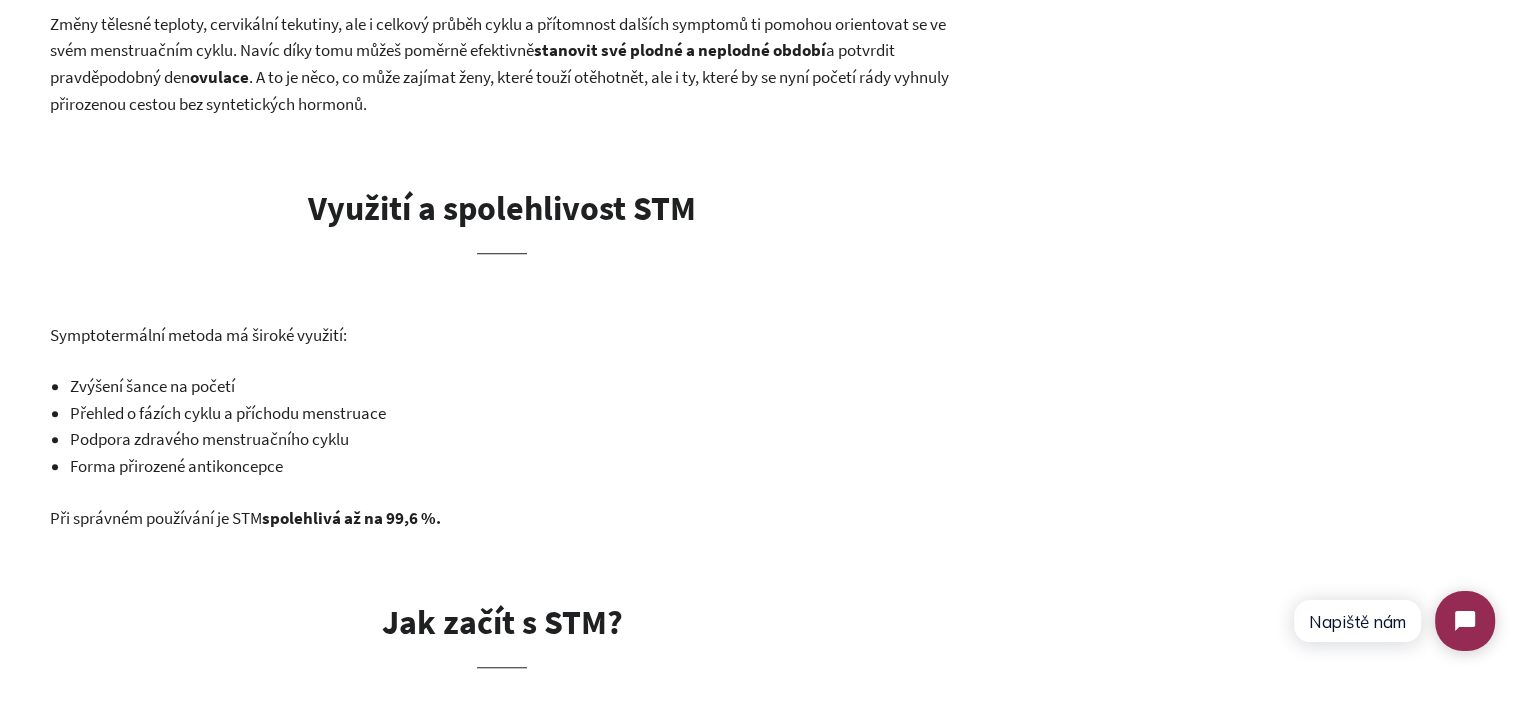 scroll, scrollTop: 1500, scrollLeft: 0, axis: vertical 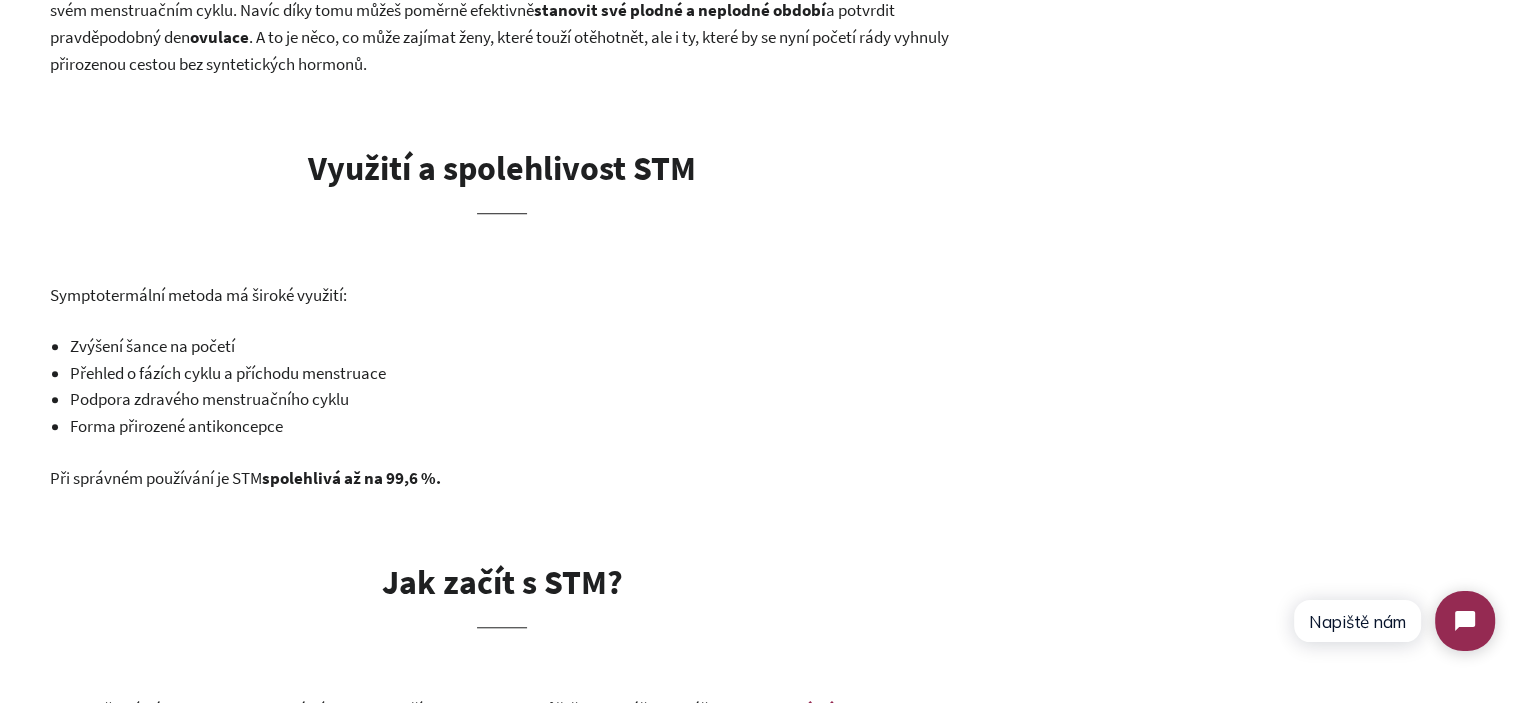 click on "Symptotermální metoda má široké využití:" at bounding box center [198, 295] 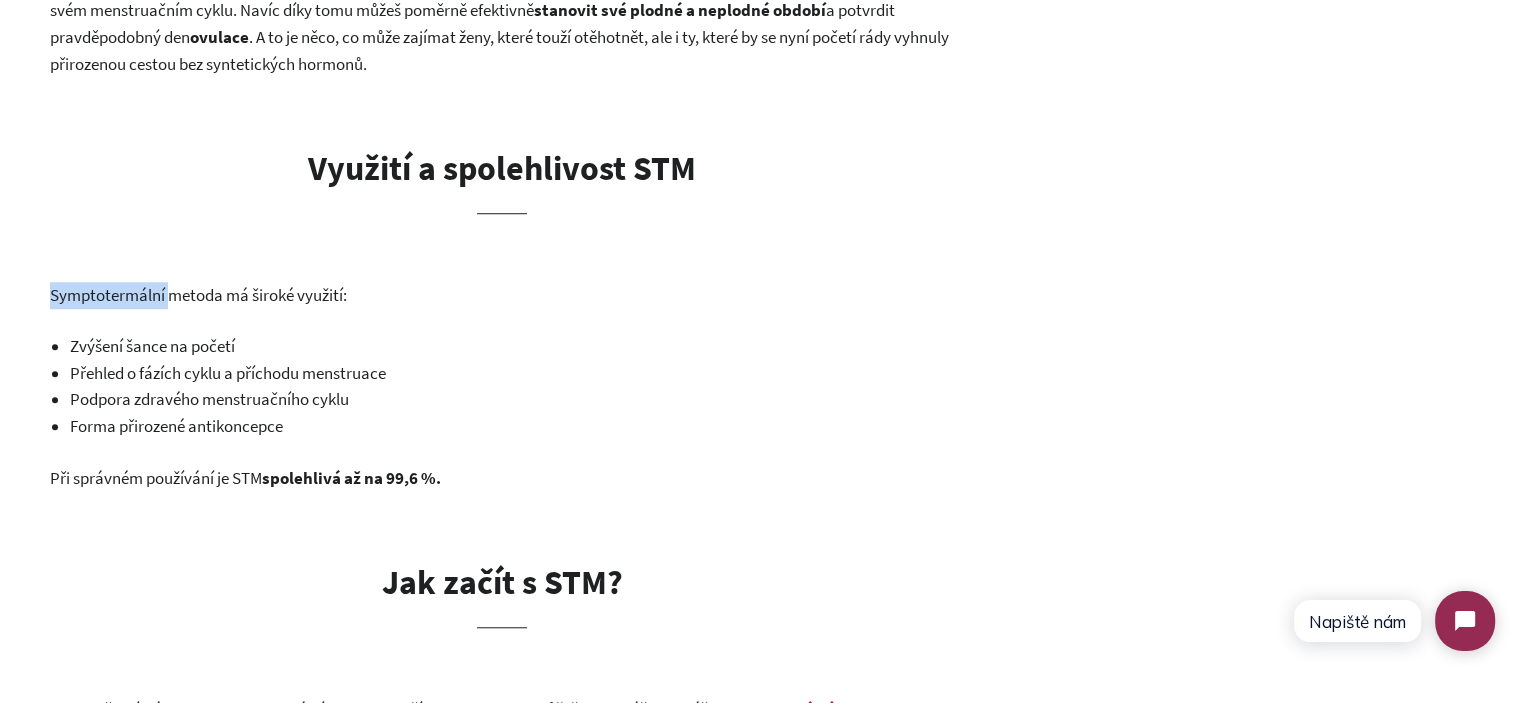click on "Symptotermální metoda má široké využití:" at bounding box center [198, 295] 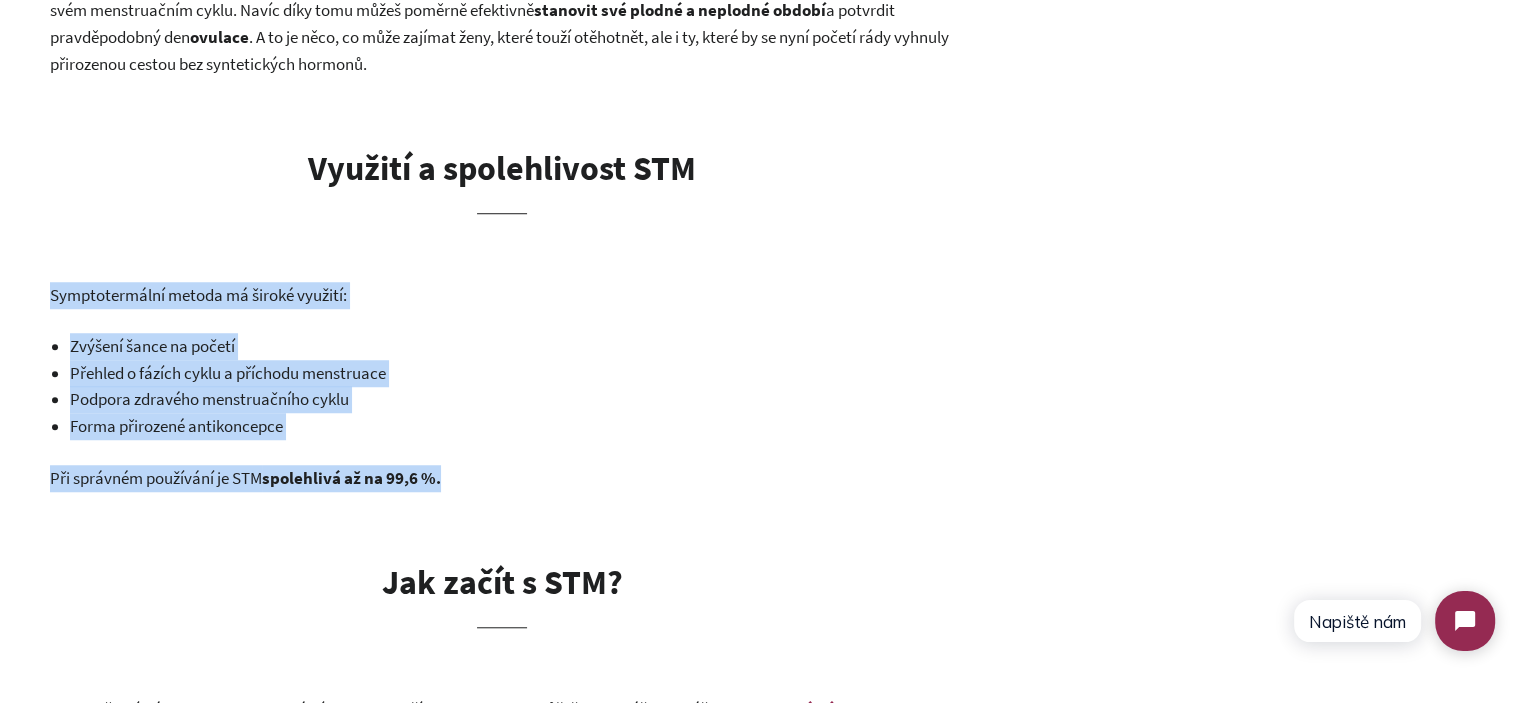 drag, startPoint x: 101, startPoint y: 298, endPoint x: 457, endPoint y: 472, distance: 396.2474 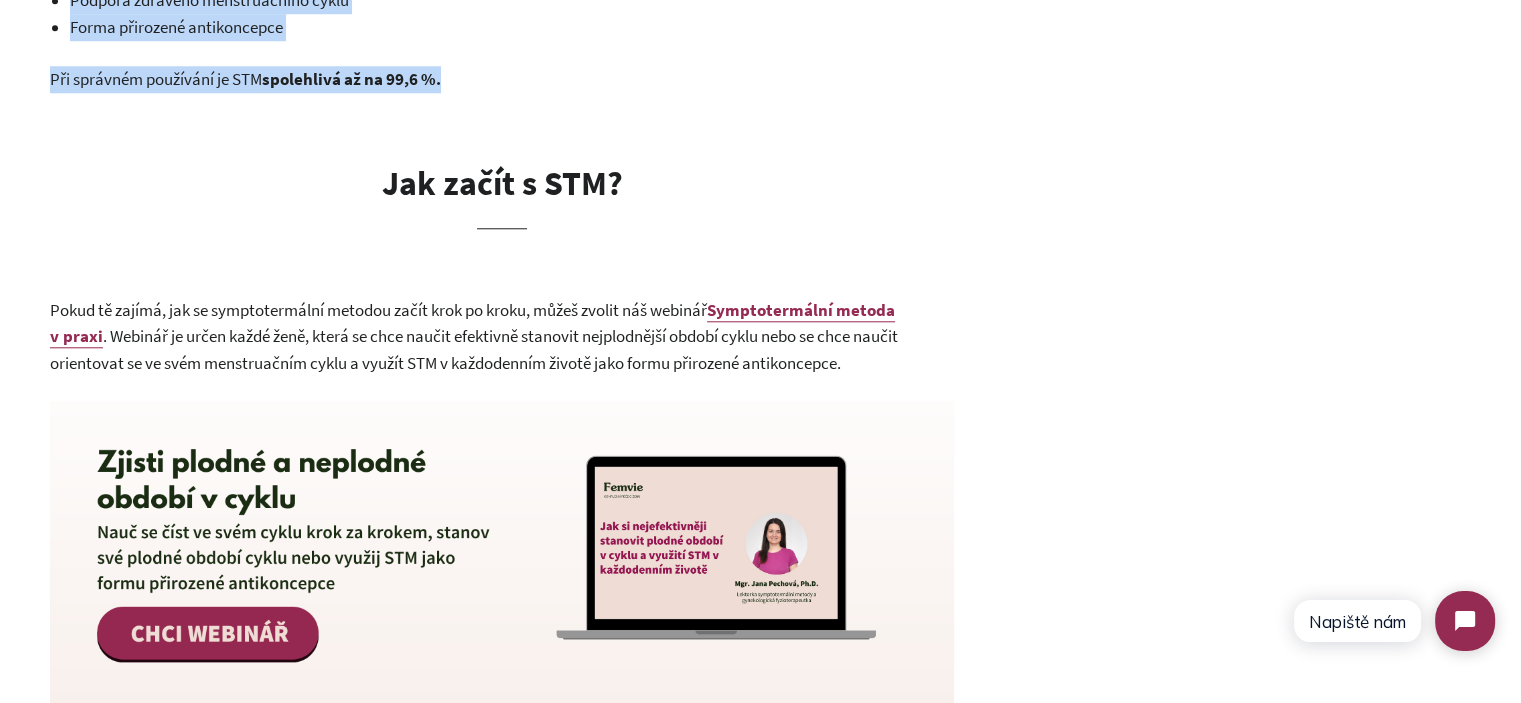 scroll, scrollTop: 1900, scrollLeft: 0, axis: vertical 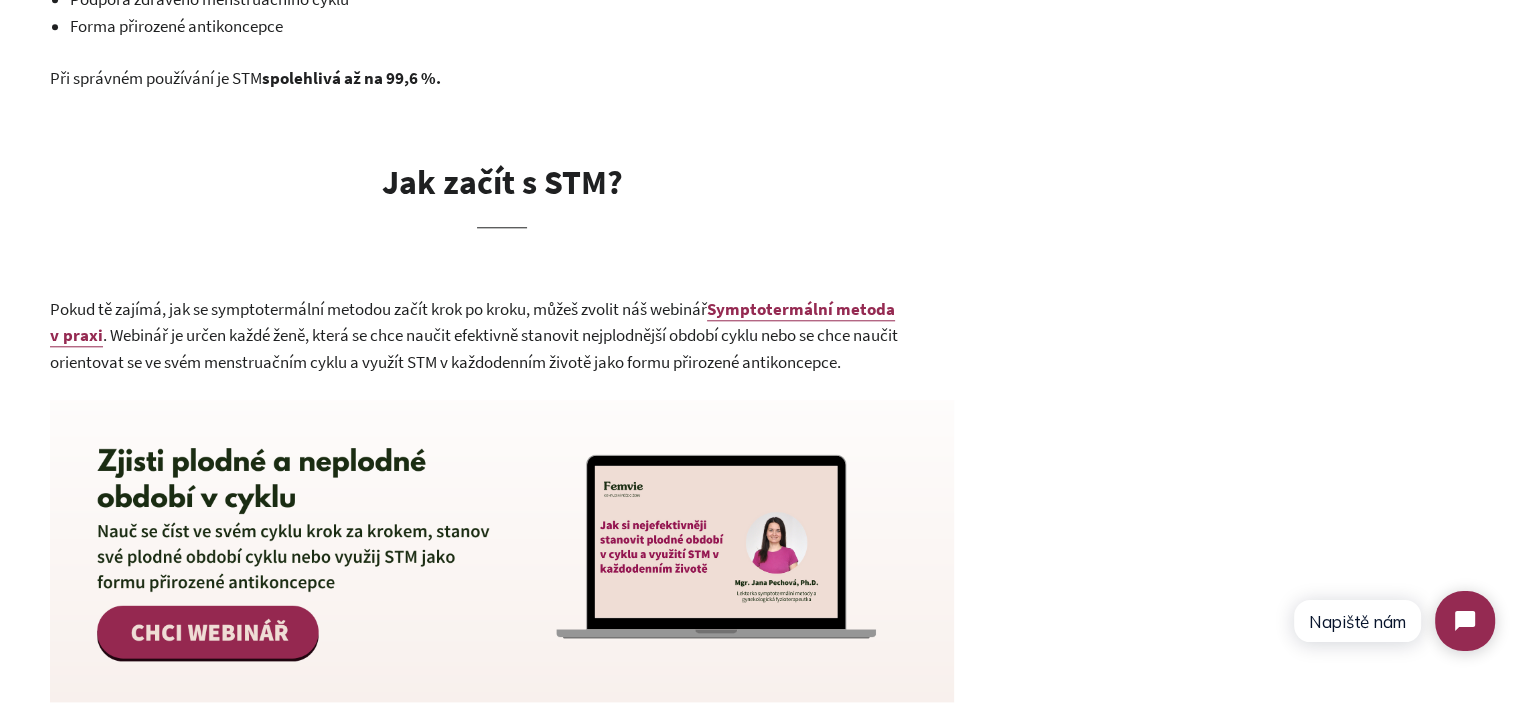 click on ". Webinář je určen každé ženě, která se chce naučit efektivně stanovit nejplodnější období cyklu nebo se chce naučit orientovat se ve svém menstruačním cyklu a využít STM v každodenním životě jako formu přirozené antikoncepce." at bounding box center (474, 348) 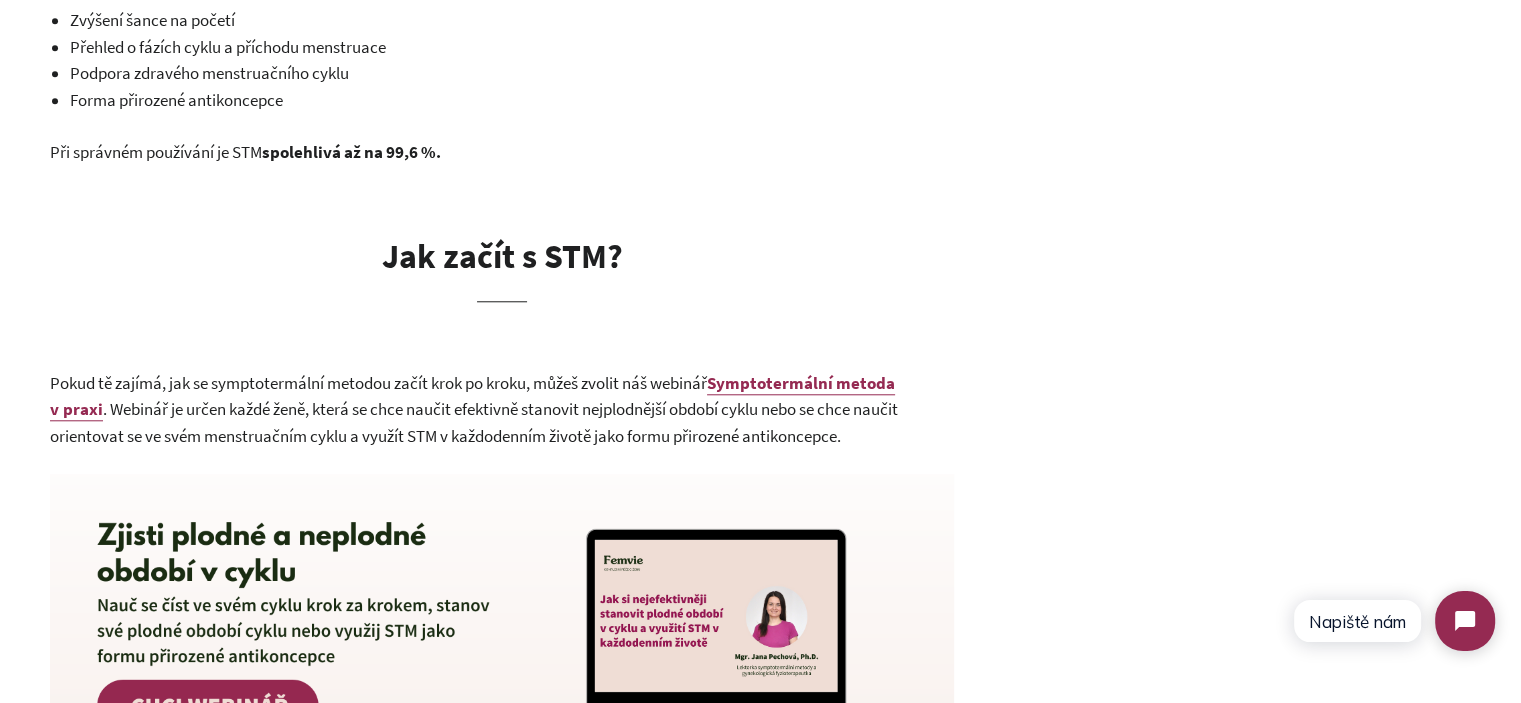 scroll, scrollTop: 1800, scrollLeft: 0, axis: vertical 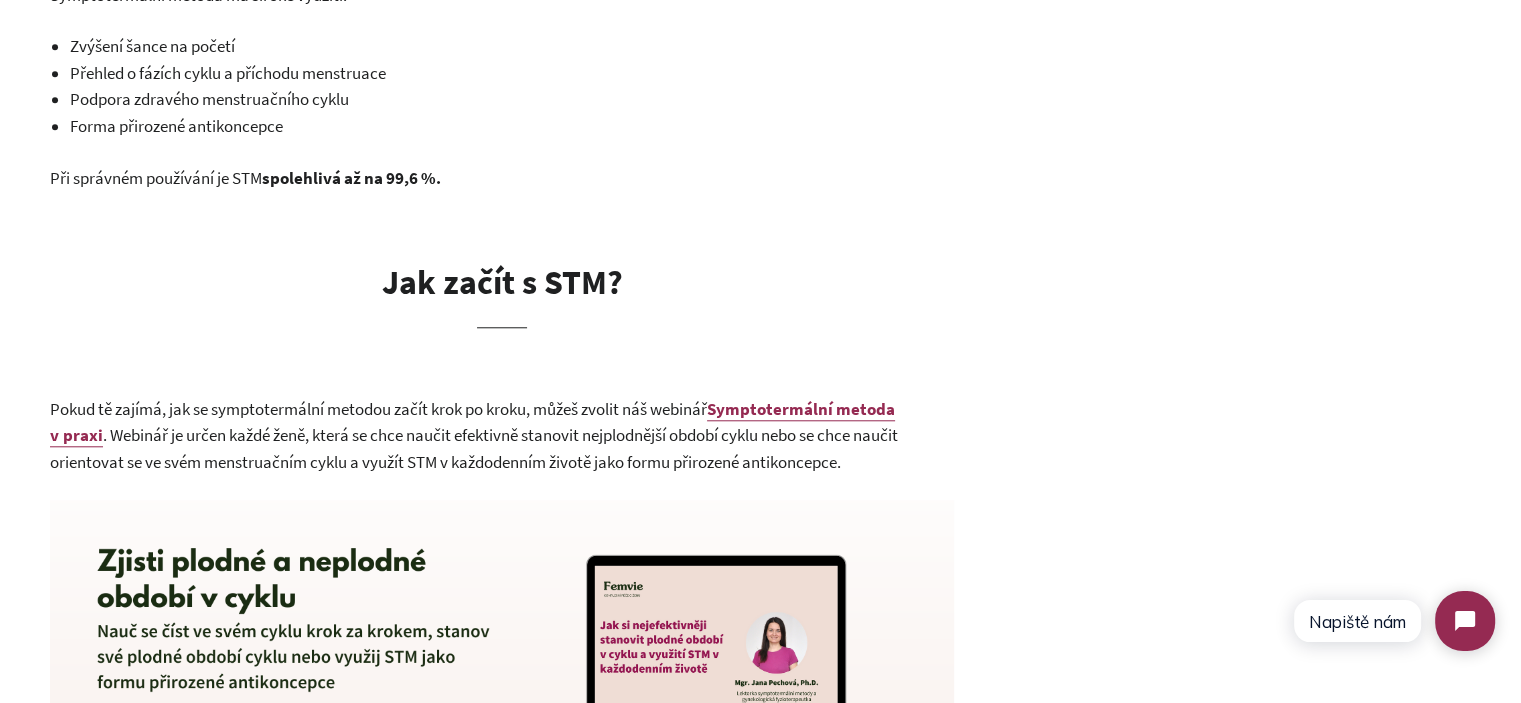 click on "Pokud tě zajímá, jak se symptotermální metodou začít krok po kroku, můžeš zvolit náš webinář  Symptotermální metoda v praxi . Webinář je určen každé ženě, která se chce naučit efektivně stanovit nejplodnější období cyklu nebo se chce naučit orientovat se ve svém menstruačním cyklu a využít STM v každodenním životě jako formu přirozené antikoncepce." at bounding box center [502, 436] 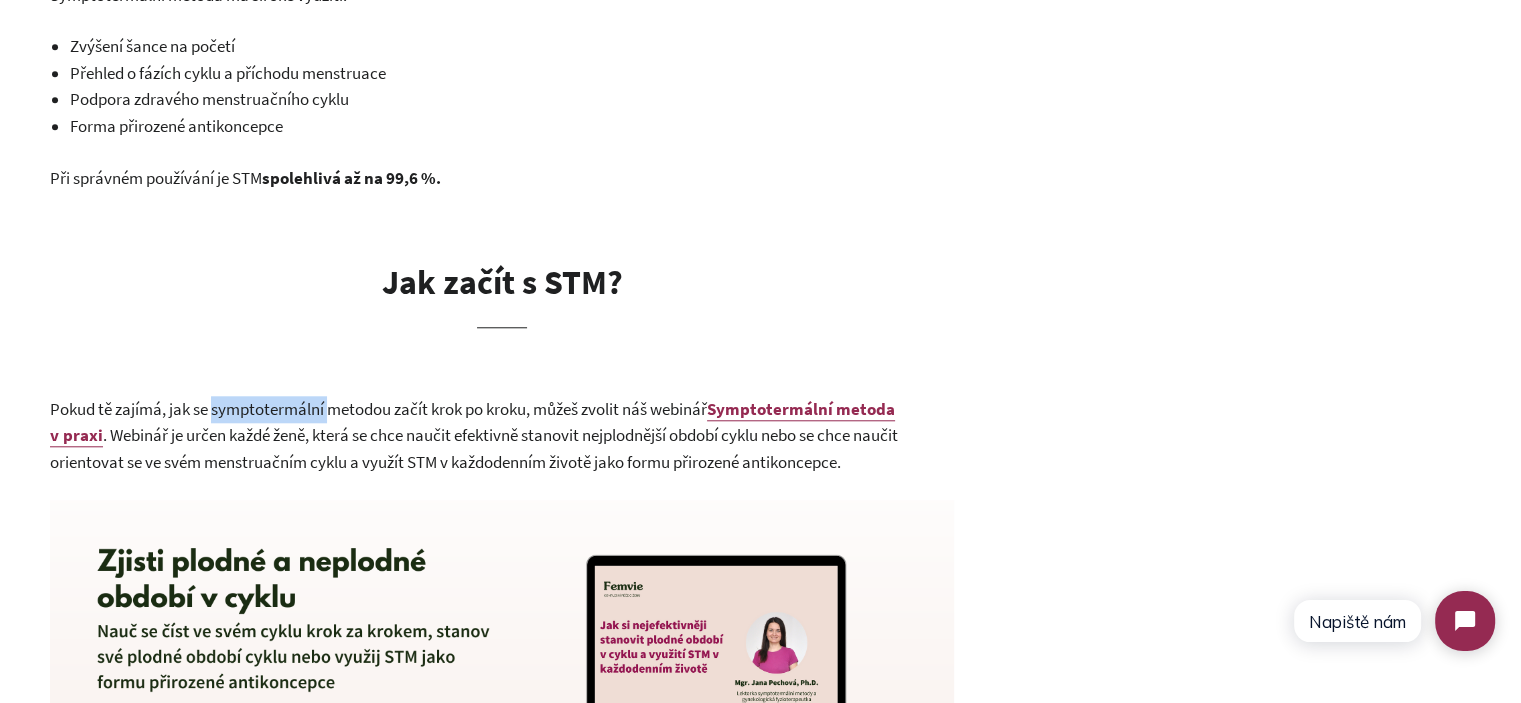 click on "Pokud tě zajímá, jak se symptotermální metodou začít krok po kroku, můžeš zvolit náš webinář  Symptotermální metoda v praxi . Webinář je určen každé ženě, která se chce naučit efektivně stanovit nejplodnější období cyklu nebo se chce naučit orientovat se ve svém menstruačním cyklu a využít STM v každodenním životě jako formu přirozené antikoncepce." at bounding box center (502, 436) 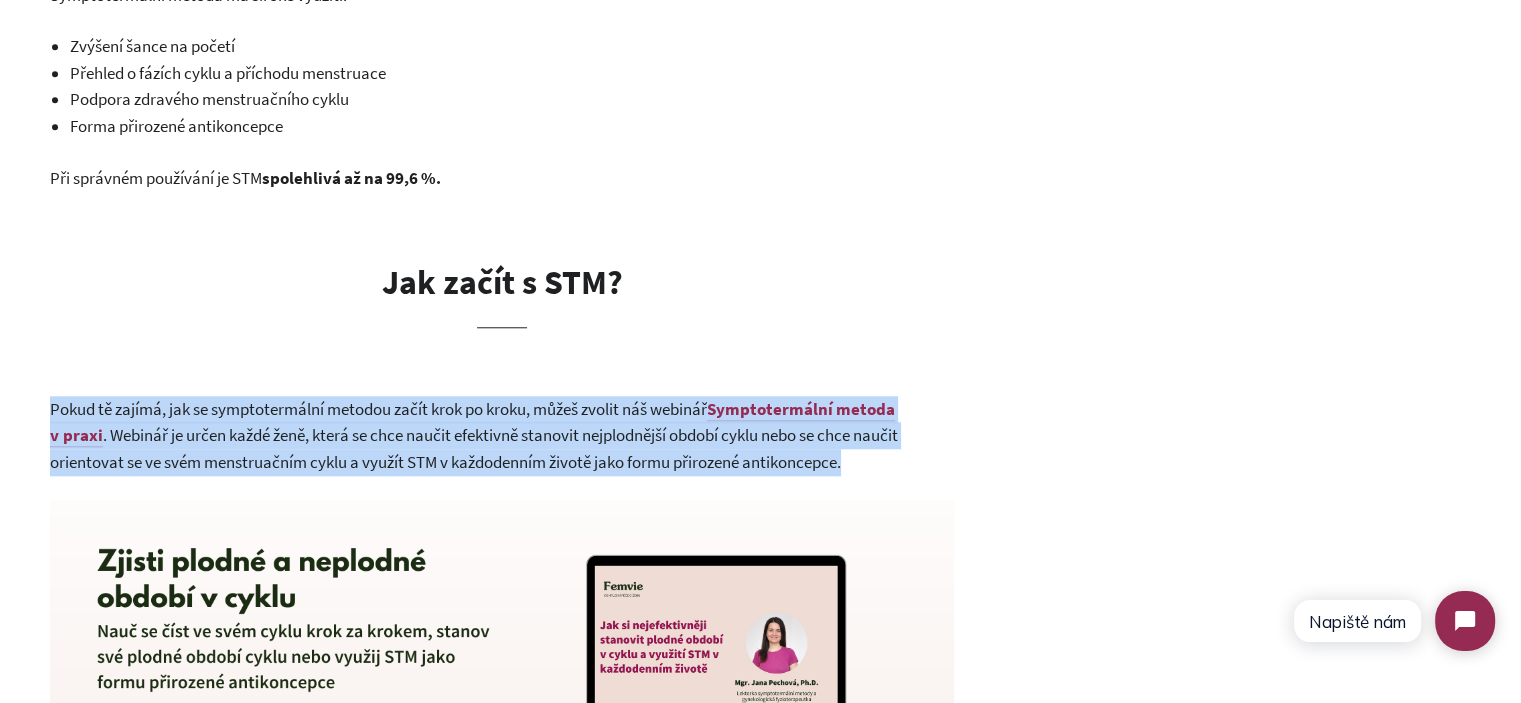 click on "Pokud tě zajímá, jak se symptotermální metodou začít krok po kroku, můžeš zvolit náš webinář  Symptotermální metoda v praxi . Webinář je určen každé ženě, která se chce naučit efektivně stanovit nejplodnější období cyklu nebo se chce naučit orientovat se ve svém menstruačním cyklu a využít STM v každodenním životě jako formu přirozené antikoncepce." at bounding box center (502, 436) 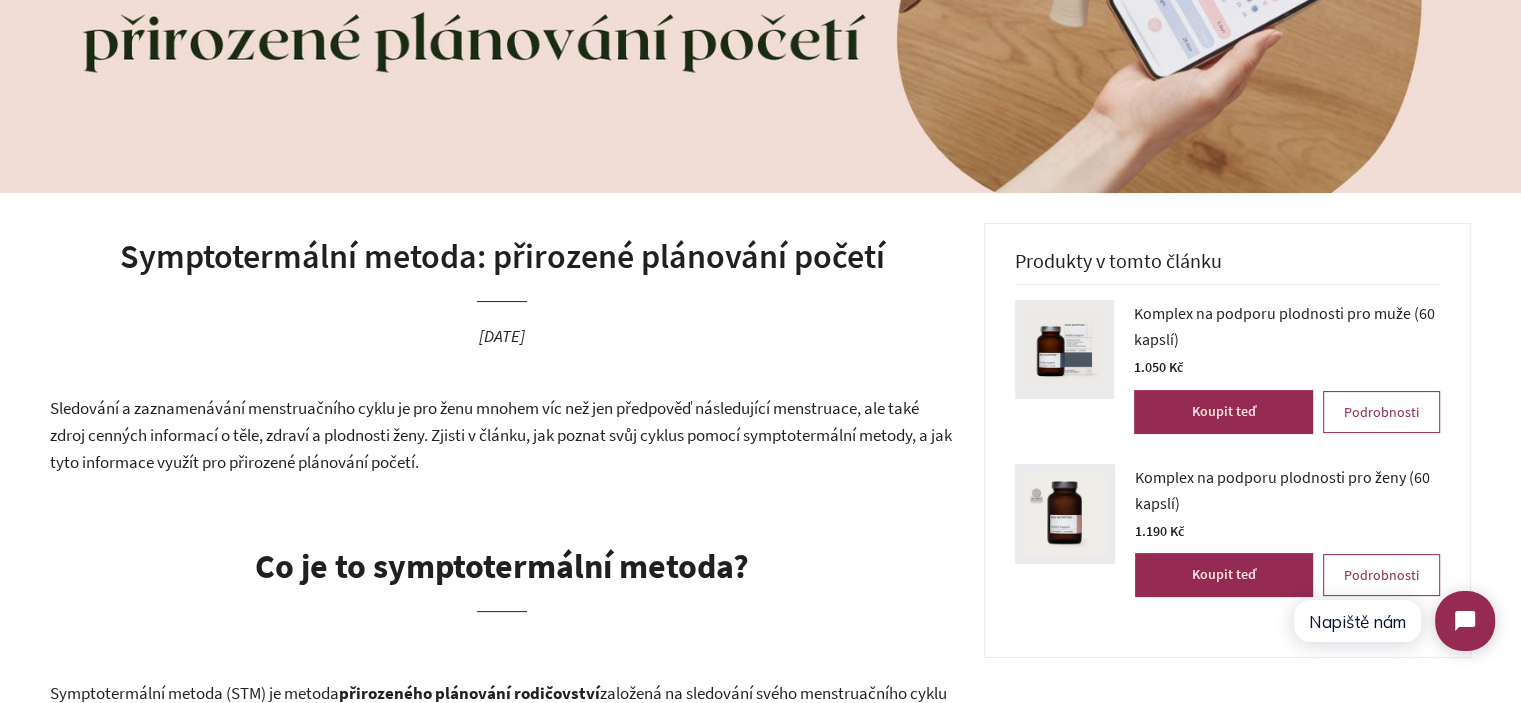 scroll, scrollTop: 300, scrollLeft: 0, axis: vertical 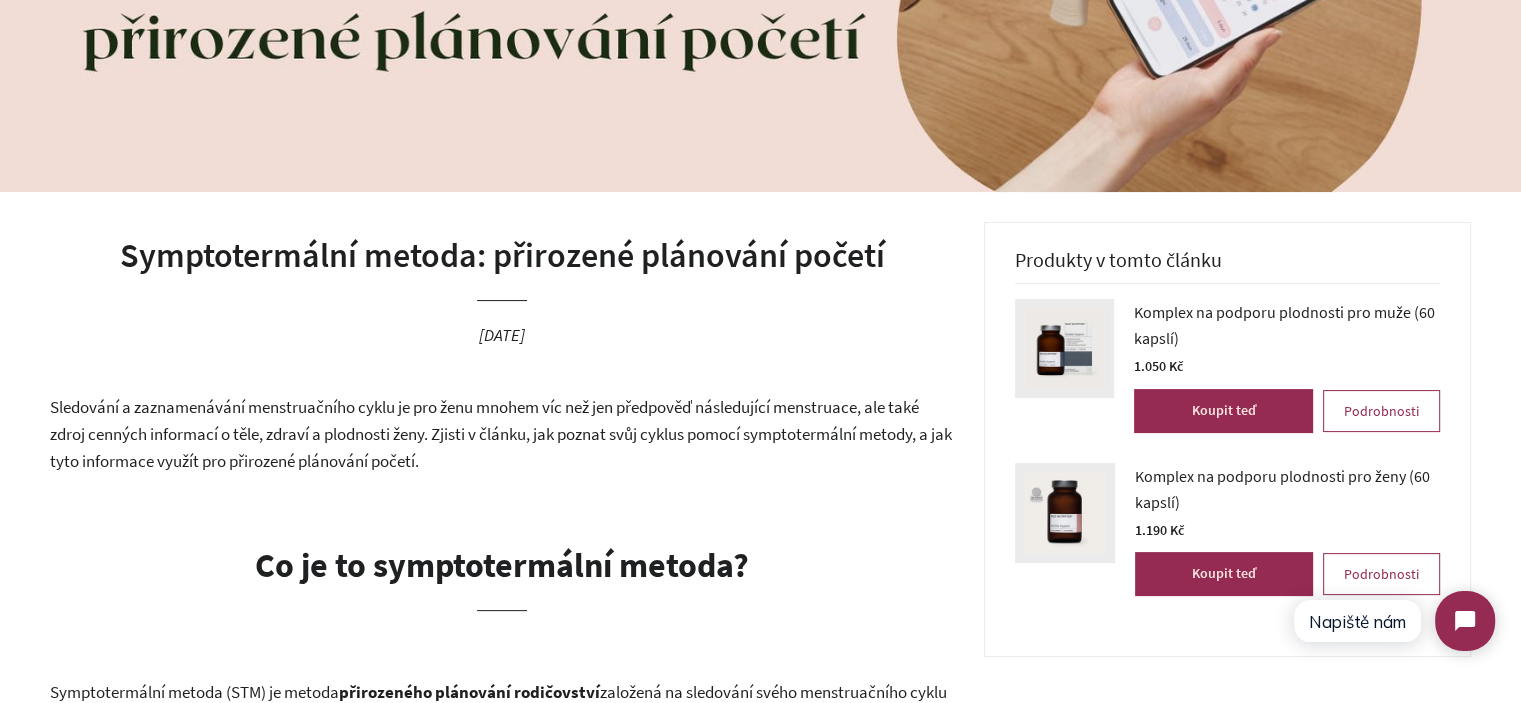 click on "Symptotermální metoda: přirozené plánování početí" at bounding box center [502, 256] 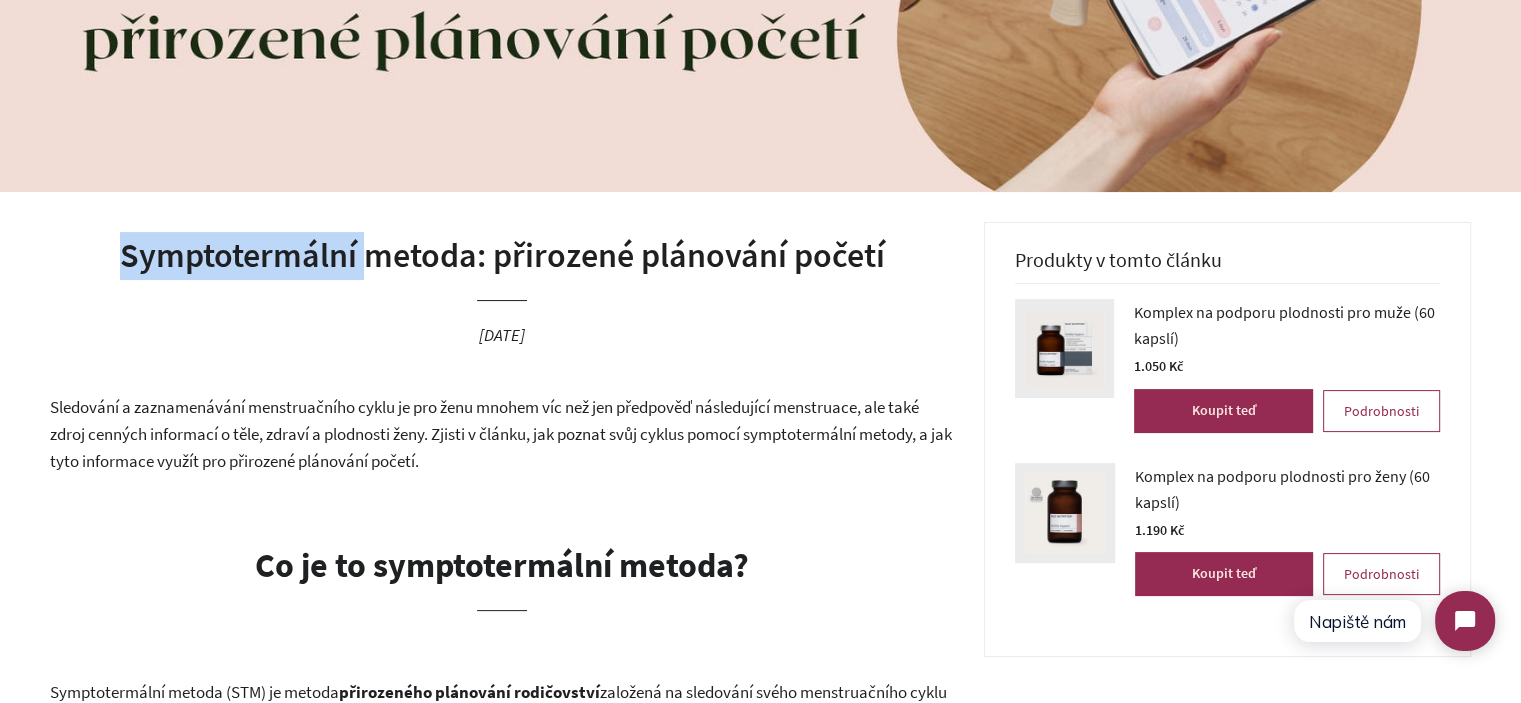 click on "Symptotermální metoda: přirozené plánování početí" at bounding box center [502, 256] 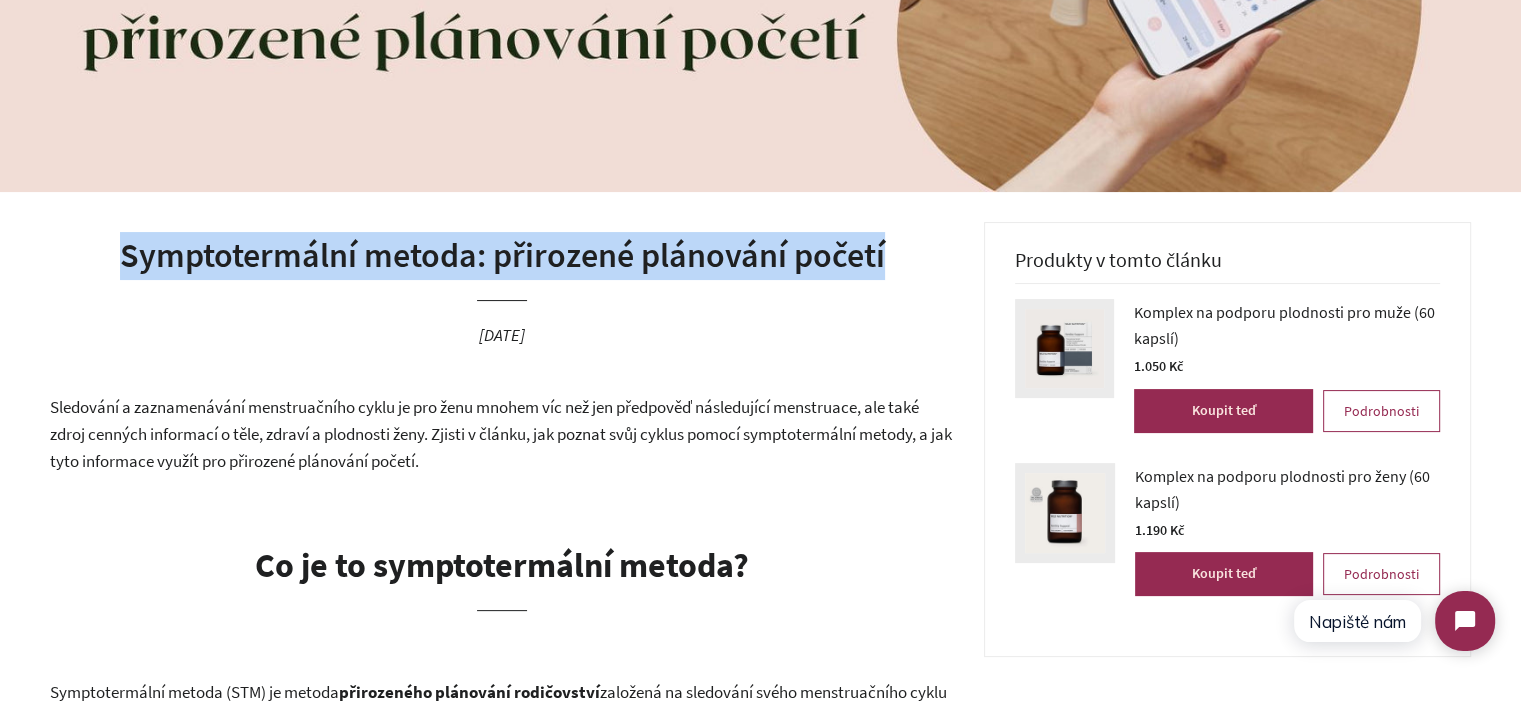 click on "Symptotermální metoda: přirozené plánování početí" at bounding box center [502, 256] 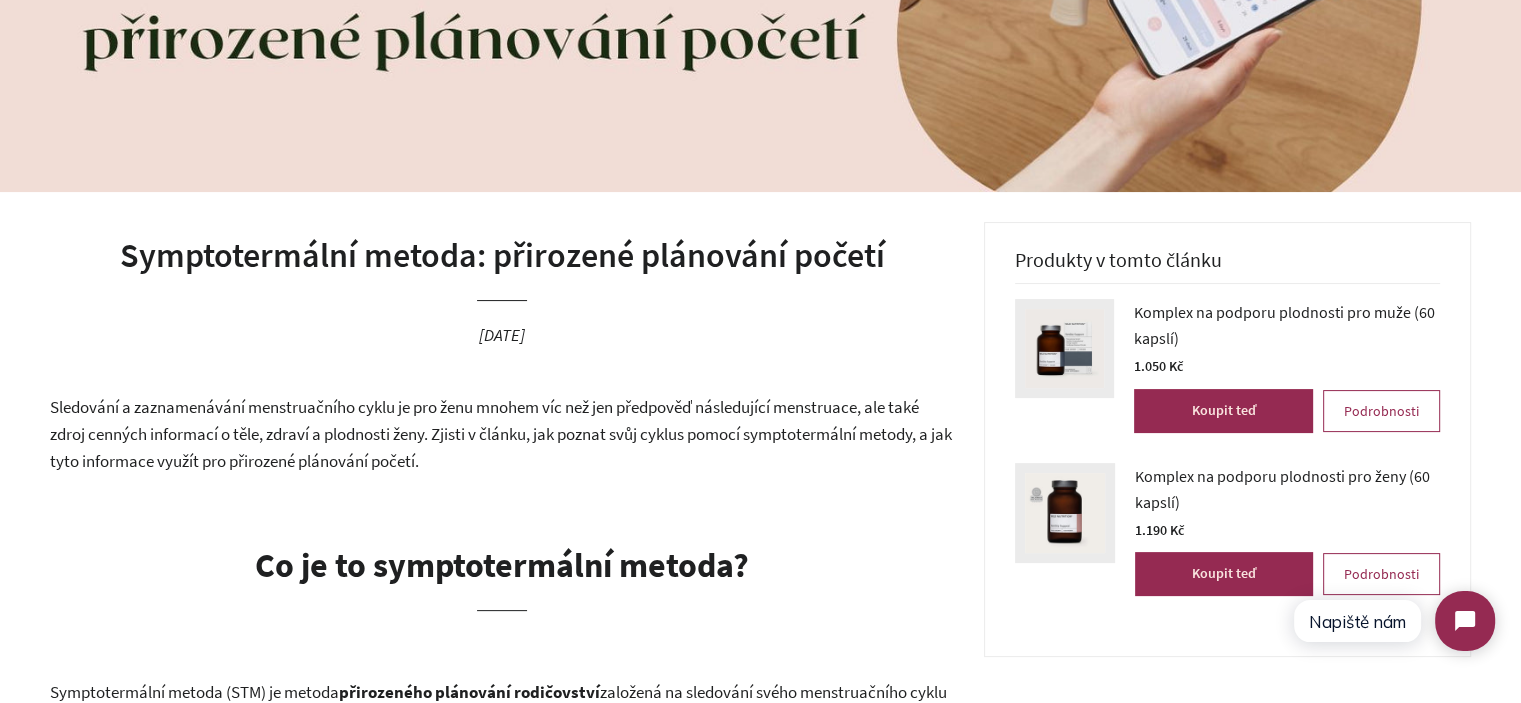 click on "Sledování a zaznamenávání menstruačního cyklu je pro ženu mnohem víc než jen předpověď následující menstruace, ale také zdroj cenných informací o těle, zdraví a plodnosti ženy. Zjisti v článku, jak poznat svůj cyklus pomocí symptotermální metody, a jak tyto informace využít pro přirozené plánování početí." at bounding box center (501, 433) 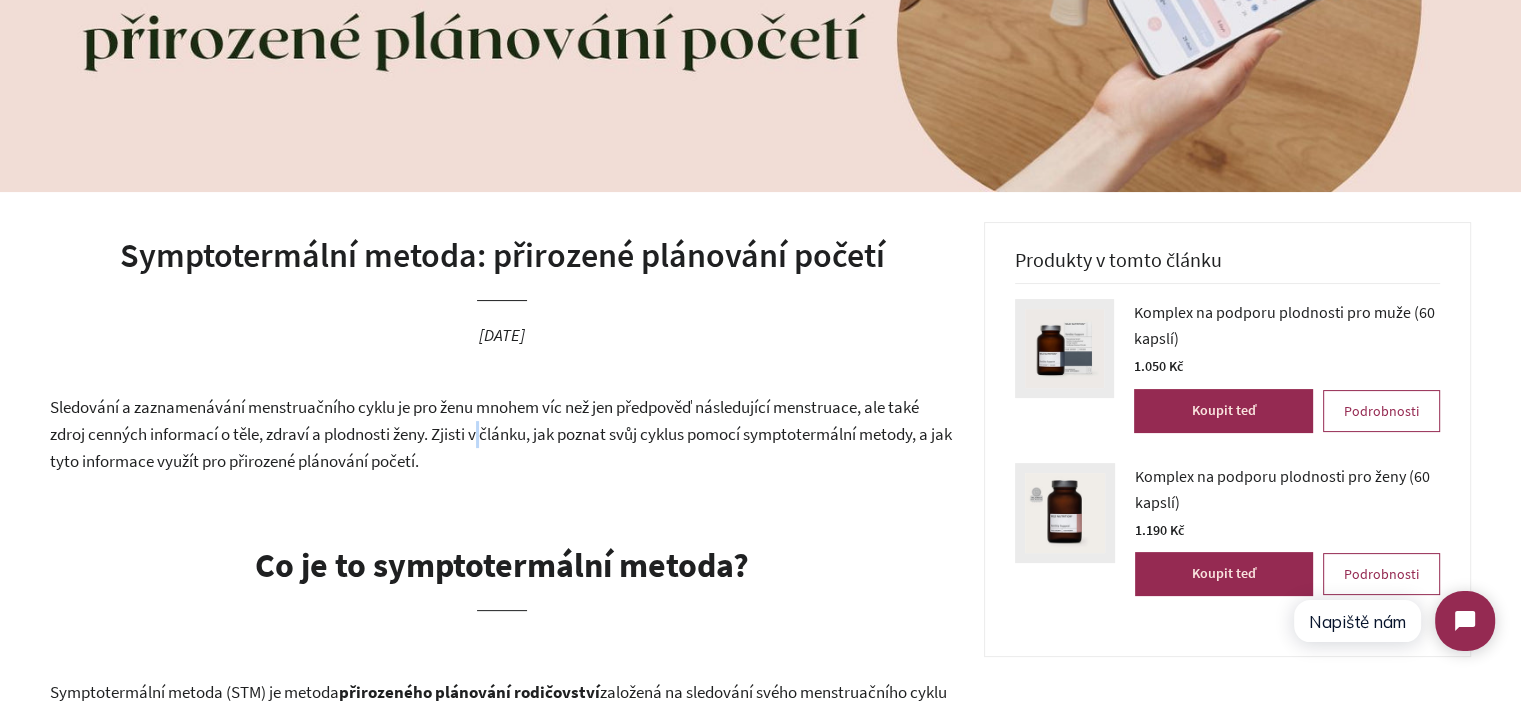 click on "Sledování a zaznamenávání menstruačního cyklu je pro ženu mnohem víc než jen předpověď následující menstruace, ale také zdroj cenných informací o těle, zdraví a plodnosti ženy. Zjisti v článku, jak poznat svůj cyklus pomocí symptotermální metody, a jak tyto informace využít pro přirozené plánování početí." at bounding box center [501, 433] 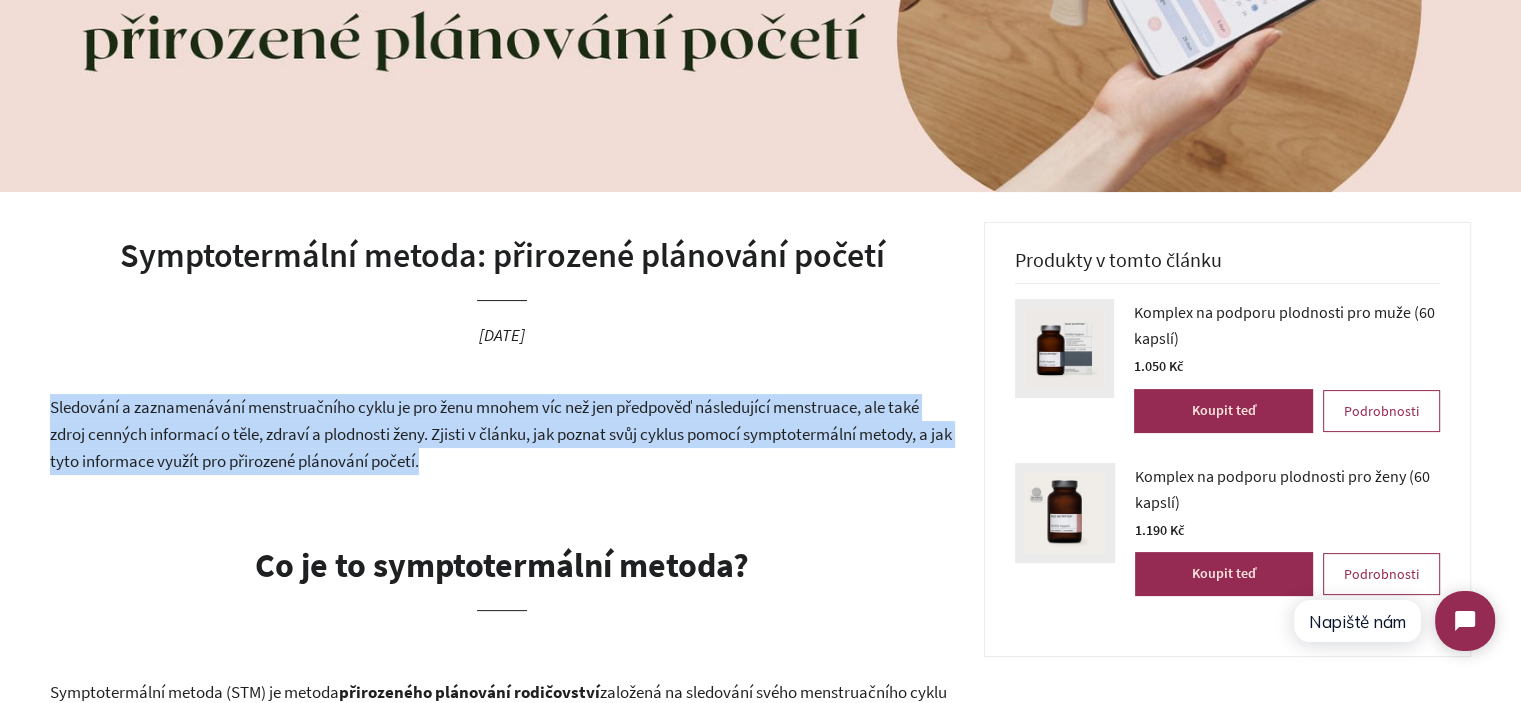 click on "Sledování a zaznamenávání menstruačního cyklu je pro ženu mnohem víc než jen předpověď následující menstruace, ale také zdroj cenných informací o těle, zdraví a plodnosti ženy. Zjisti v článku, jak poznat svůj cyklus pomocí symptotermální metody, a jak tyto informace využít pro přirozené plánování početí." at bounding box center (501, 433) 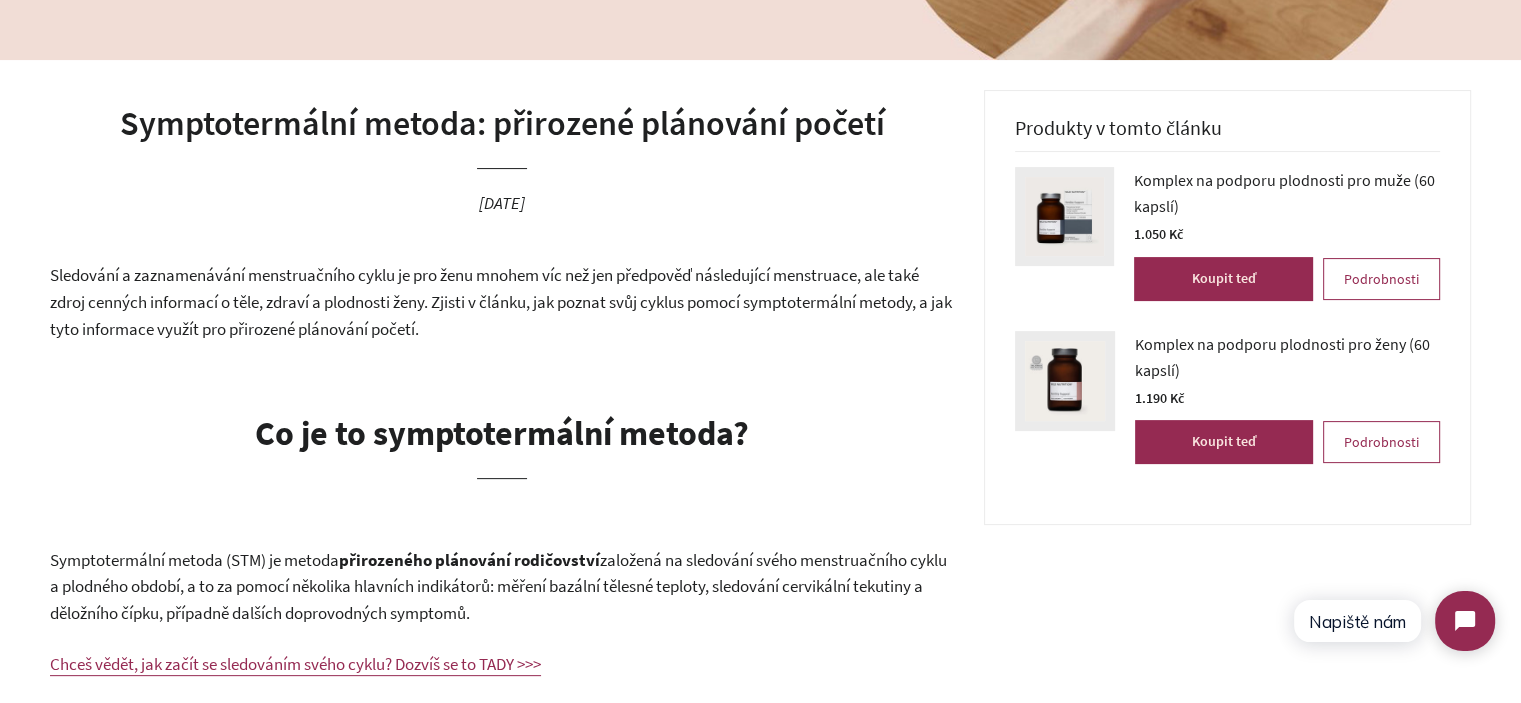 scroll, scrollTop: 700, scrollLeft: 0, axis: vertical 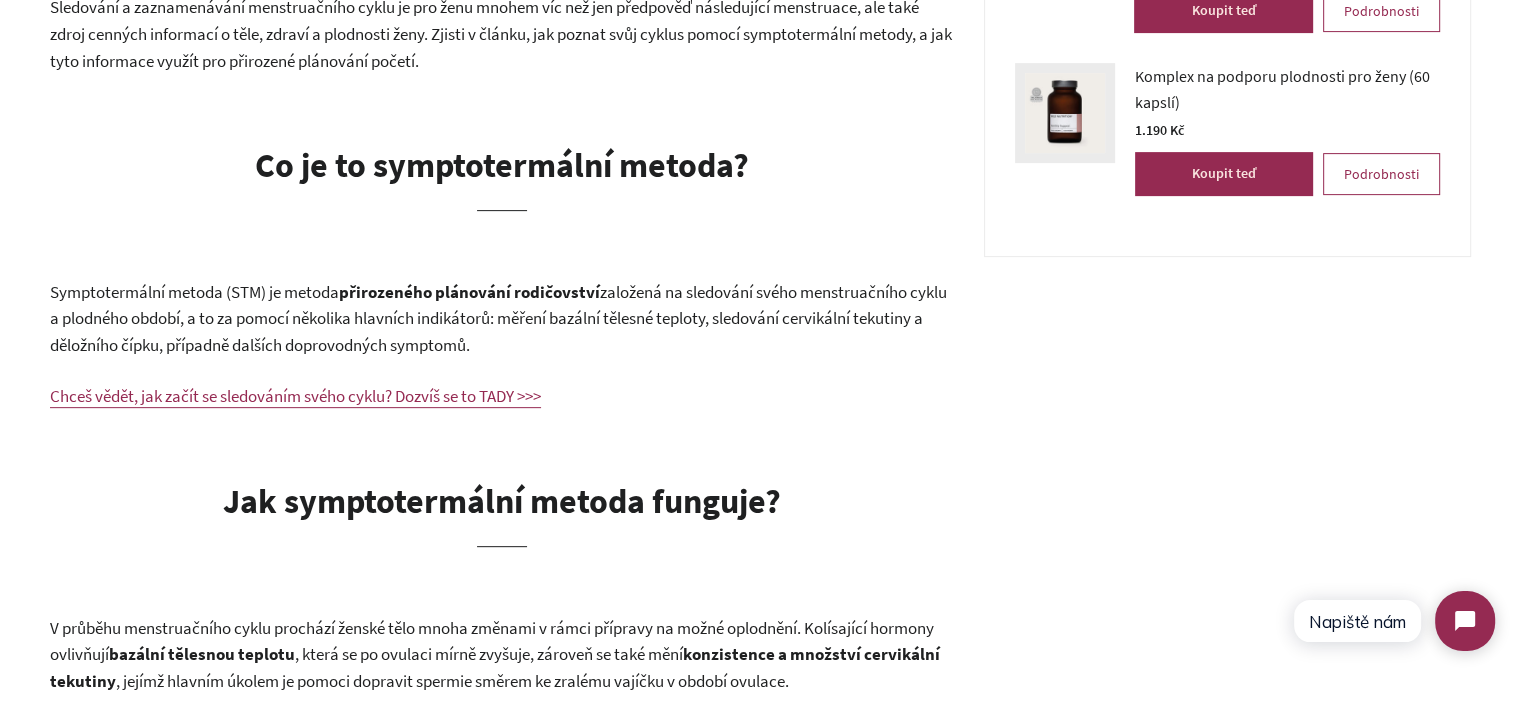 click on "Co je to symptotermální metoda?" at bounding box center [502, 165] 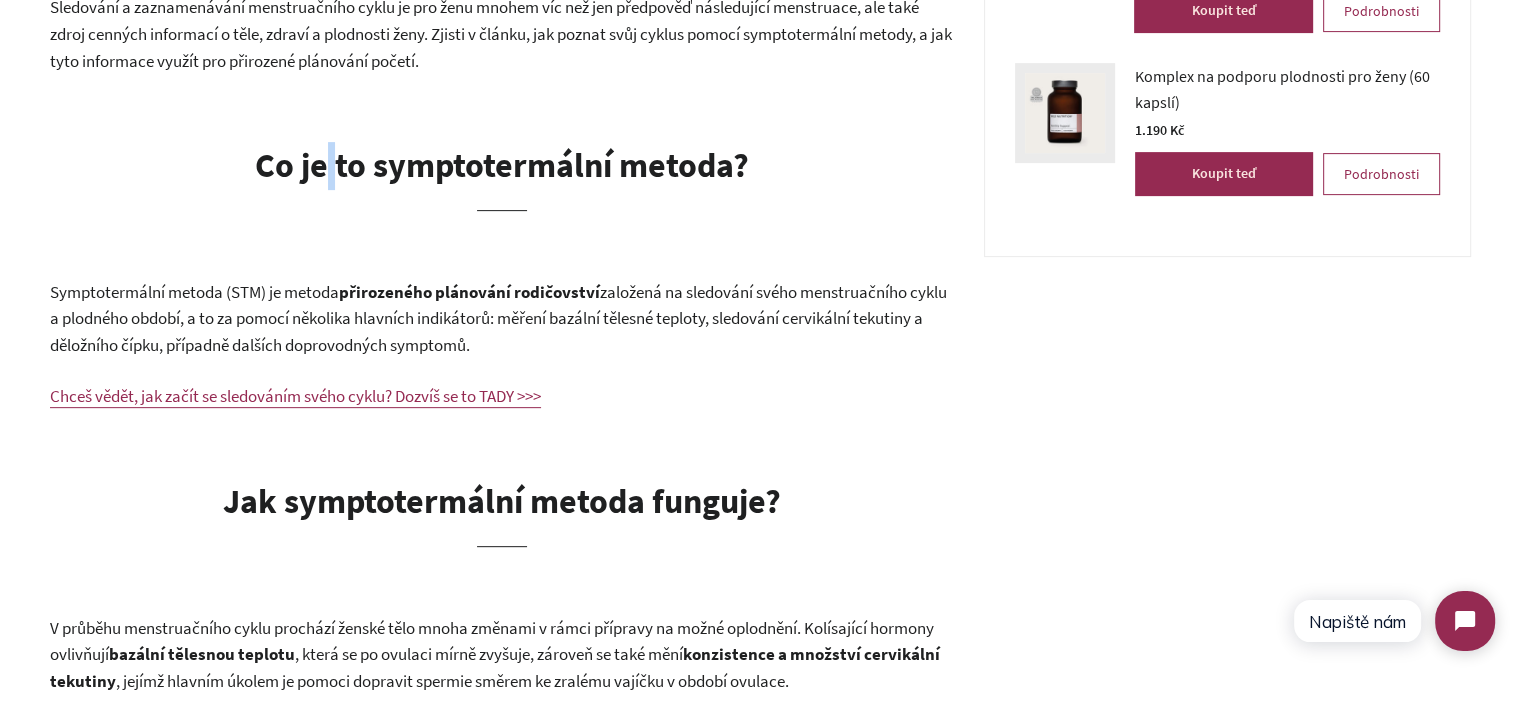 click on "Co je to symptotermální metoda?" at bounding box center (502, 165) 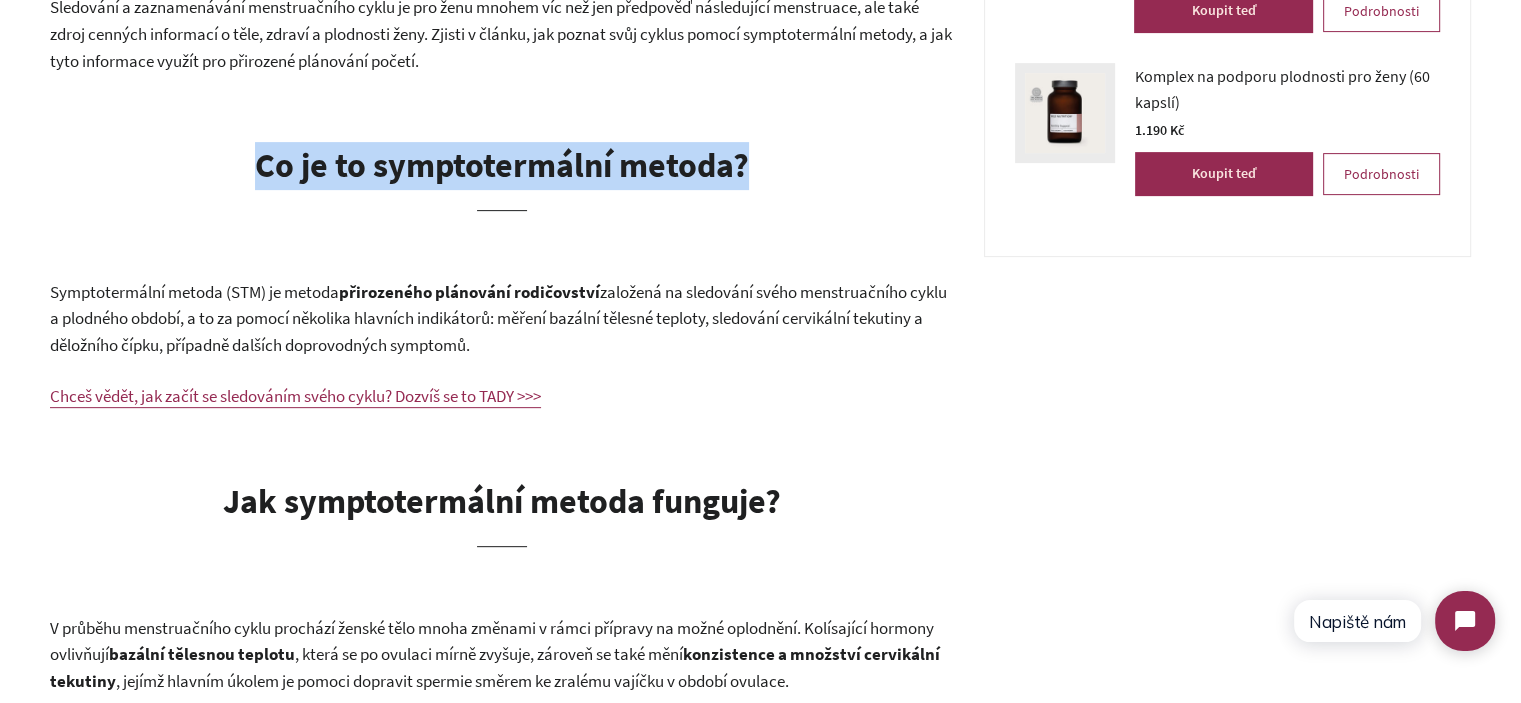 click on "Co je to symptotermální metoda?" at bounding box center (502, 165) 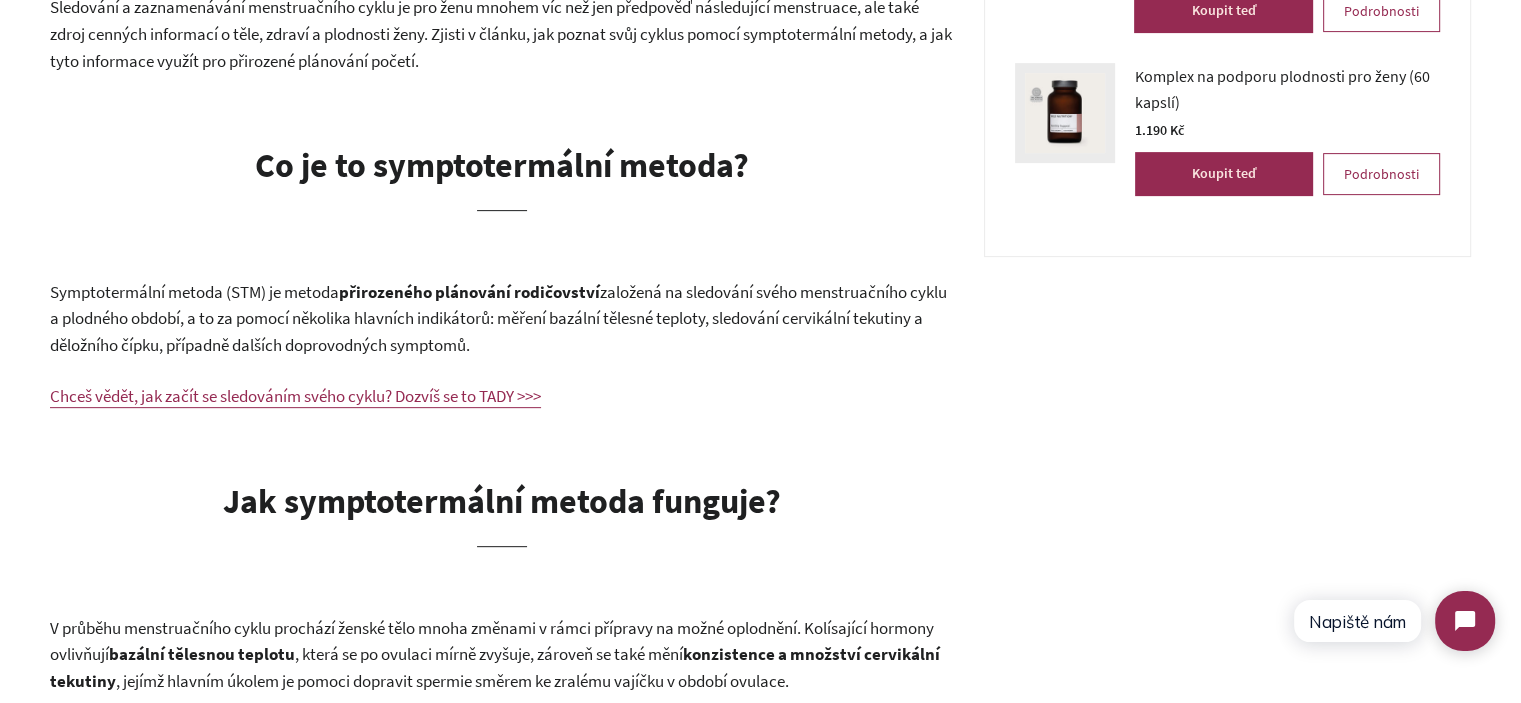click on "Sledování a zaznamenávání menstruačního cyklu je pro ženu mnohem víc než jen předpověď následující menstruace, ale také zdroj cenných informací o těle, zdraví a plodnosti ženy. Zjisti v článku, jak poznat svůj cyklus pomocí symptotermální metody, a jak tyto informace využít pro přirozené plánování početí.
Co je to symptotermální metoda?
Symptotermální metoda (STM) je metoda  přirozeného plánování rodičovství  založená na sledování svého menstruačního cyklu a plodného období, a to za pomocí několika hlavních indikátorů: měření bazální tělesné teploty, sledování cervikální tekutiny a děložního čípku, případně dalších doprovodných symptomů.
Chceš vědět, jak začít se sledováním svého cyklu? Dozvíš se to TADY >>>
Jak symptotermální metoda funguje?
bazální tělesnou teplotu , která se po ovulaci mírně zvyšuje, zároveň se také mění  konzistence a množství cervikální tekutiny" at bounding box center (502, 1076) 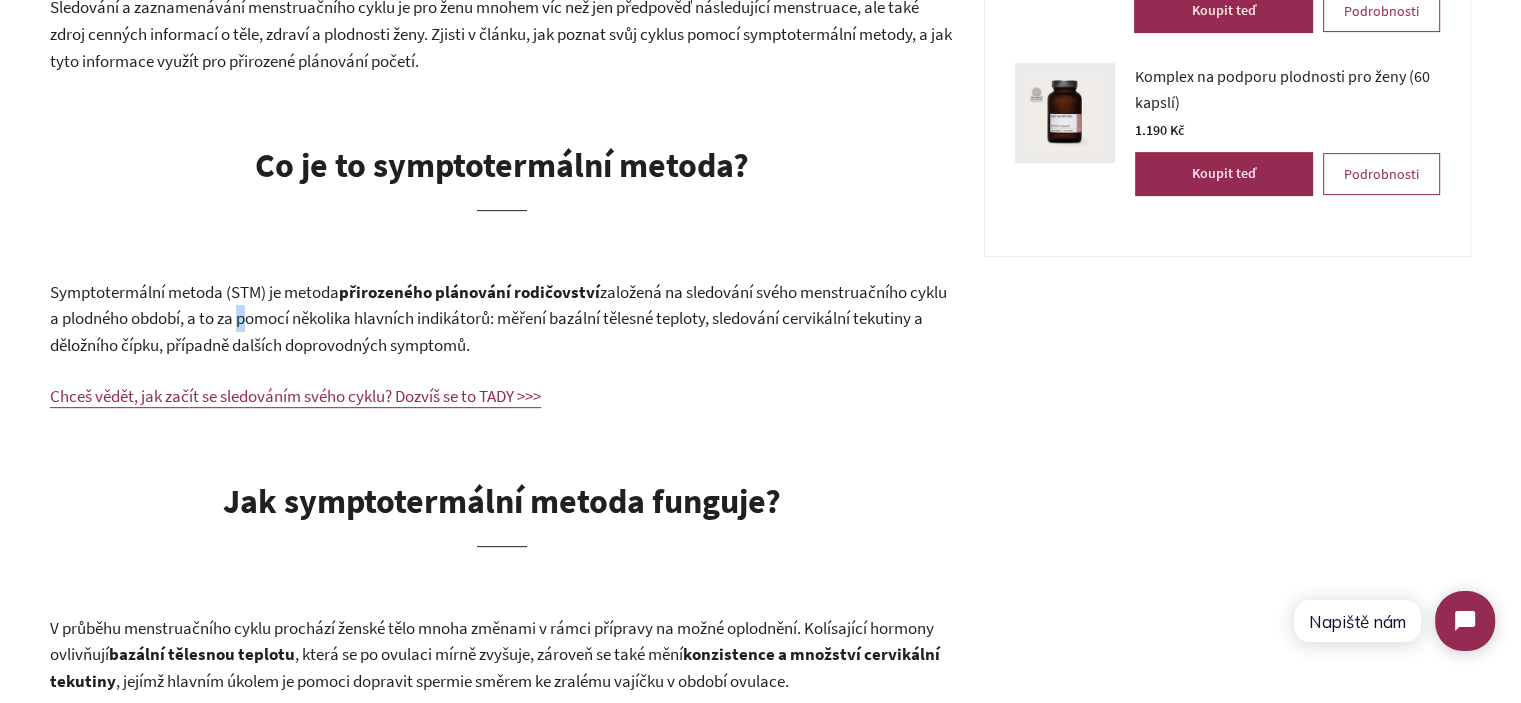 click on "založená na sledování svého menstruačního cyklu a plodného období, a to za pomocí několika hlavních indikátorů: měření bazální tělesné teploty, sledování cervikální tekutiny a děložního čípku, případně dalších doprovodných symptomů." at bounding box center [498, 318] 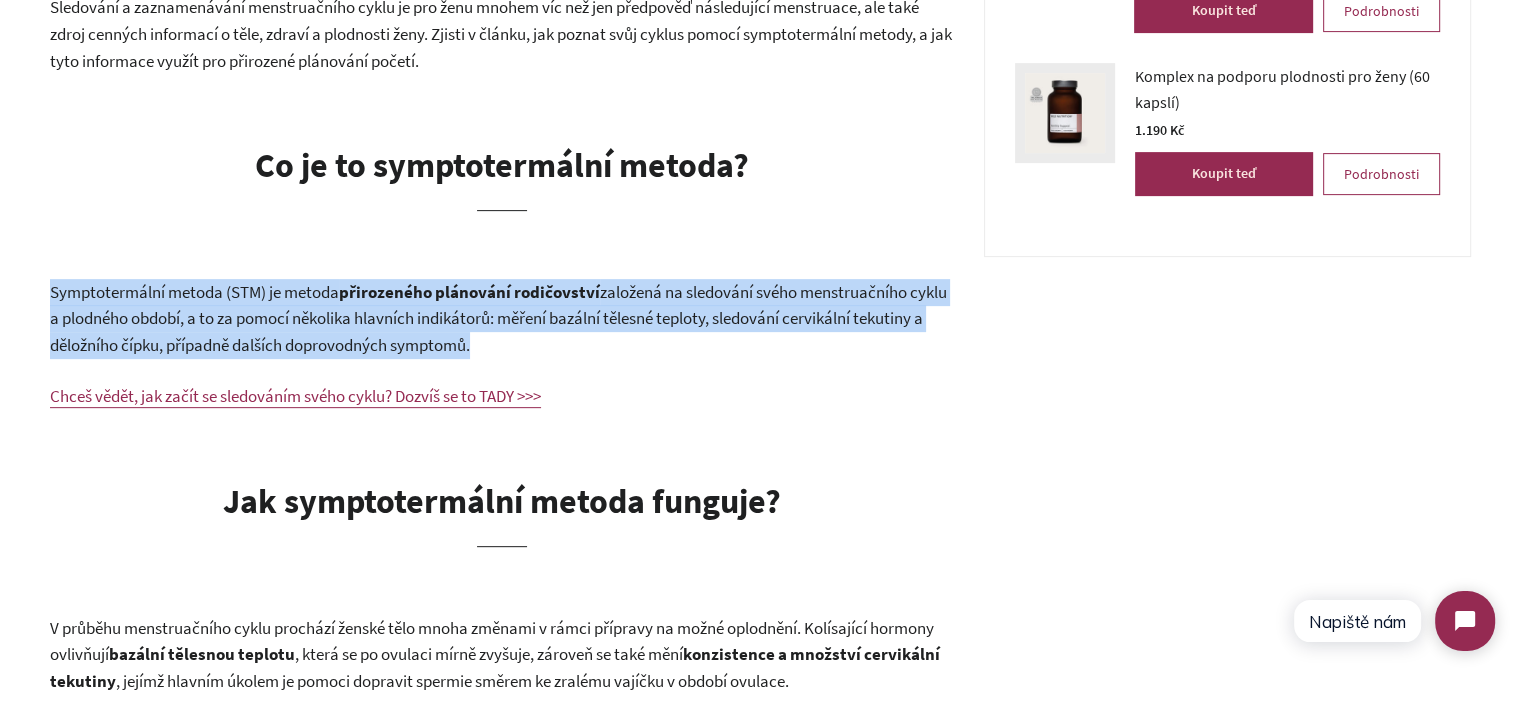 click on "založená na sledování svého menstruačního cyklu a plodného období, a to za pomocí několika hlavních indikátorů: měření bazální tělesné teploty, sledování cervikální tekutiny a děložního čípku, případně dalších doprovodných symptomů." at bounding box center (498, 318) 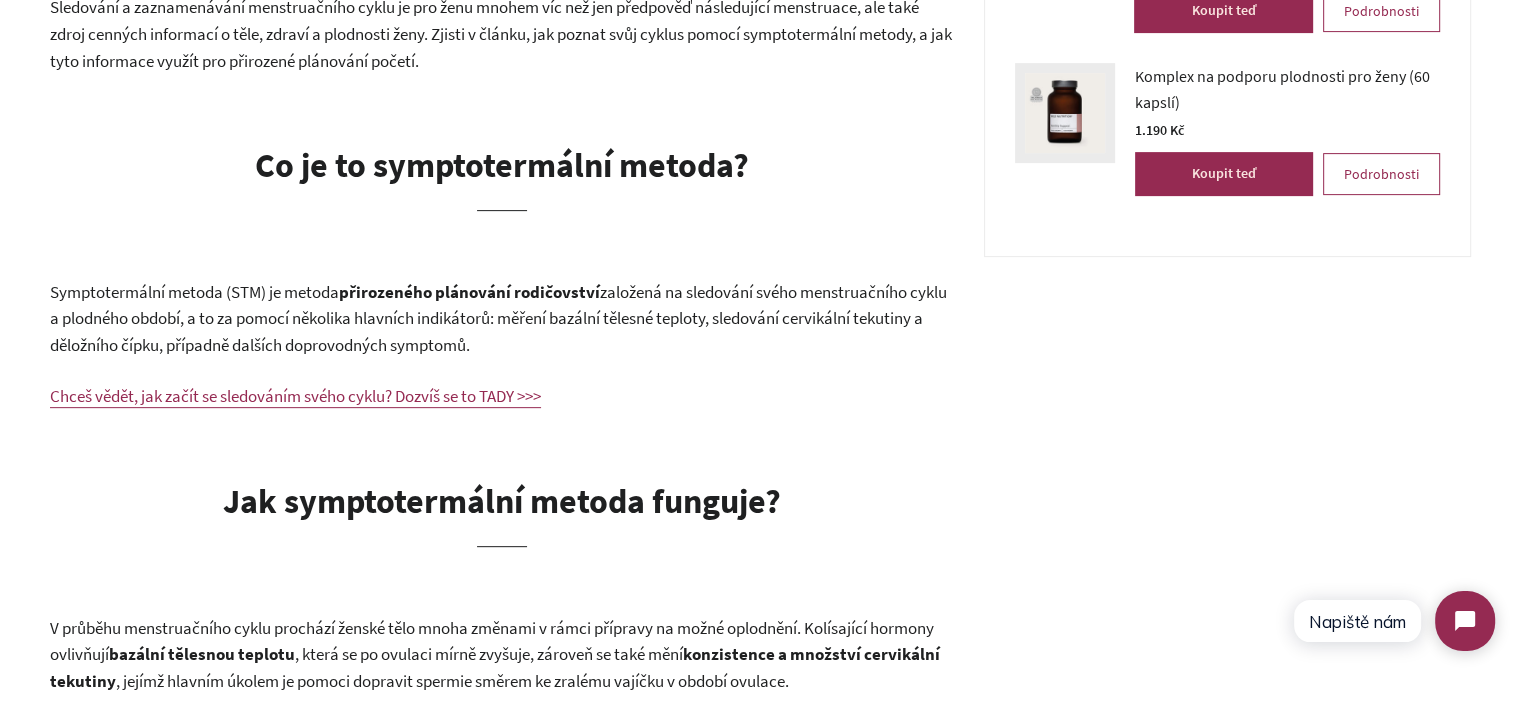 click on "Symptotermální metoda (STM) je metoda  přirozeného plánování rodičovství  založená na sledování svého menstruačního cyklu a plodného období, a to za pomocí několika hlavních indikátorů: měření bazální tělesné teploty, sledování cervikální tekutiny a děložního čípku, případně dalších doprovodných symptomů." at bounding box center (502, 319) 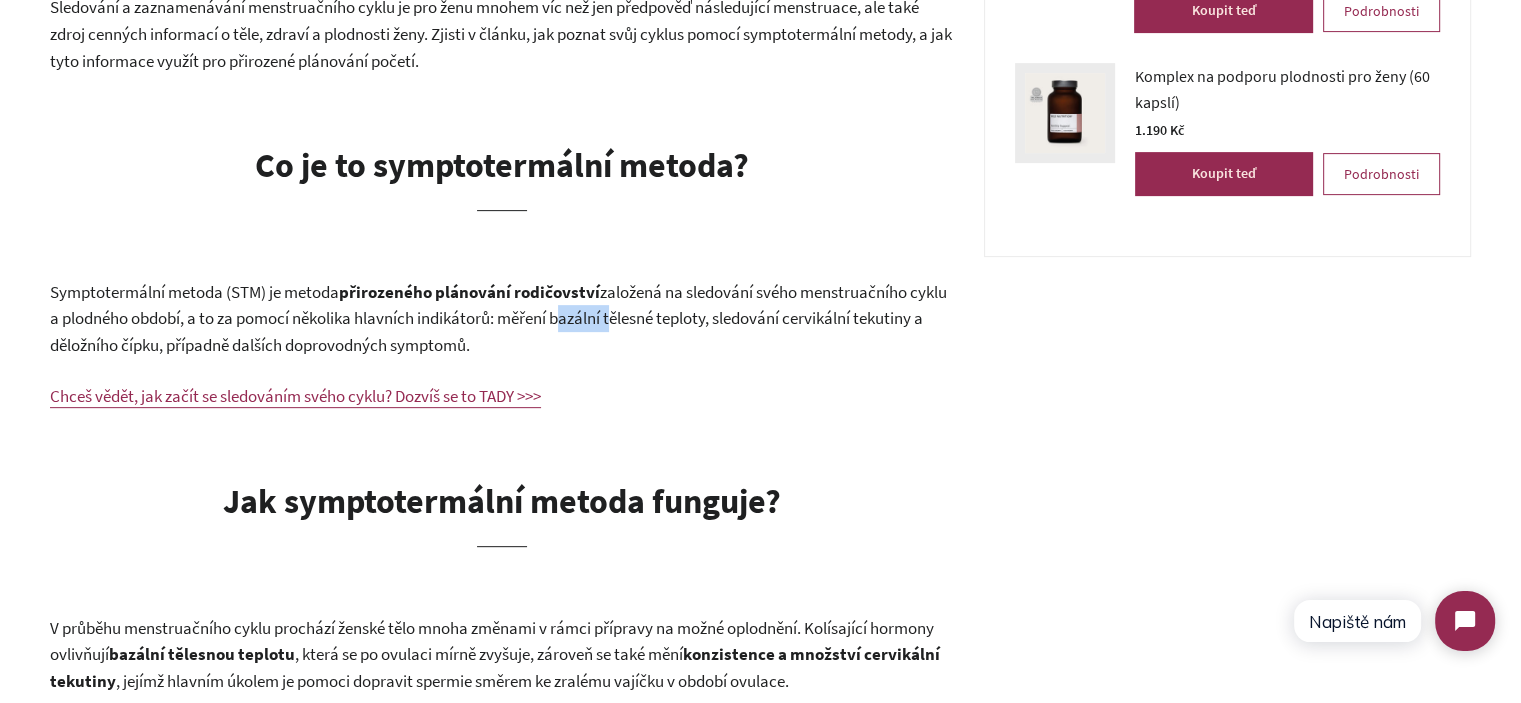 click on "Symptotermální metoda (STM) je metoda  přirozeného plánování rodičovství  založená na sledování svého menstruačního cyklu a plodného období, a to za pomocí několika hlavních indikátorů: měření bazální tělesné teploty, sledování cervikální tekutiny a děložního čípku, případně dalších doprovodných symptomů." at bounding box center [502, 319] 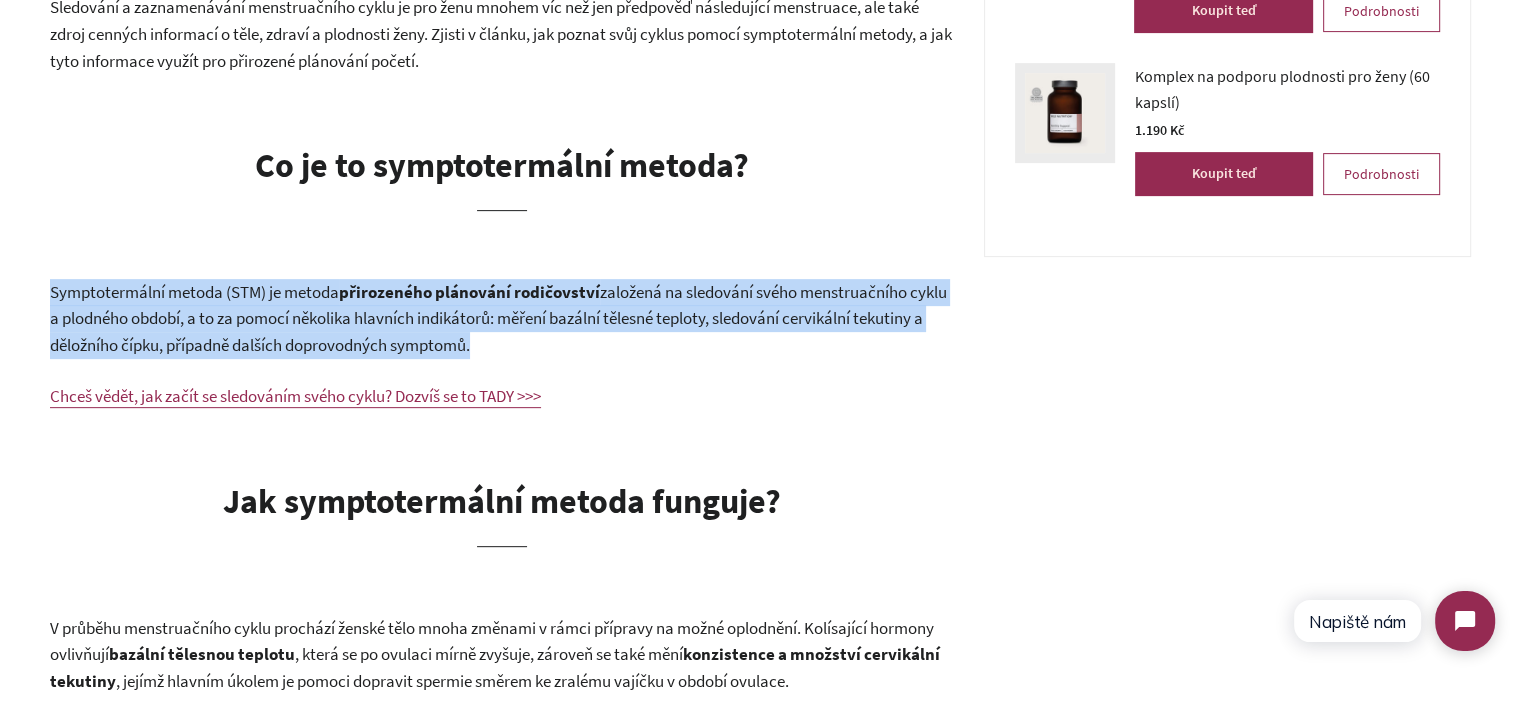 click on "Symptotermální metoda (STM) je metoda  přirozeného plánování rodičovství  založená na sledování svého menstruačního cyklu a plodného období, a to za pomocí několika hlavních indikátorů: měření bazální tělesné teploty, sledování cervikální tekutiny a děložního čípku, případně dalších doprovodných symptomů." at bounding box center (502, 319) 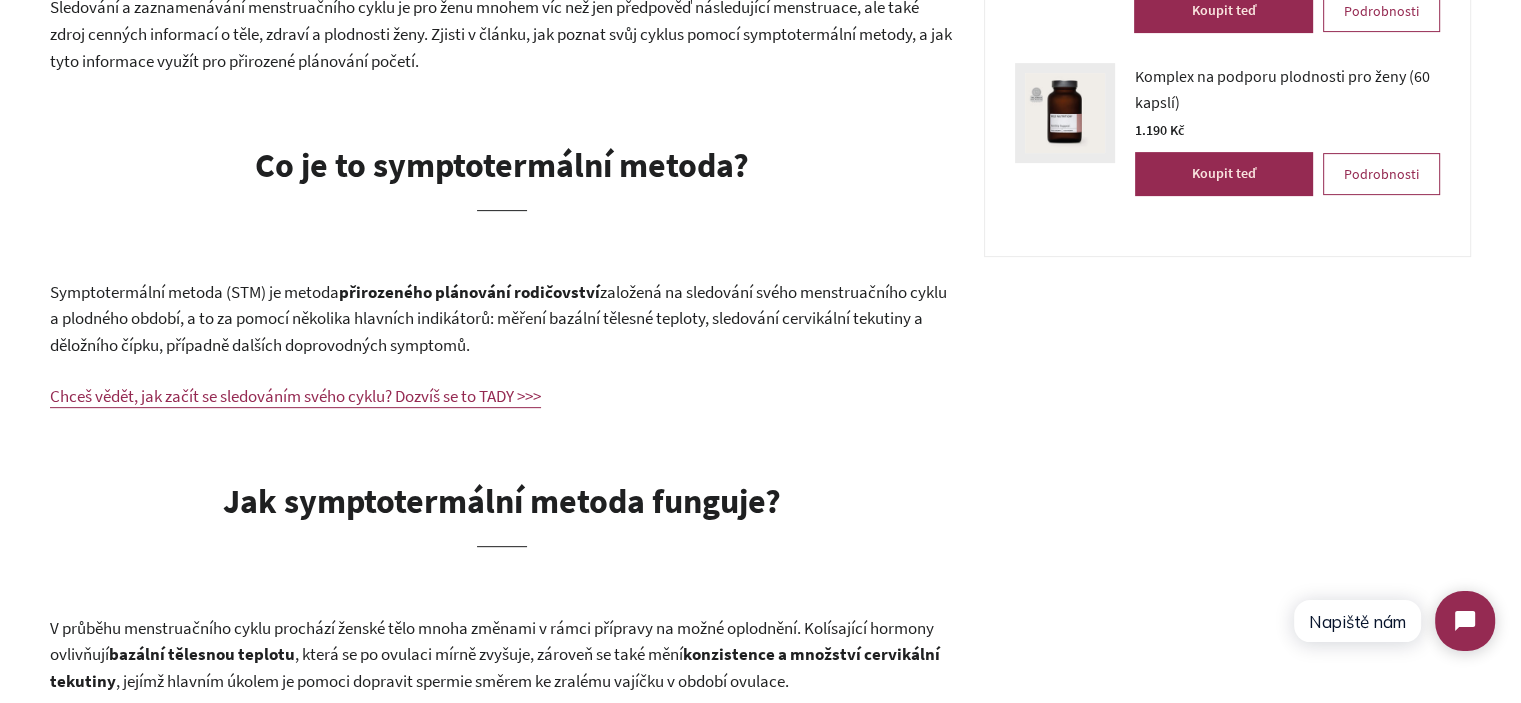 click on "Co je to symptotermální metoda?" at bounding box center (502, 165) 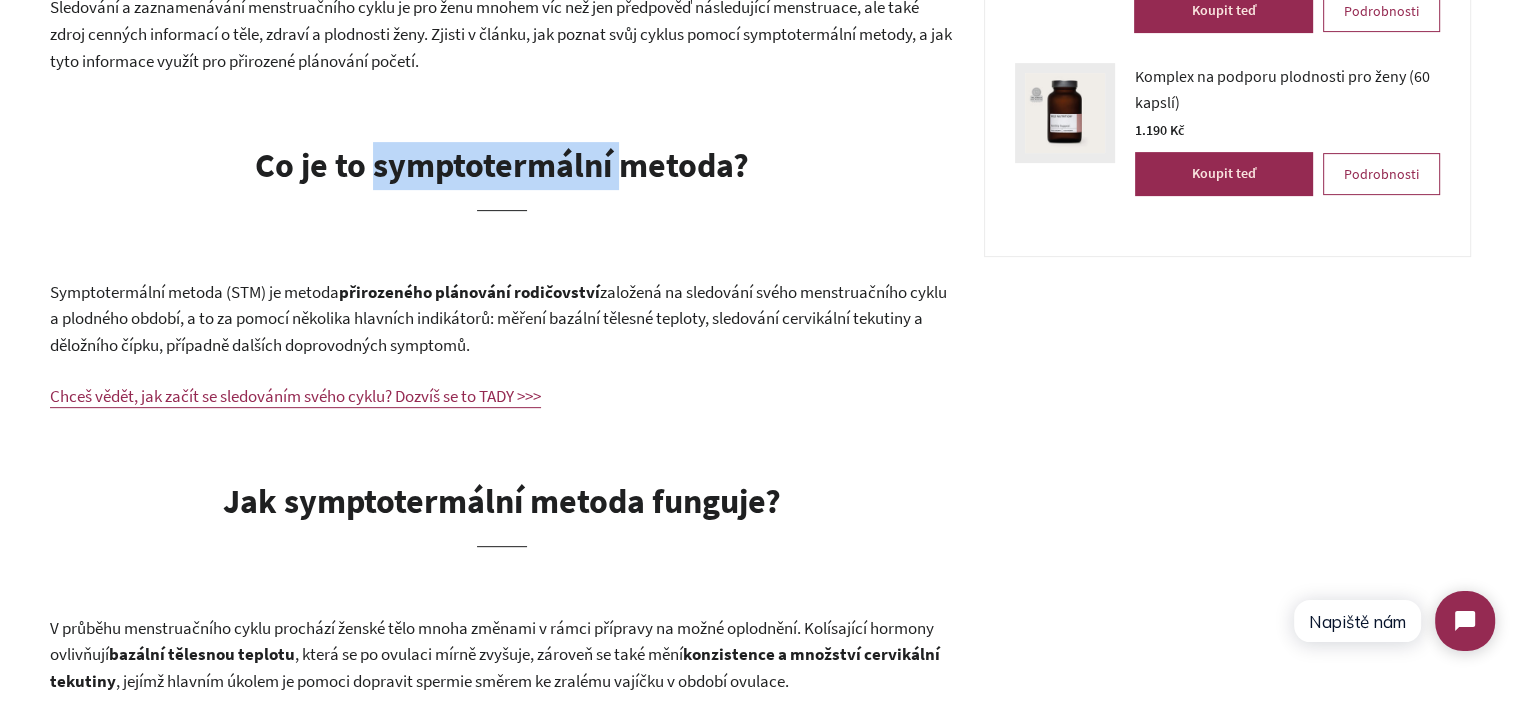 click on "Co je to symptotermální metoda?" at bounding box center [502, 165] 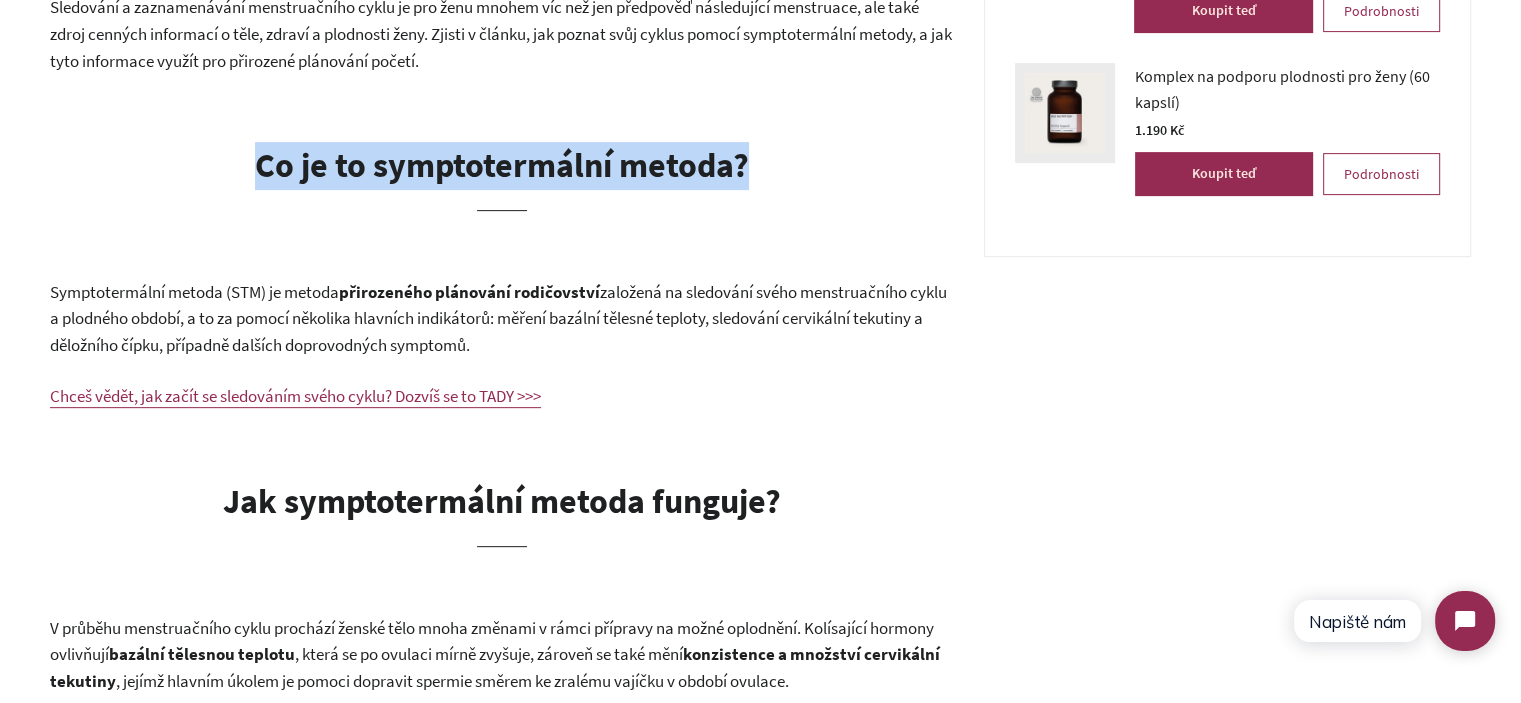 click on "Co je to symptotermální metoda?" at bounding box center (502, 165) 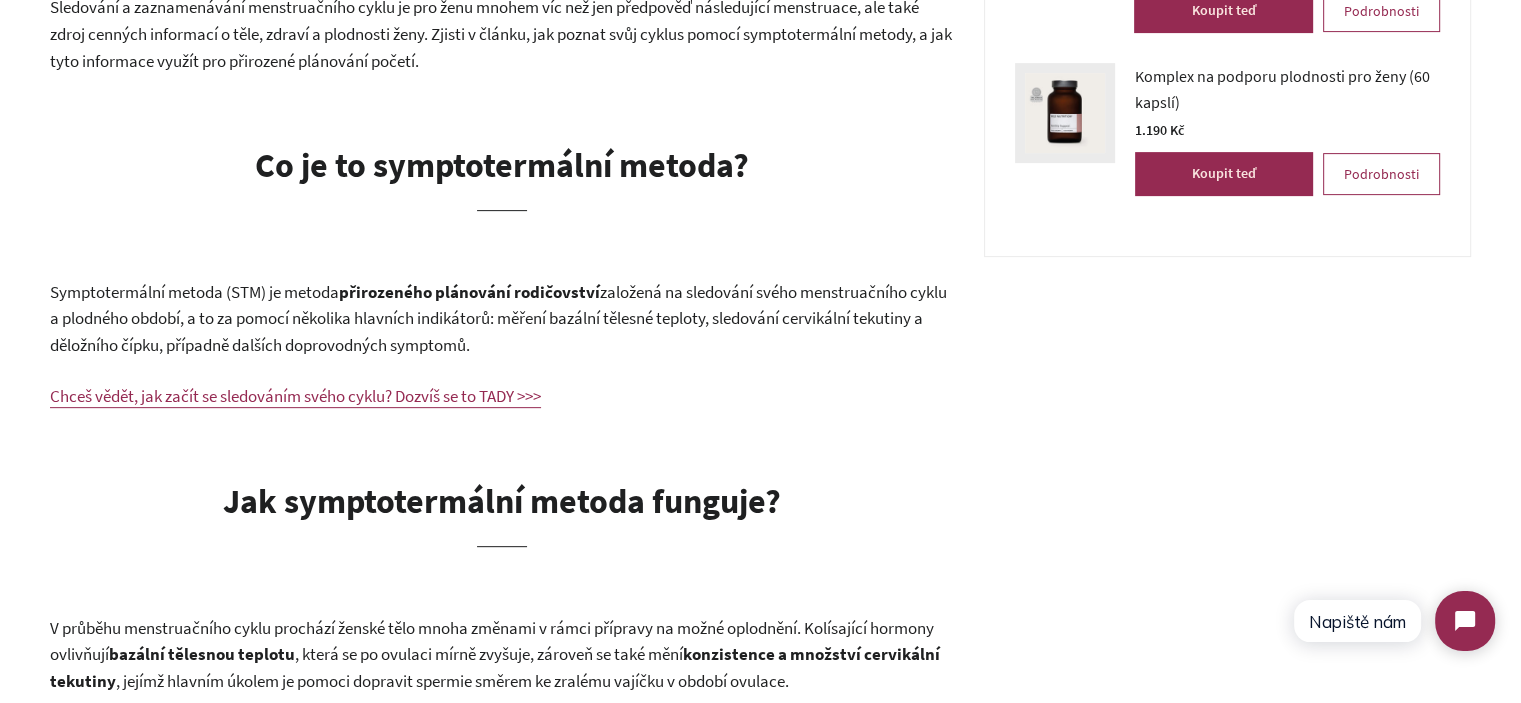 click on "založená na sledování svého menstruačního cyklu a plodného období, a to za pomocí několika hlavních indikátorů: měření bazální tělesné teploty, sledování cervikální tekutiny a děložního čípku, případně dalších doprovodných symptomů." at bounding box center (498, 318) 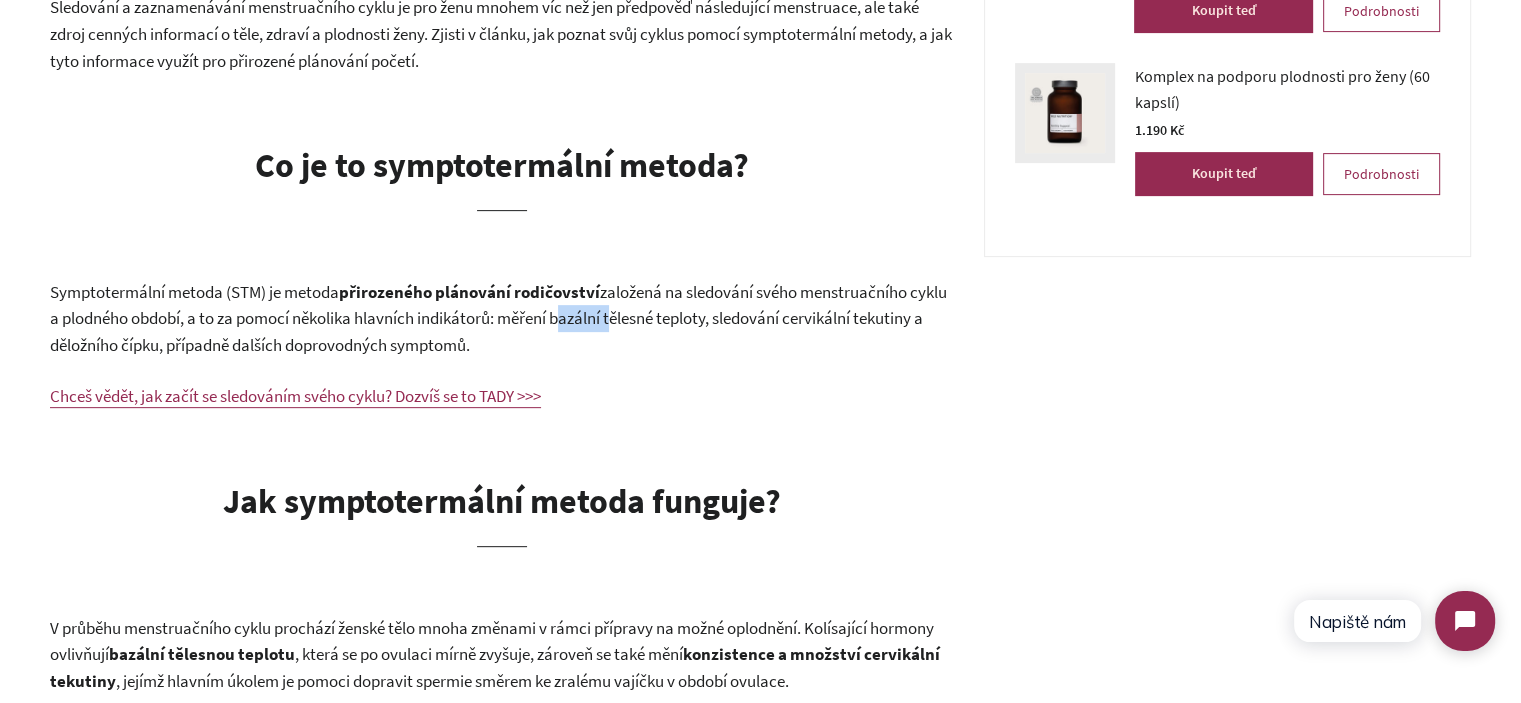 click on "založená na sledování svého menstruačního cyklu a plodného období, a to za pomocí několika hlavních indikátorů: měření bazální tělesné teploty, sledování cervikální tekutiny a děložního čípku, případně dalších doprovodných symptomů." at bounding box center [498, 318] 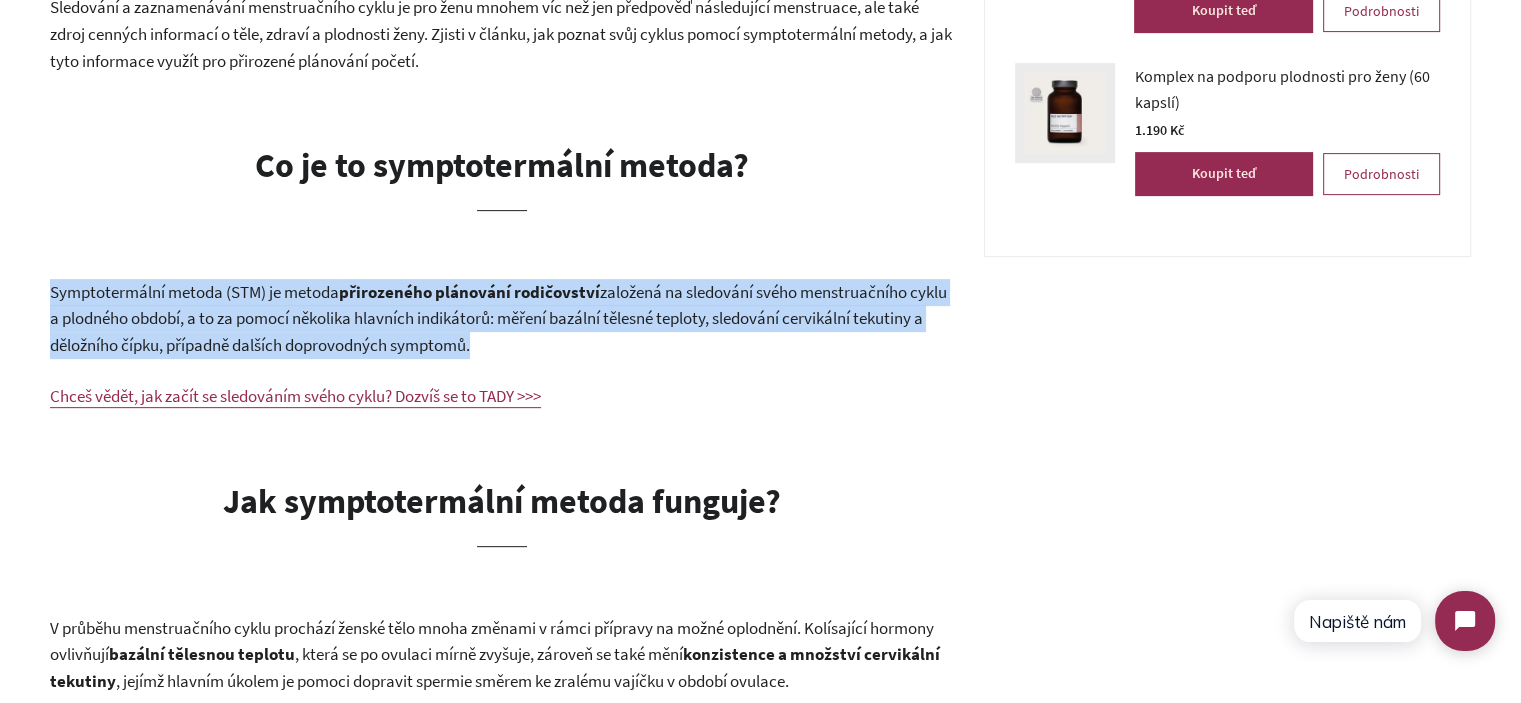 drag, startPoint x: 637, startPoint y: 318, endPoint x: 728, endPoint y: 346, distance: 95.2103 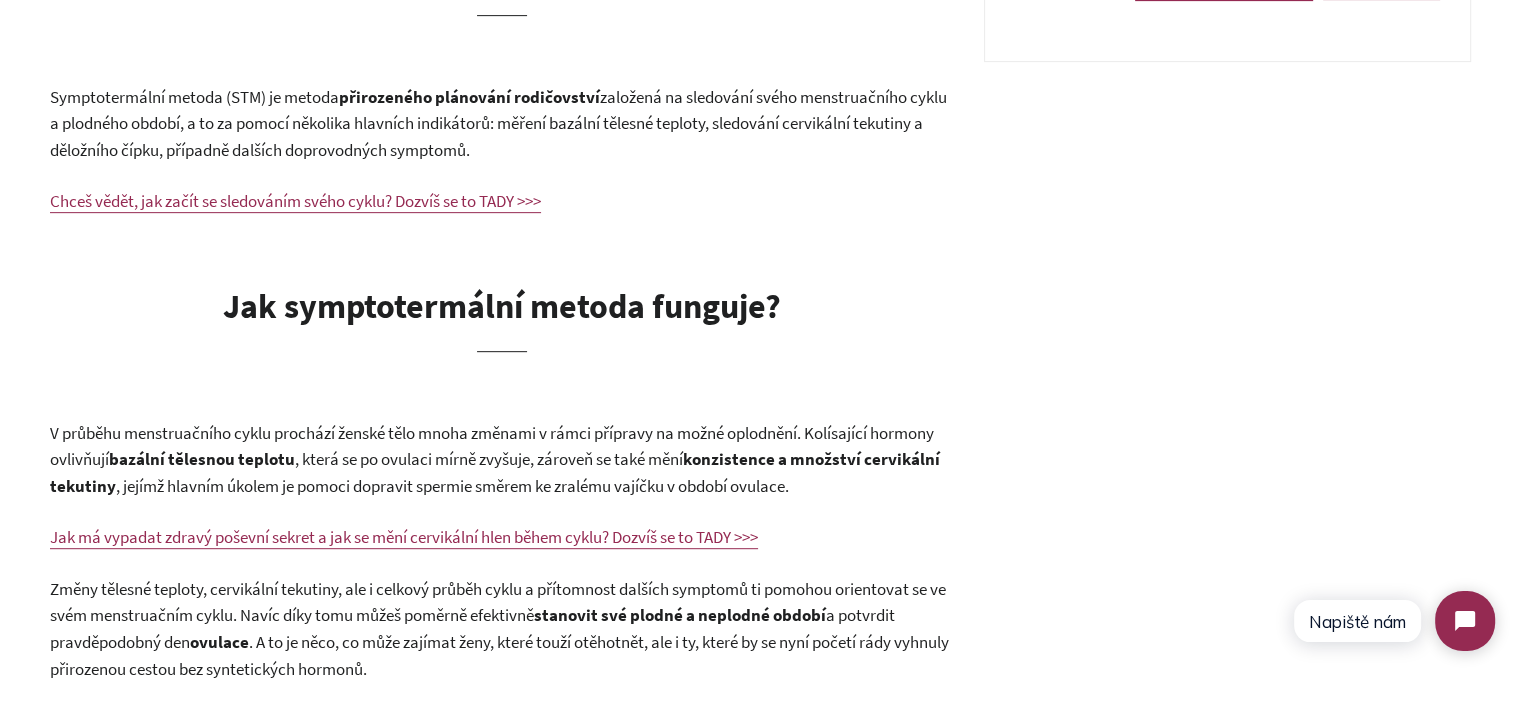 scroll, scrollTop: 900, scrollLeft: 0, axis: vertical 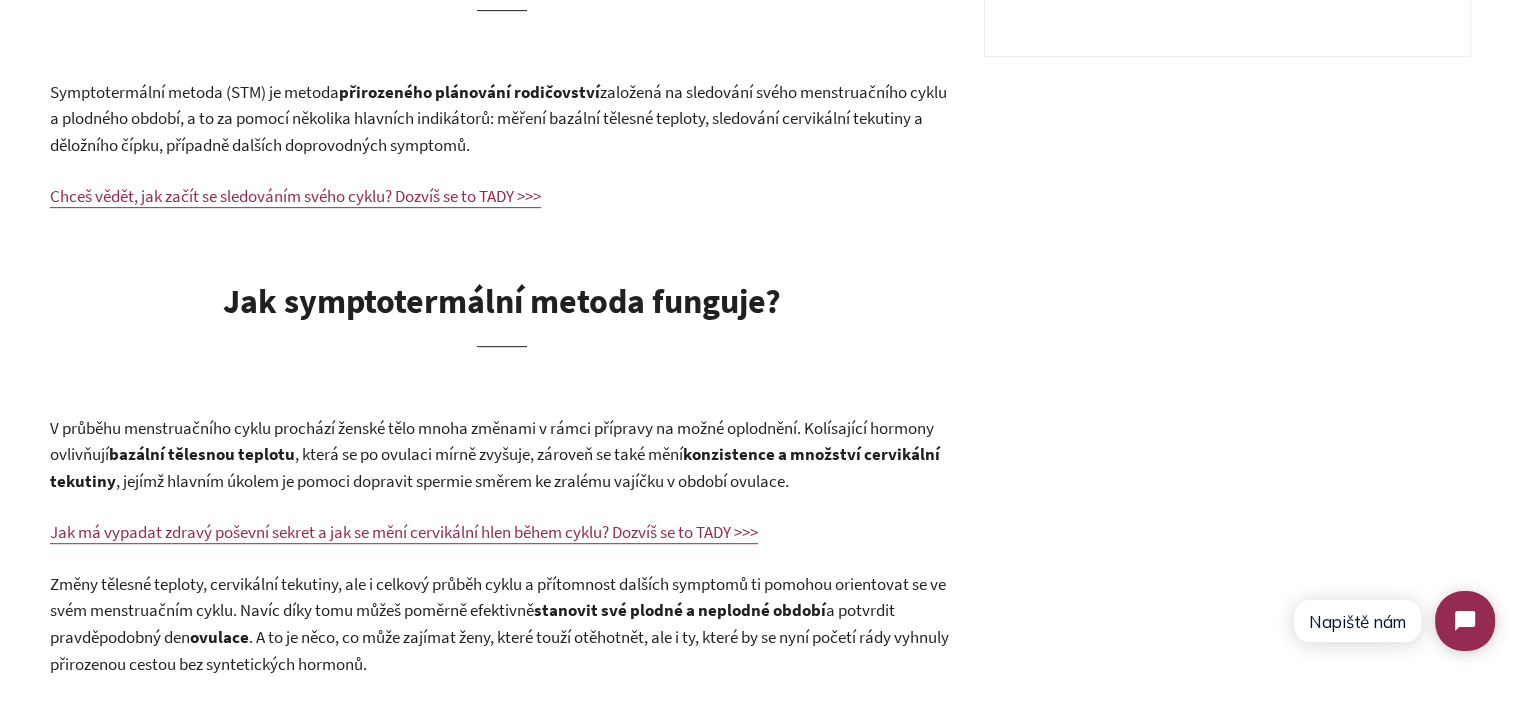 click on "založená na sledování svého menstruačního cyklu a plodného období, a to za pomocí několika hlavních indikátorů: měření bazální tělesné teploty, sledování cervikální tekutiny a děložního čípku, případně dalších doprovodných symptomů." at bounding box center [498, 118] 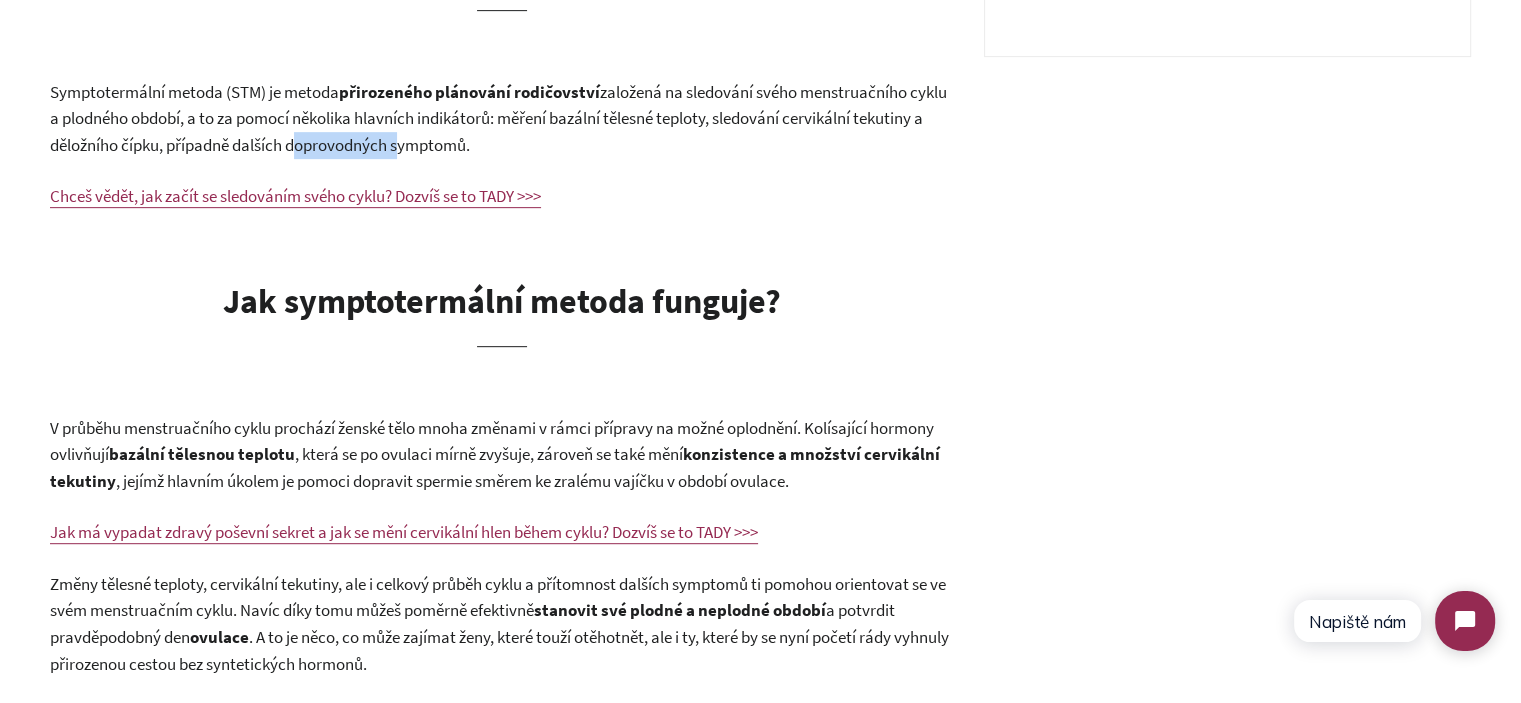 click on "založená na sledování svého menstruačního cyklu a plodného období, a to za pomocí několika hlavních indikátorů: měření bazální tělesné teploty, sledování cervikální tekutiny a děložního čípku, případně dalších doprovodných symptomů." at bounding box center (498, 118) 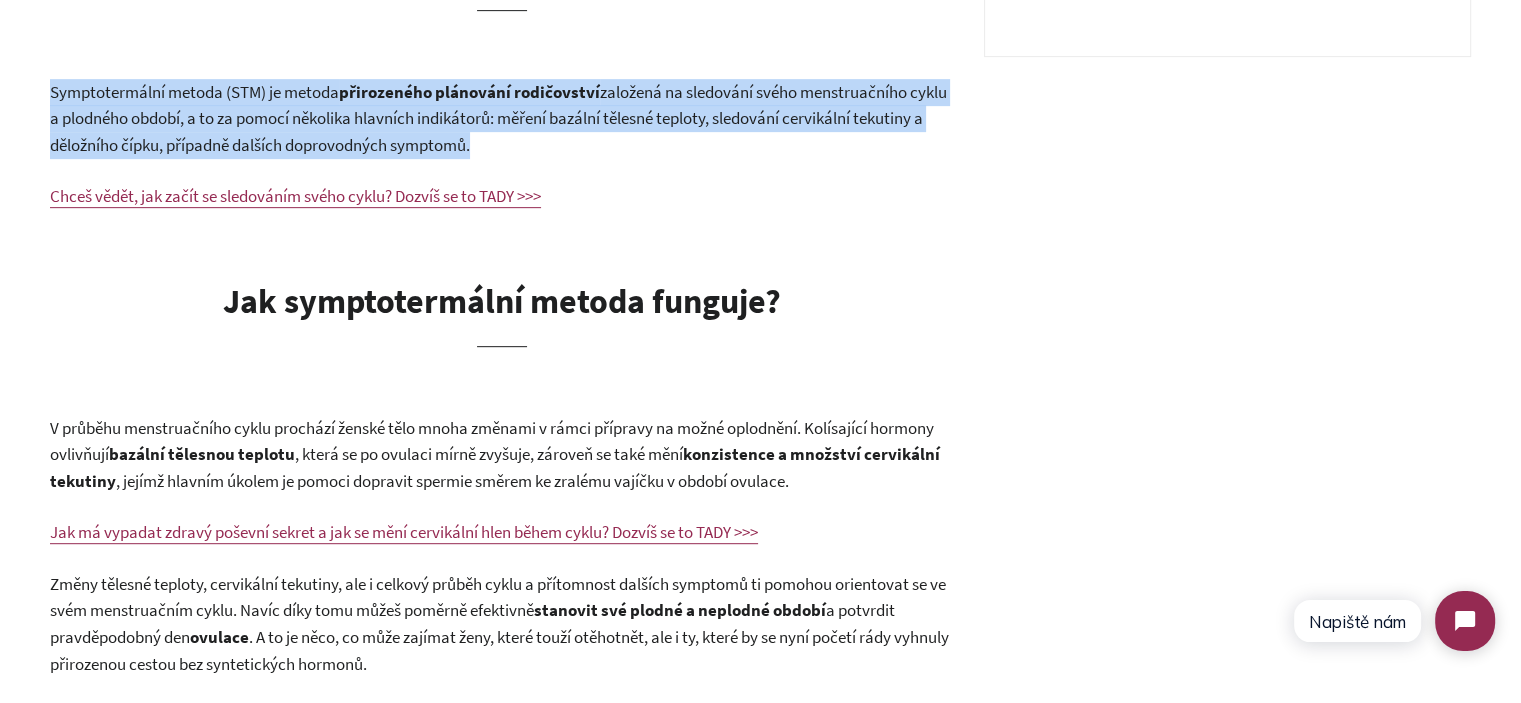 click on "založená na sledování svého menstruačního cyklu a plodného období, a to za pomocí několika hlavních indikátorů: měření bazální tělesné teploty, sledování cervikální tekutiny a děložního čípku, případně dalších doprovodných symptomů." at bounding box center [498, 118] 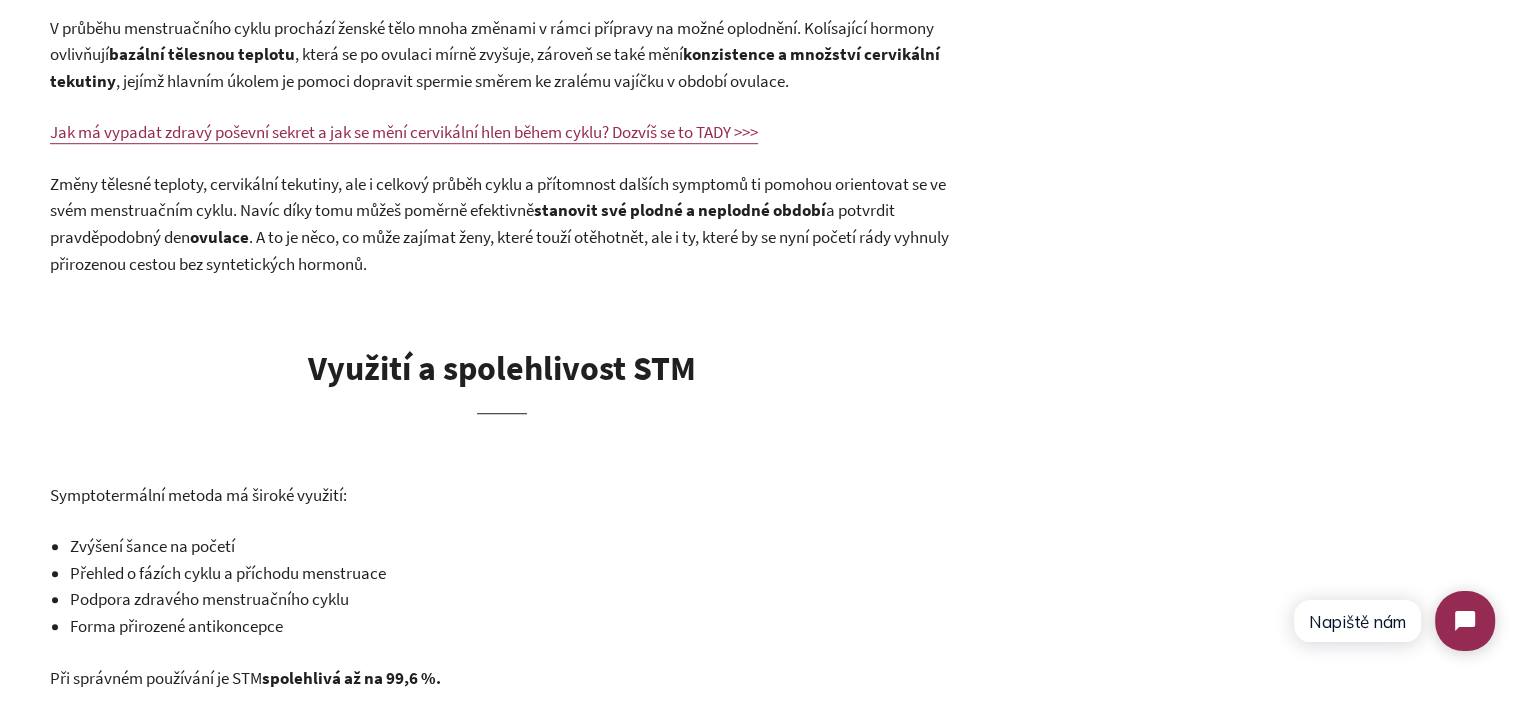 click on "stanovit své plodné a neplodné období" at bounding box center (680, 210) 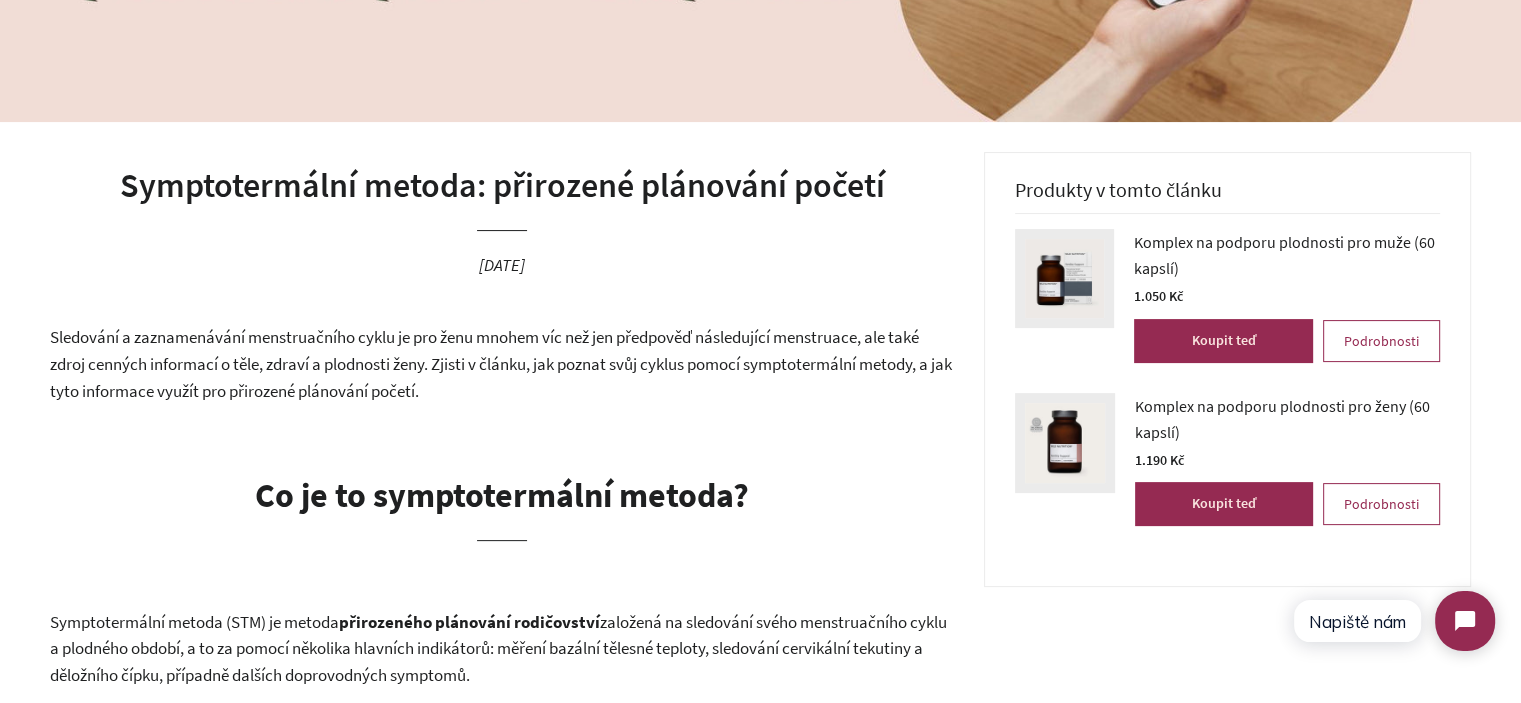scroll, scrollTop: 400, scrollLeft: 0, axis: vertical 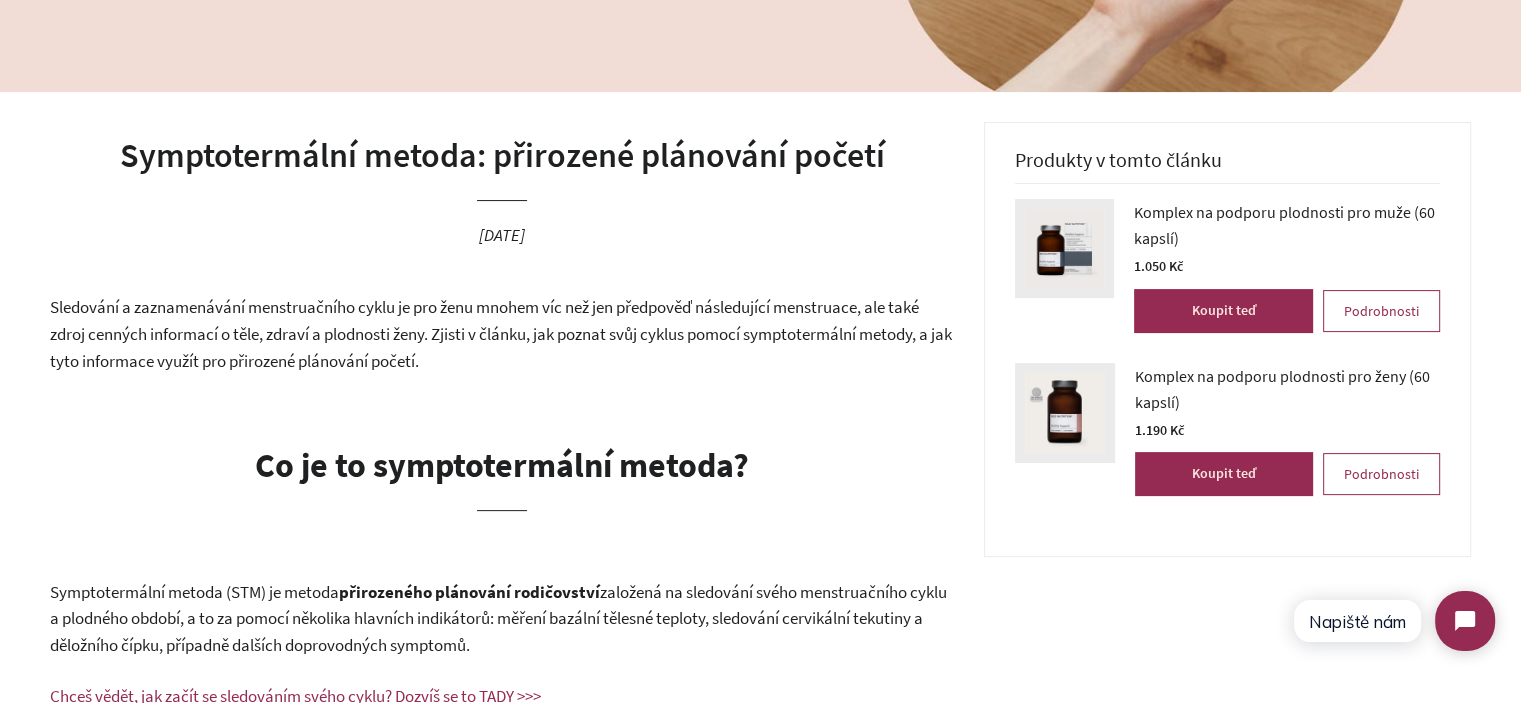 click on "Symptotermální metoda: přirozené plánování početí" at bounding box center (502, 156) 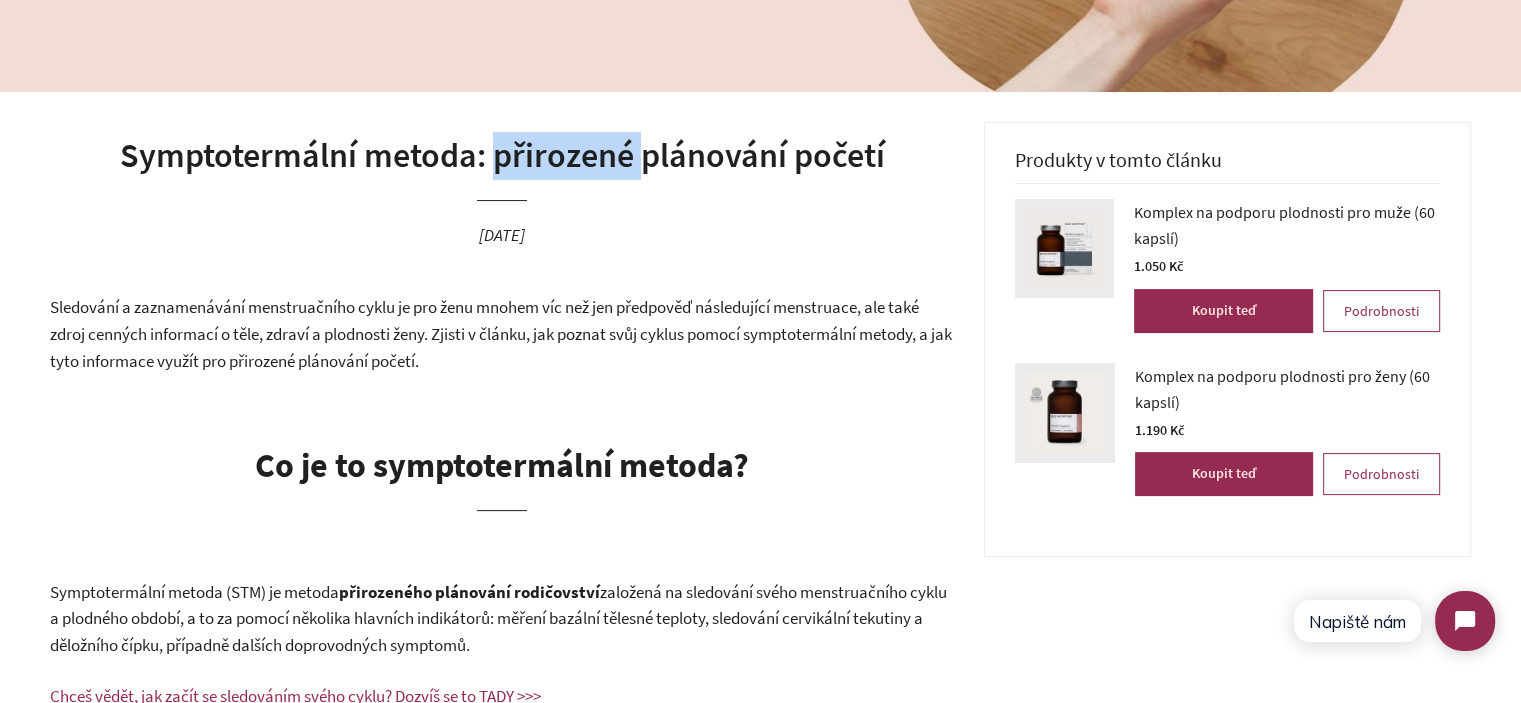 click on "Symptotermální metoda: přirozené plánování početí" at bounding box center (502, 156) 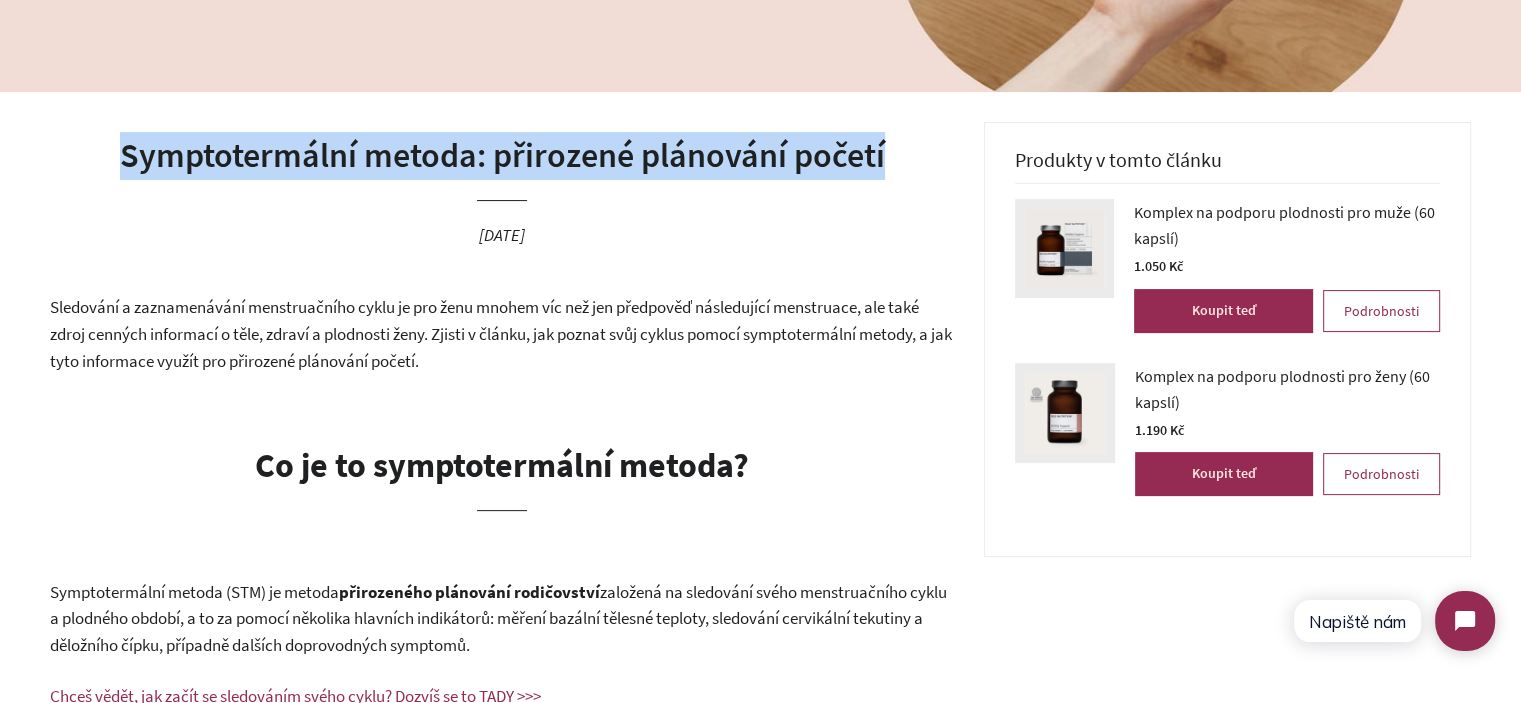 click on "Symptotermální metoda: přirozené plánování početí" at bounding box center [502, 156] 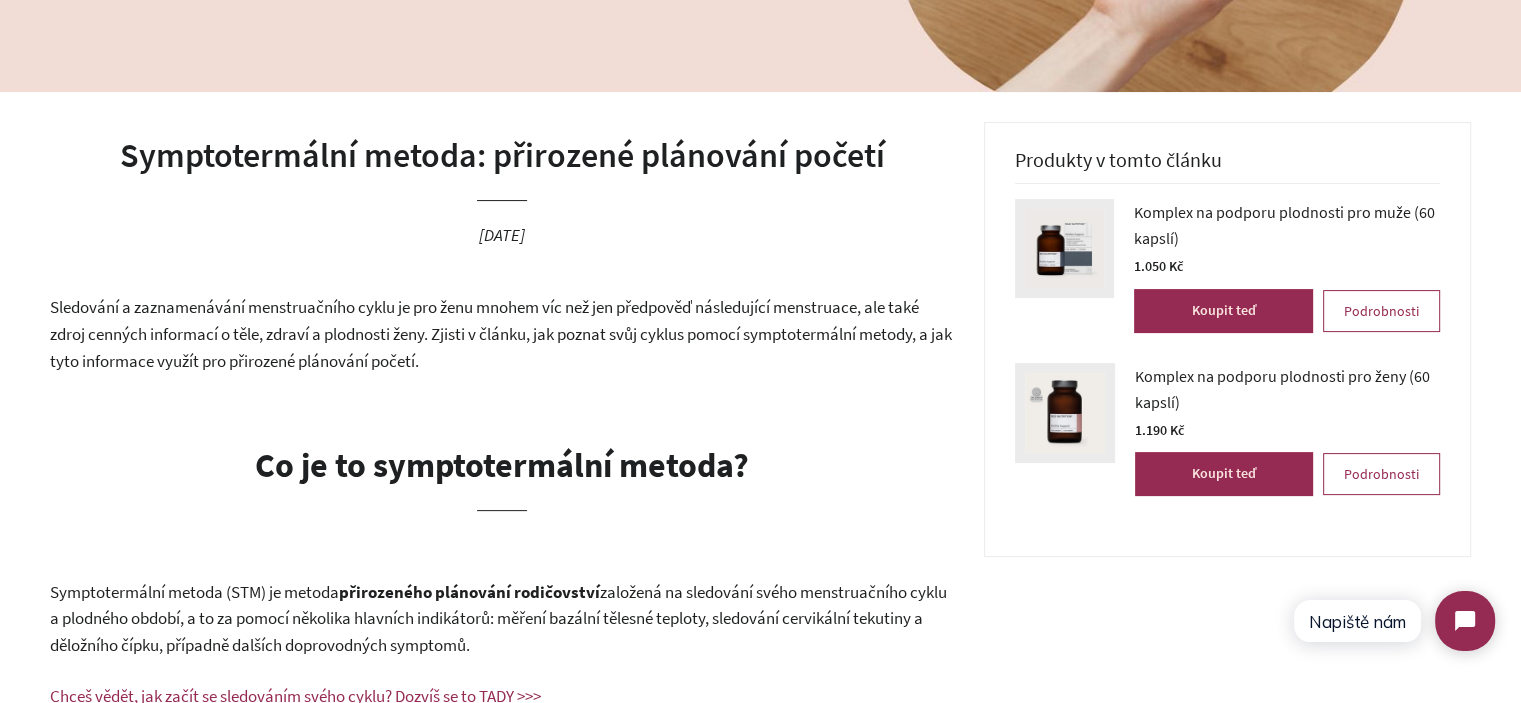 click on "Sledování a zaznamenávání menstruačního cyklu je pro ženu mnohem víc než jen předpověď následující menstruace, ale také zdroj cenných informací o těle, zdraví a plodnosti ženy. Zjisti v článku, jak poznat svůj cyklus pomocí symptotermální metody, a jak tyto informace využít pro přirozené plánování početí." at bounding box center [501, 333] 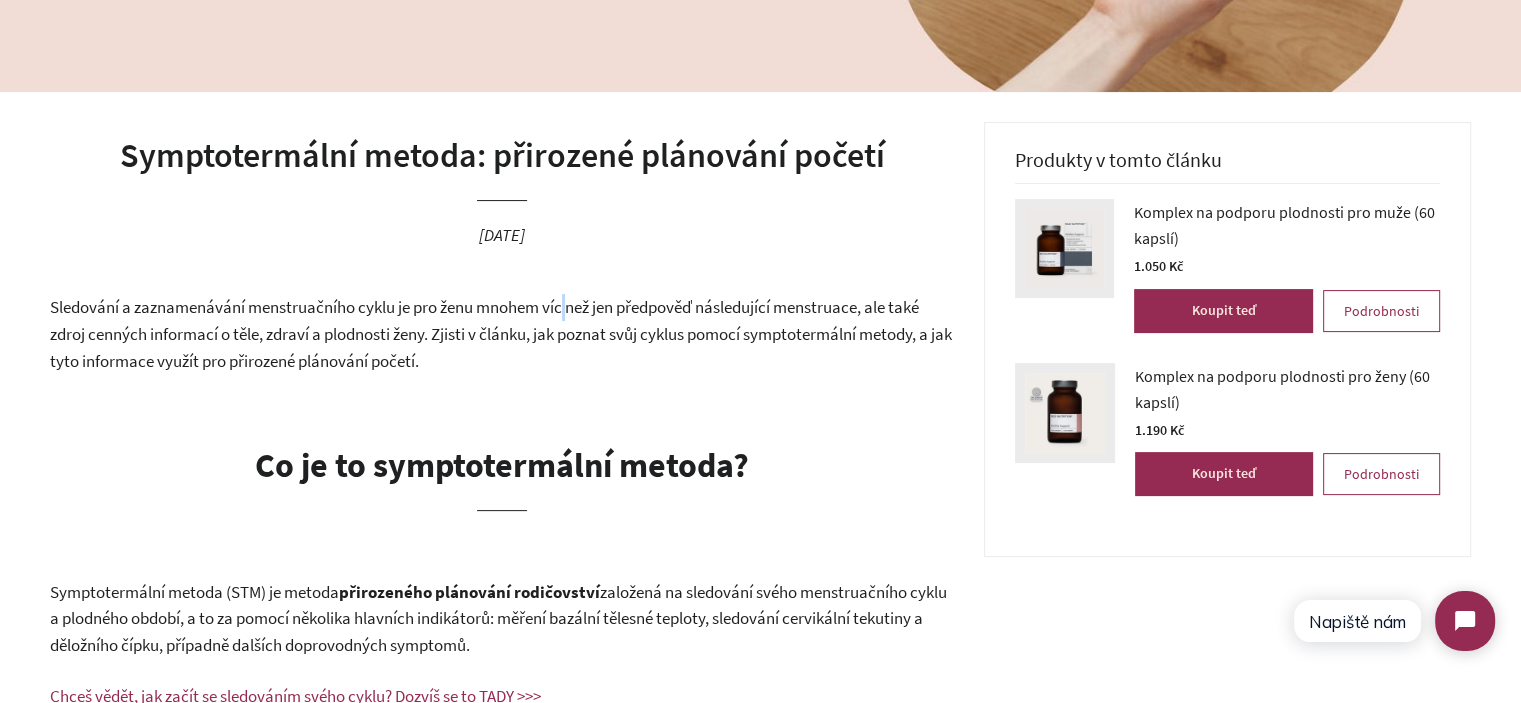 click on "Sledování a zaznamenávání menstruačního cyklu je pro ženu mnohem víc než jen předpověď následující menstruace, ale také zdroj cenných informací o těle, zdraví a plodnosti ženy. Zjisti v článku, jak poznat svůj cyklus pomocí symptotermální metody, a jak tyto informace využít pro přirozené plánování početí." at bounding box center [501, 333] 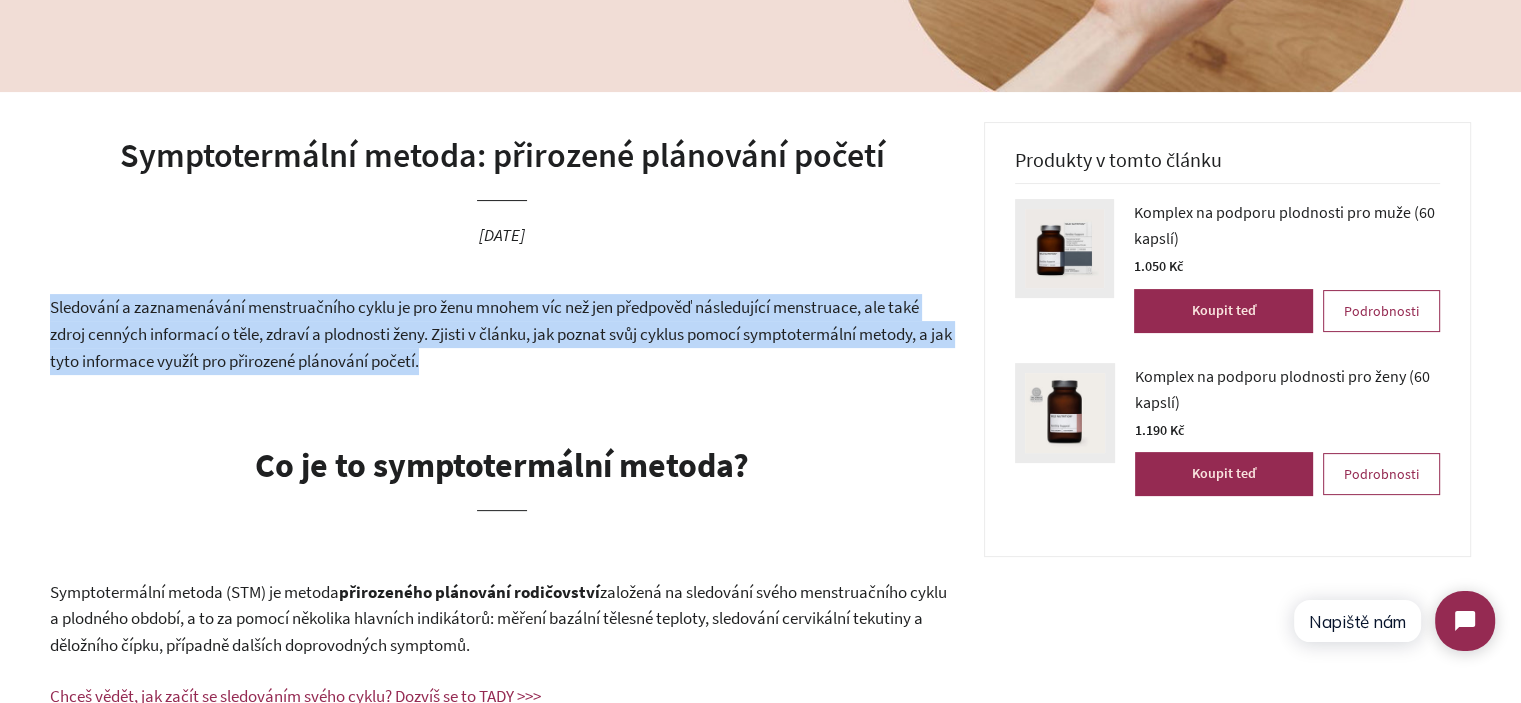 click on "Sledování a zaznamenávání menstruačního cyklu je pro ženu mnohem víc než jen předpověď následující menstruace, ale také zdroj cenných informací o těle, zdraví a plodnosti ženy. Zjisti v článku, jak poznat svůj cyklus pomocí symptotermální metody, a jak tyto informace využít pro přirozené plánování početí." at bounding box center [501, 333] 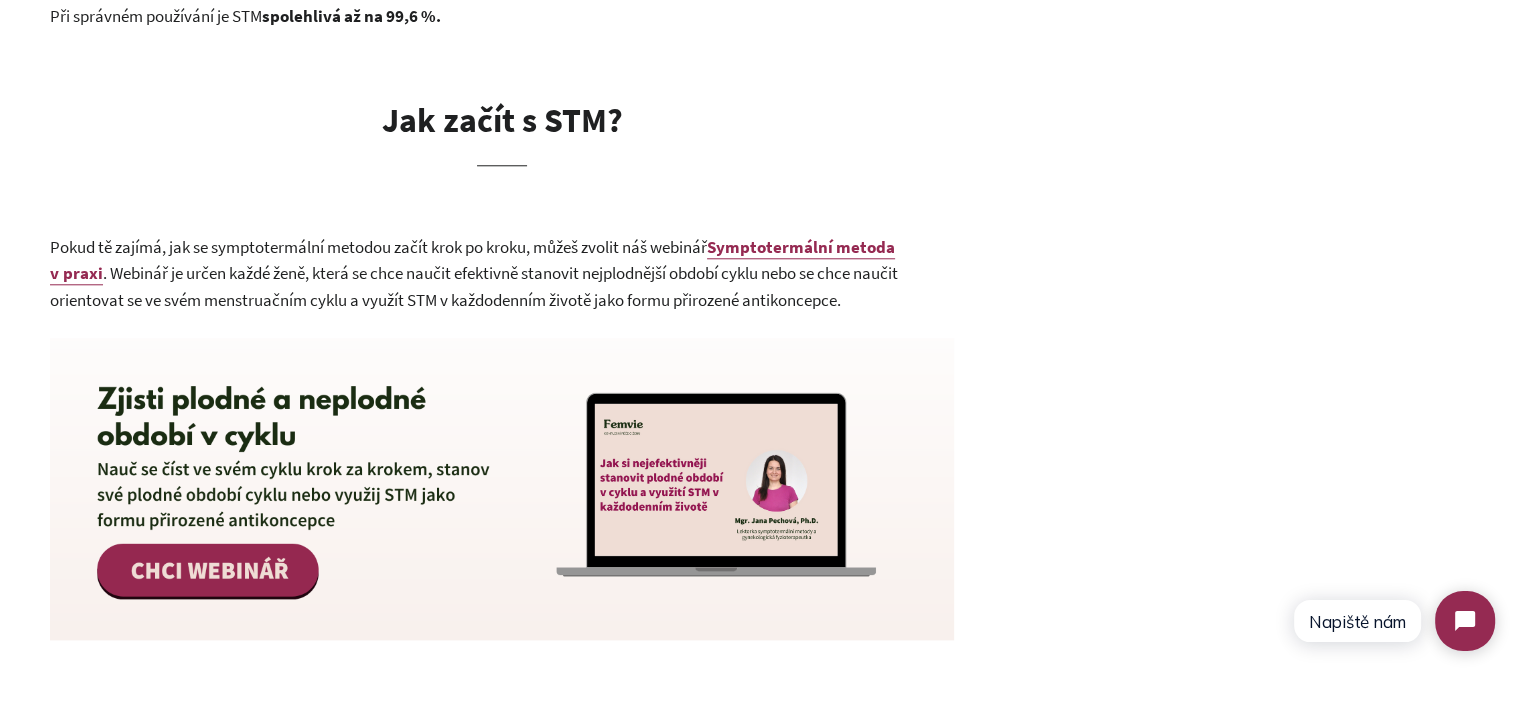 scroll, scrollTop: 1900, scrollLeft: 0, axis: vertical 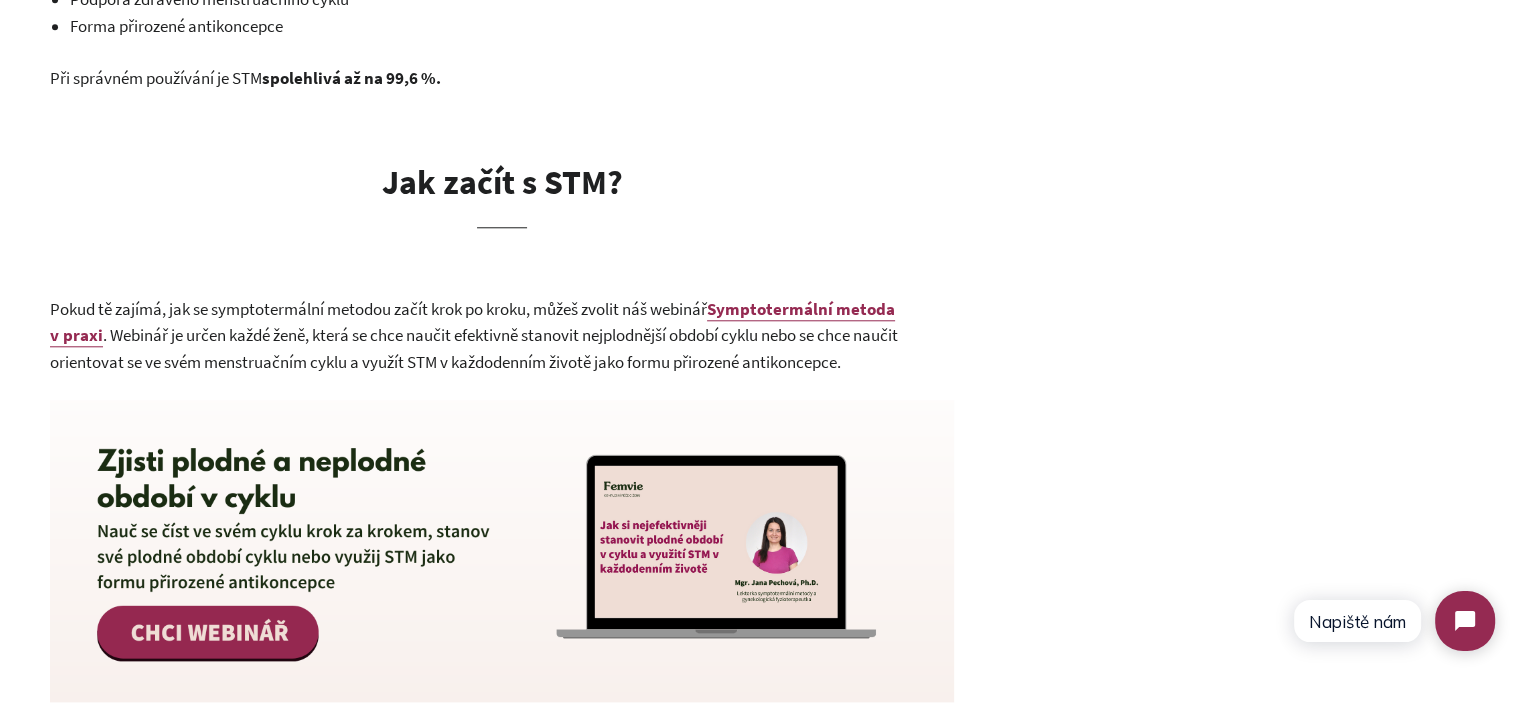 click on "Pokud tě zajímá, jak se symptotermální metodou začít krok po kroku, můžeš zvolit náš webinář  Symptotermální metoda v praxi . Webinář je určen každé ženě, která se chce naučit efektivně stanovit nejplodnější období cyklu nebo se chce naučit orientovat se ve svém menstruačním cyklu a využít STM v každodenním životě jako formu přirozené antikoncepce." at bounding box center [502, 336] 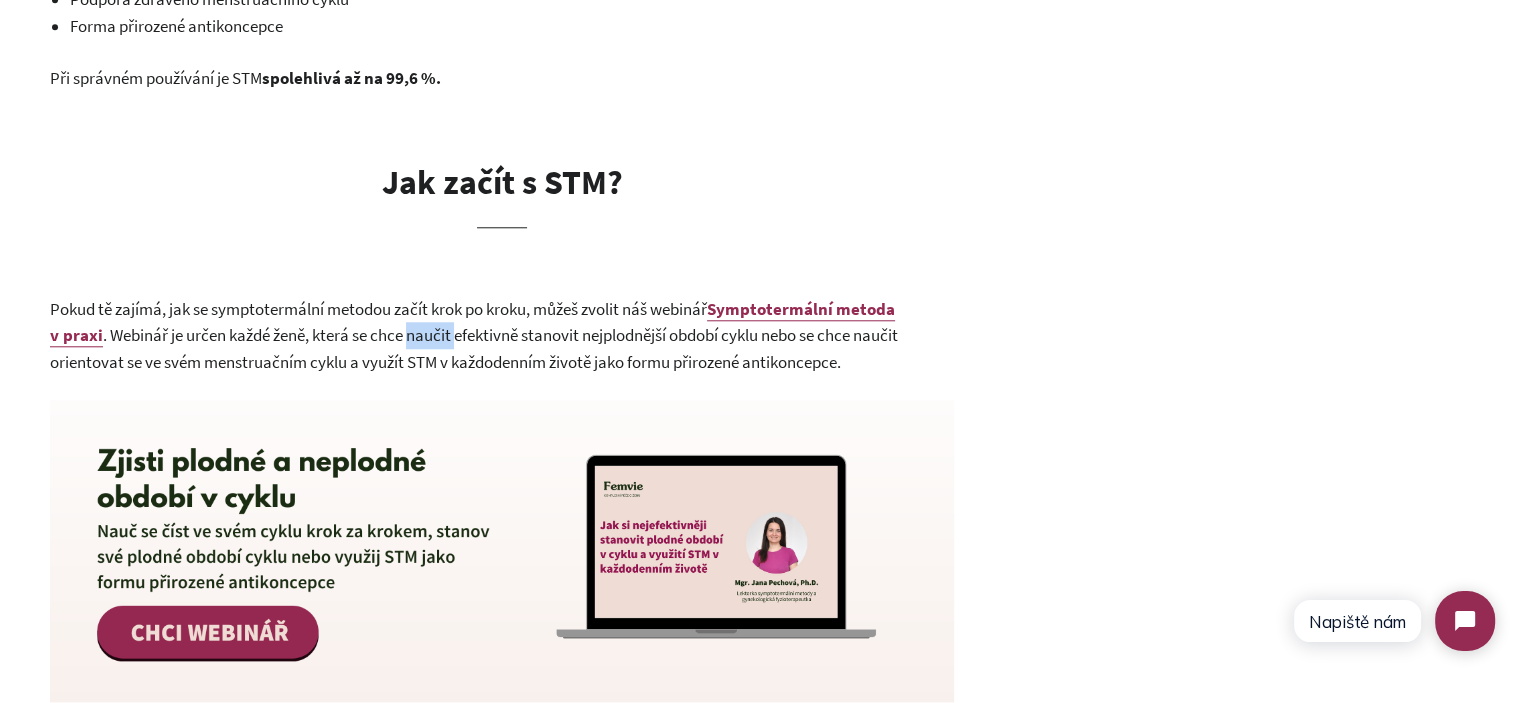 click on "Pokud tě zajímá, jak se symptotermální metodou začít krok po kroku, můžeš zvolit náš webinář  Symptotermální metoda v praxi . Webinář je určen každé ženě, která se chce naučit efektivně stanovit nejplodnější období cyklu nebo se chce naučit orientovat se ve svém menstruačním cyklu a využít STM v každodenním životě jako formu přirozené antikoncepce." at bounding box center (502, 336) 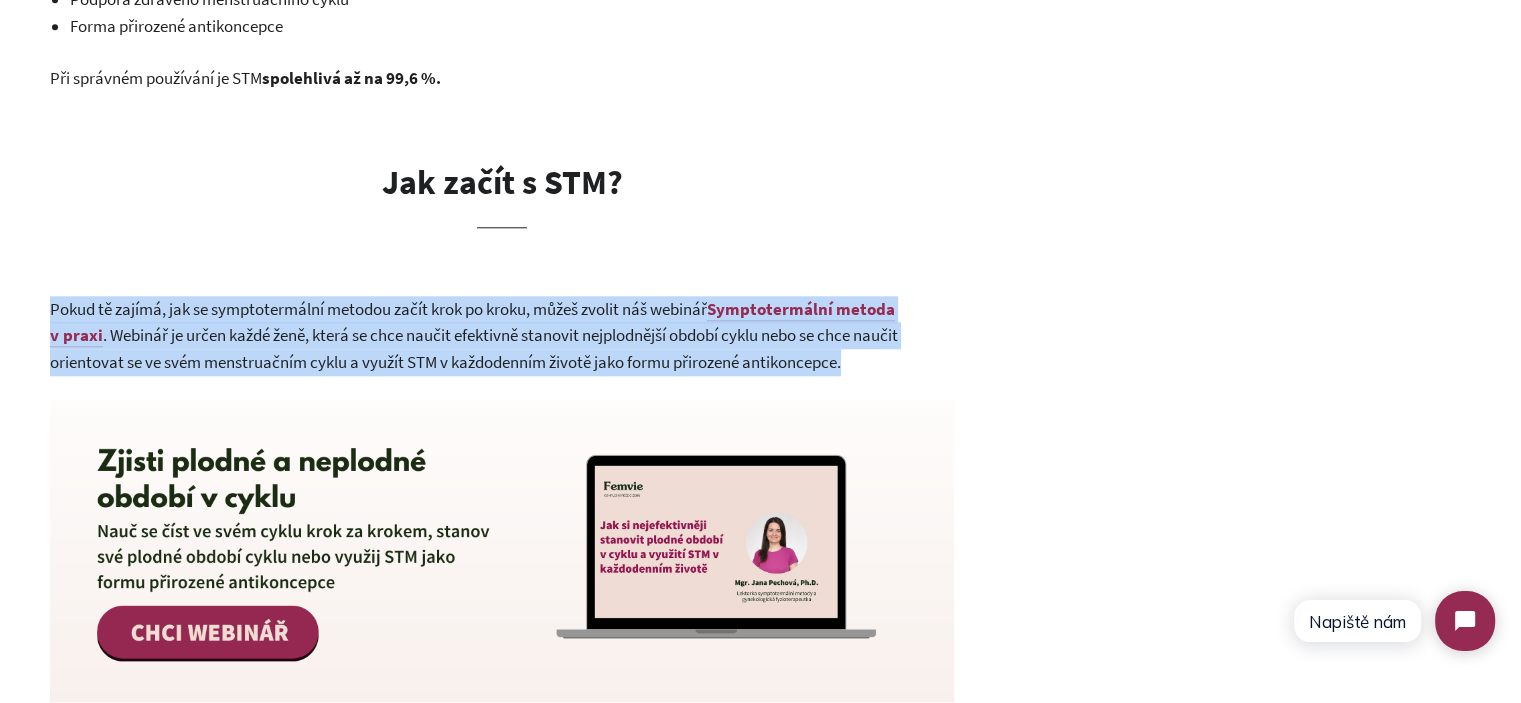 click on "Pokud tě zajímá, jak se symptotermální metodou začít krok po kroku, můžeš zvolit náš webinář  Symptotermální metoda v praxi . Webinář je určen každé ženě, která se chce naučit efektivně stanovit nejplodnější období cyklu nebo se chce naučit orientovat se ve svém menstruačním cyklu a využít STM v každodenním životě jako formu přirozené antikoncepce." at bounding box center [502, 336] 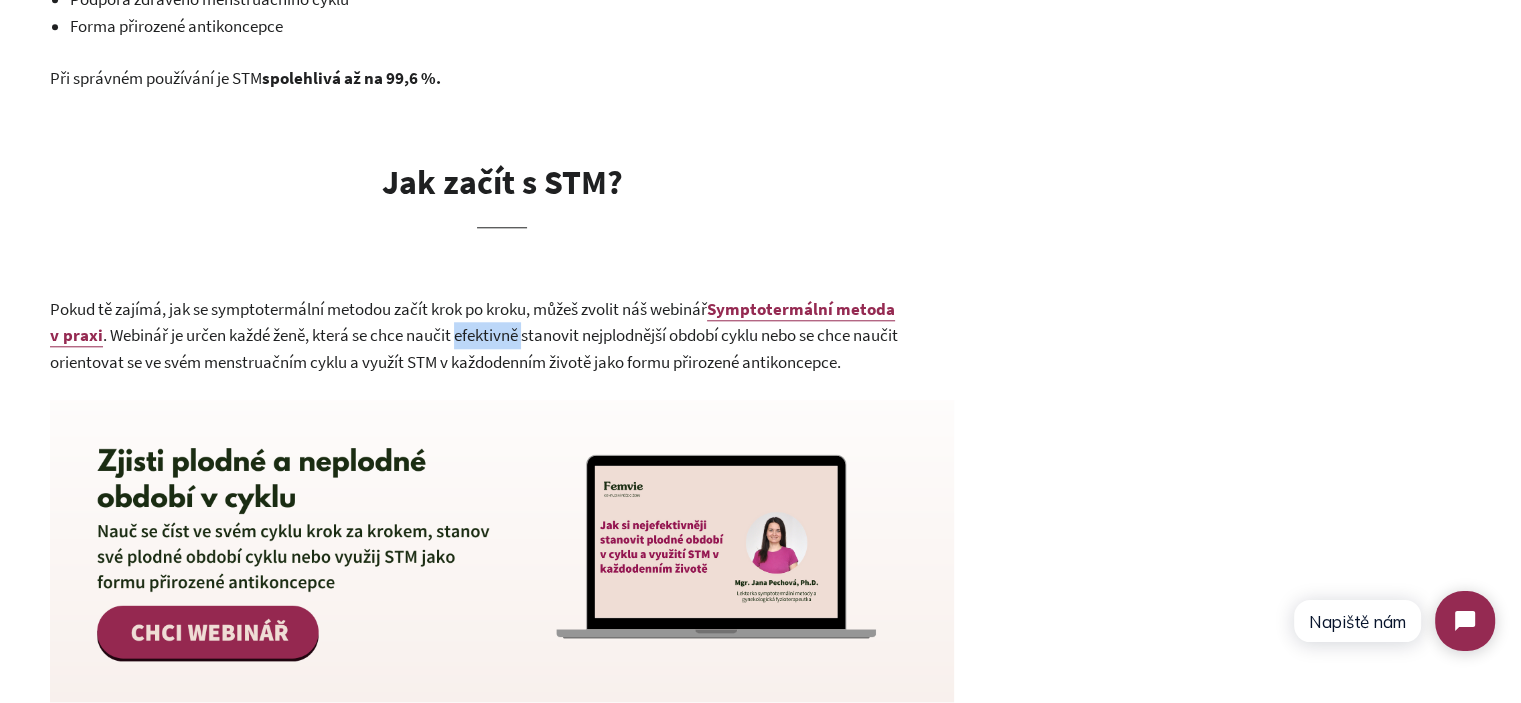 click on ". Webinář je určen každé ženě, která se chce naučit efektivně stanovit nejplodnější období cyklu nebo se chce naučit orientovat se ve svém menstruačním cyklu a využít STM v každodenním životě jako formu přirozené antikoncepce." at bounding box center (474, 348) 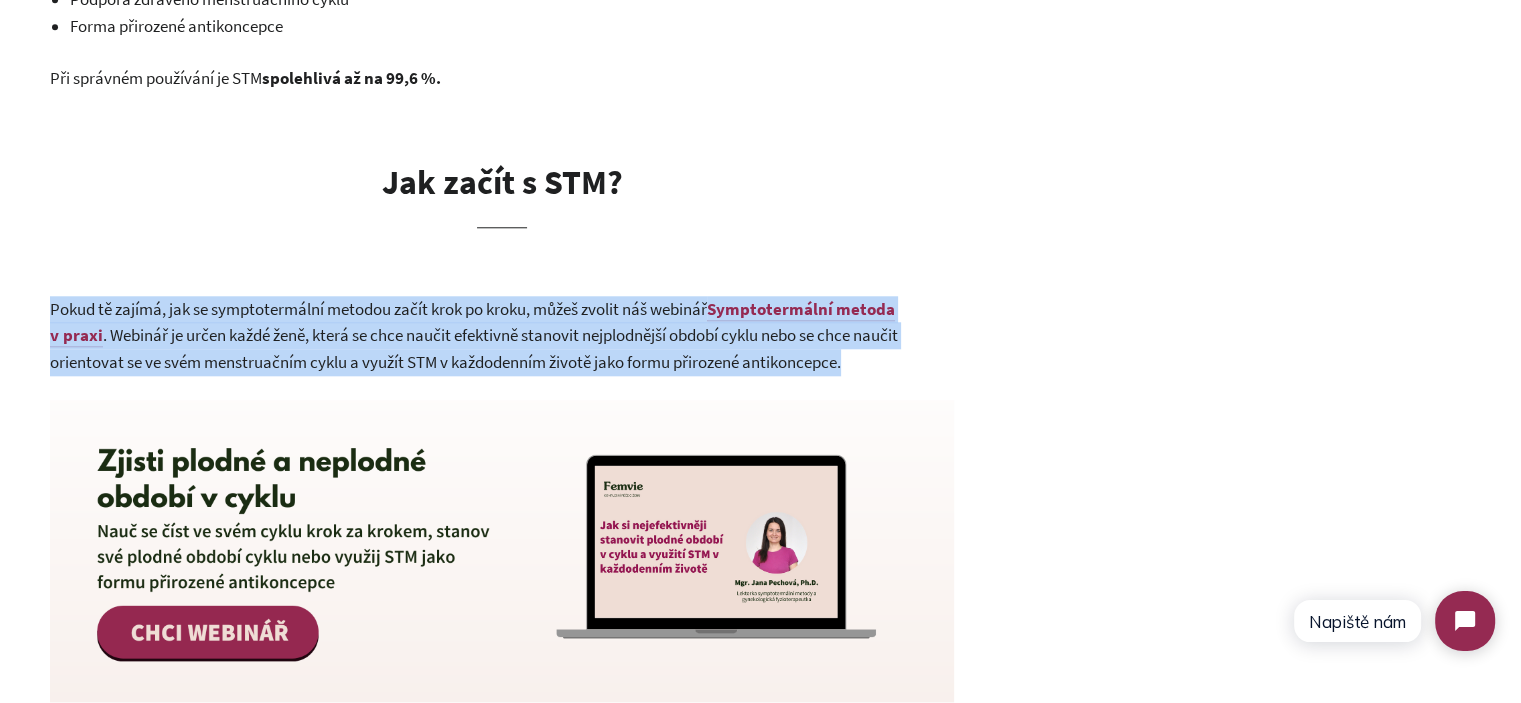 click on ". Webinář je určen každé ženě, která se chce naučit efektivně stanovit nejplodnější období cyklu nebo se chce naučit orientovat se ve svém menstruačním cyklu a využít STM v každodenním životě jako formu přirozené antikoncepce." at bounding box center [474, 348] 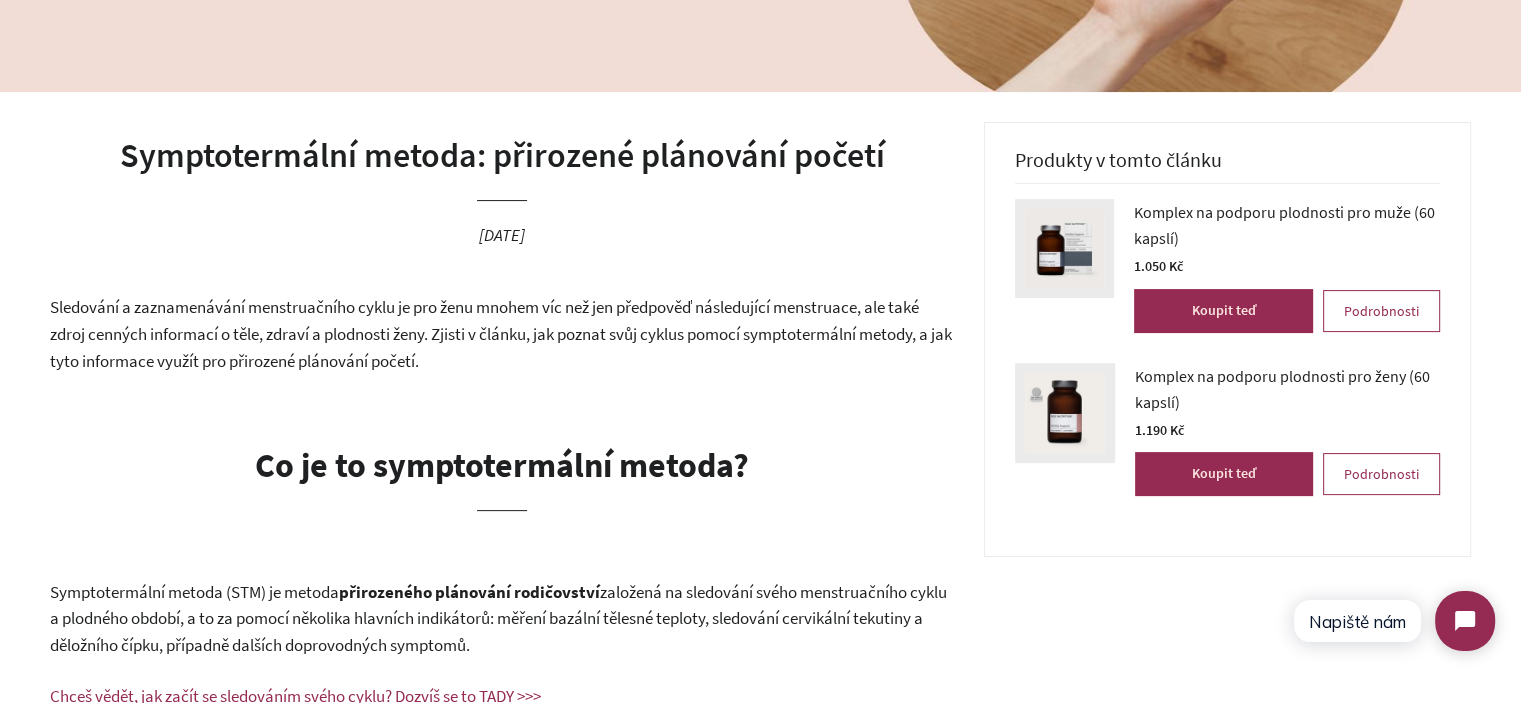 scroll, scrollTop: 400, scrollLeft: 0, axis: vertical 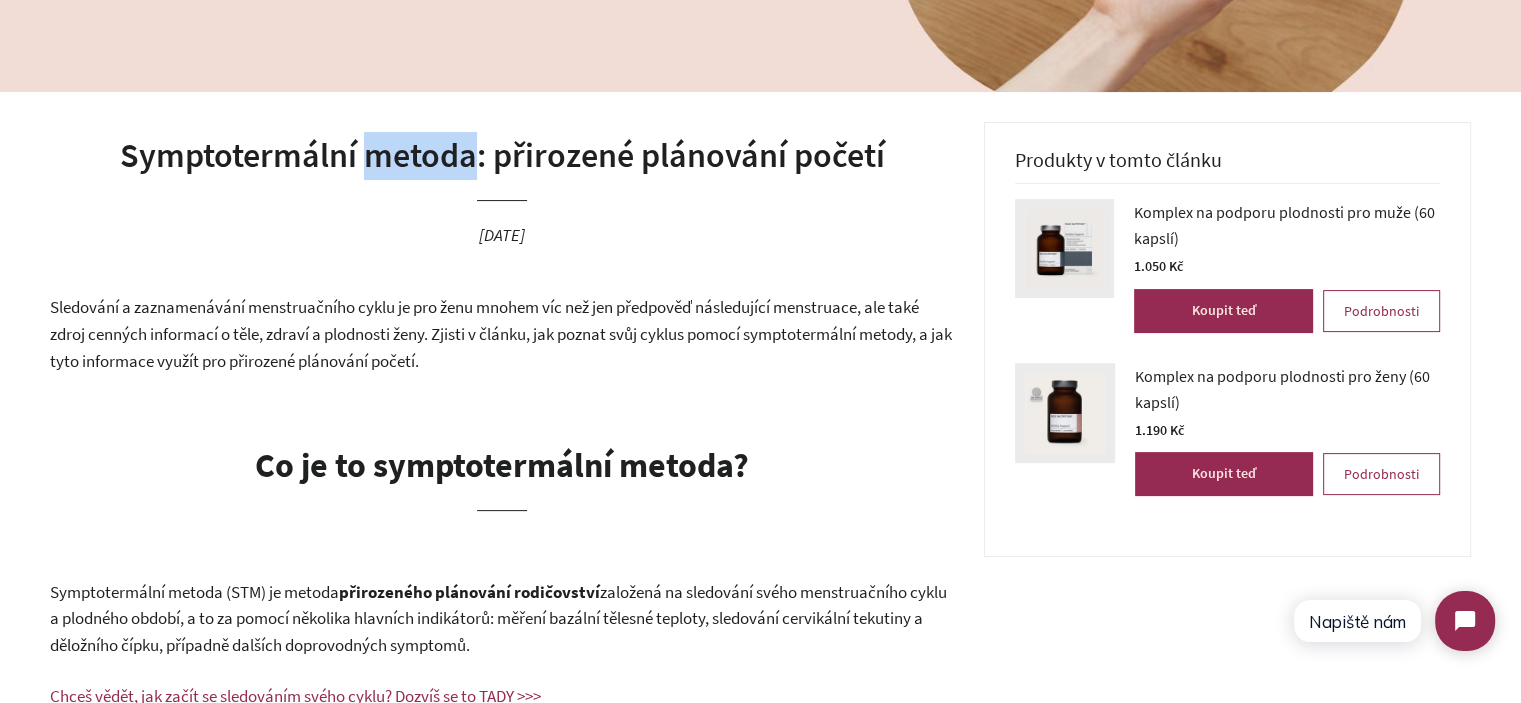 click on "Symptotermální metoda: přirozené plánování početí" at bounding box center (502, 156) 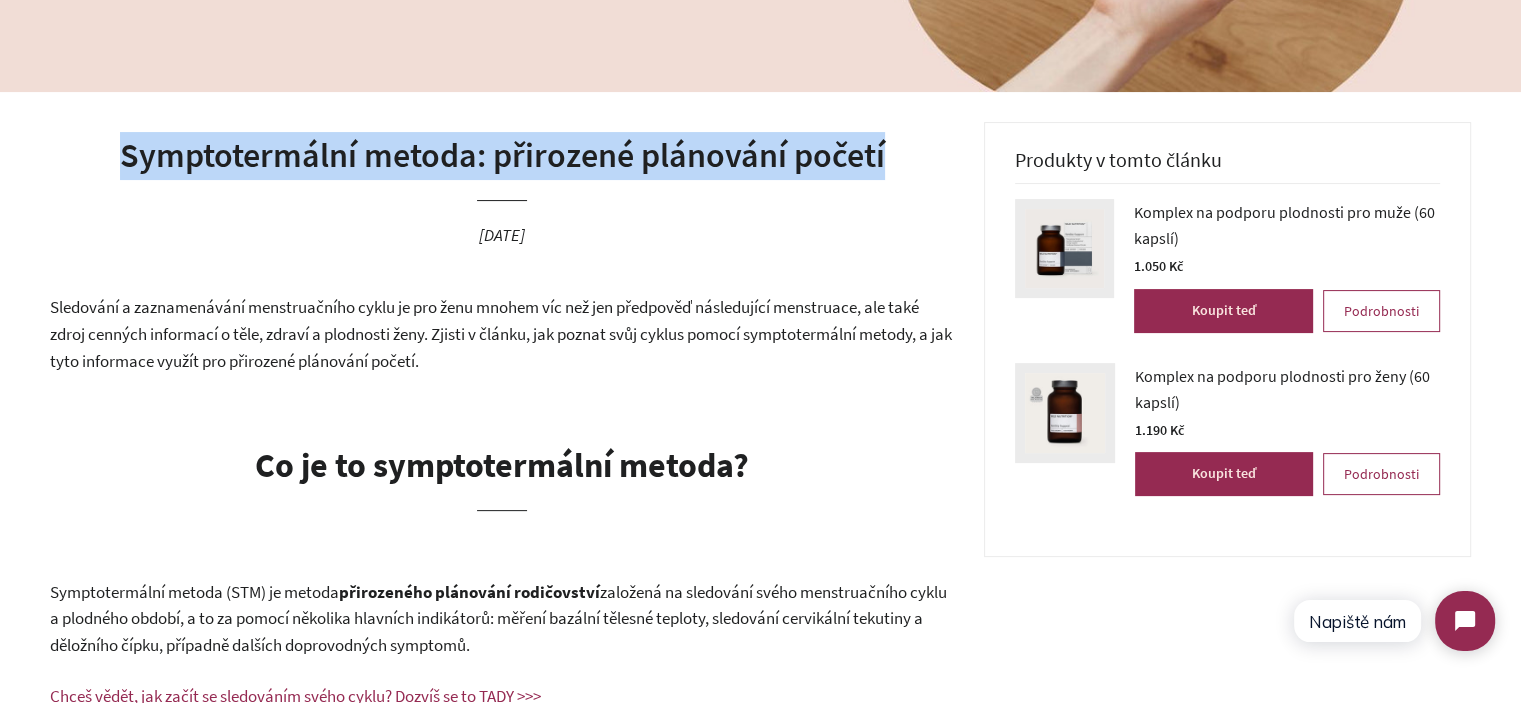 click on "Symptotermální metoda: přirozené plánování početí" at bounding box center [502, 156] 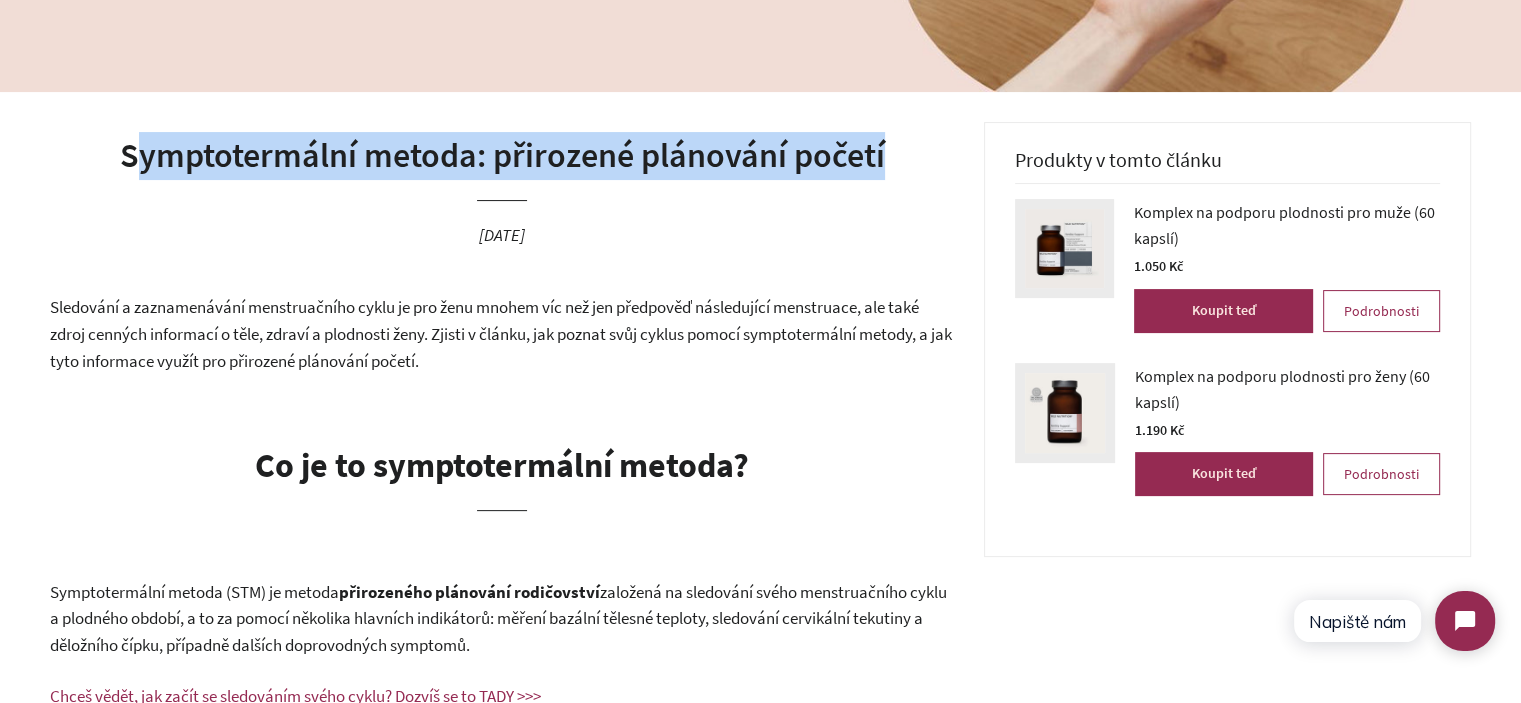 drag, startPoint x: 831, startPoint y: 155, endPoint x: 139, endPoint y: 153, distance: 692.00287 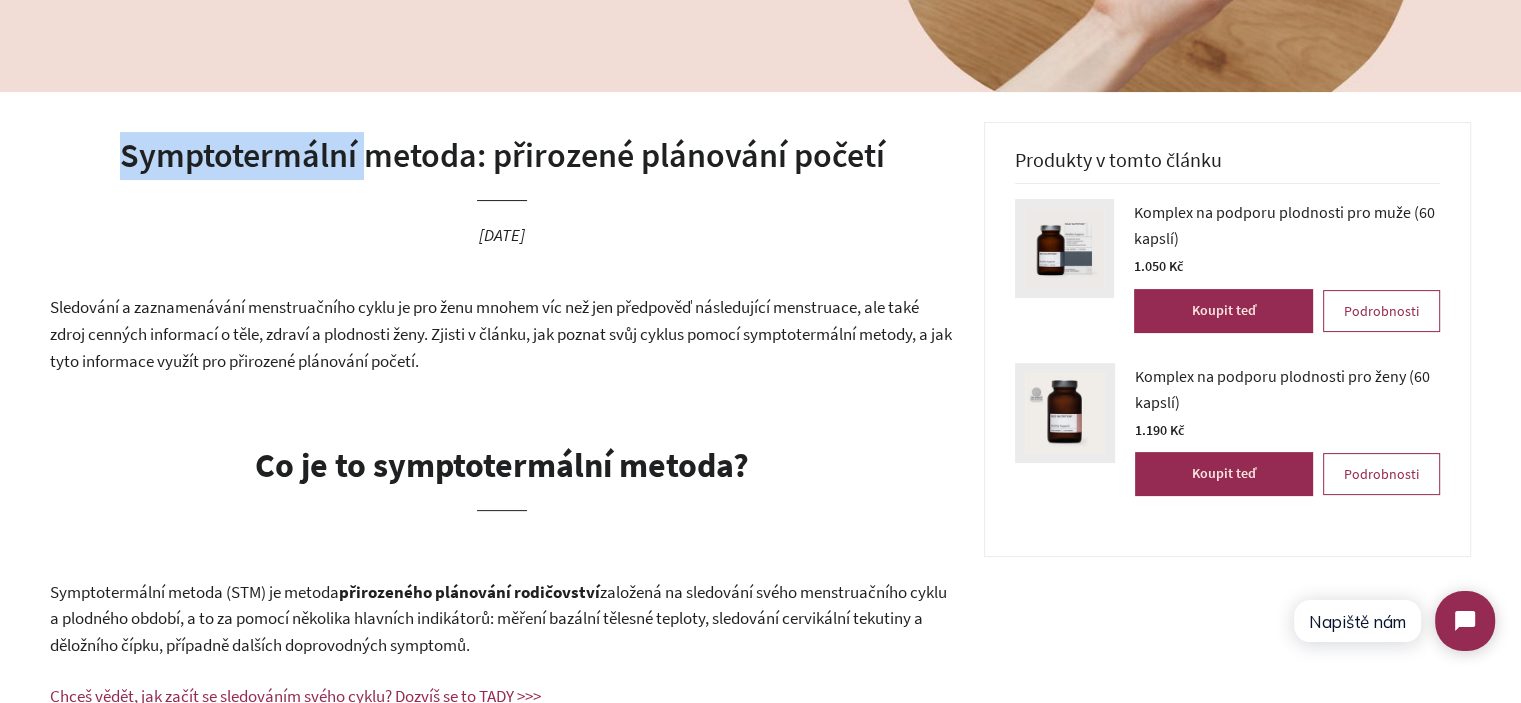 click on "Symptotermální metoda: přirozené plánování početí" at bounding box center (502, 156) 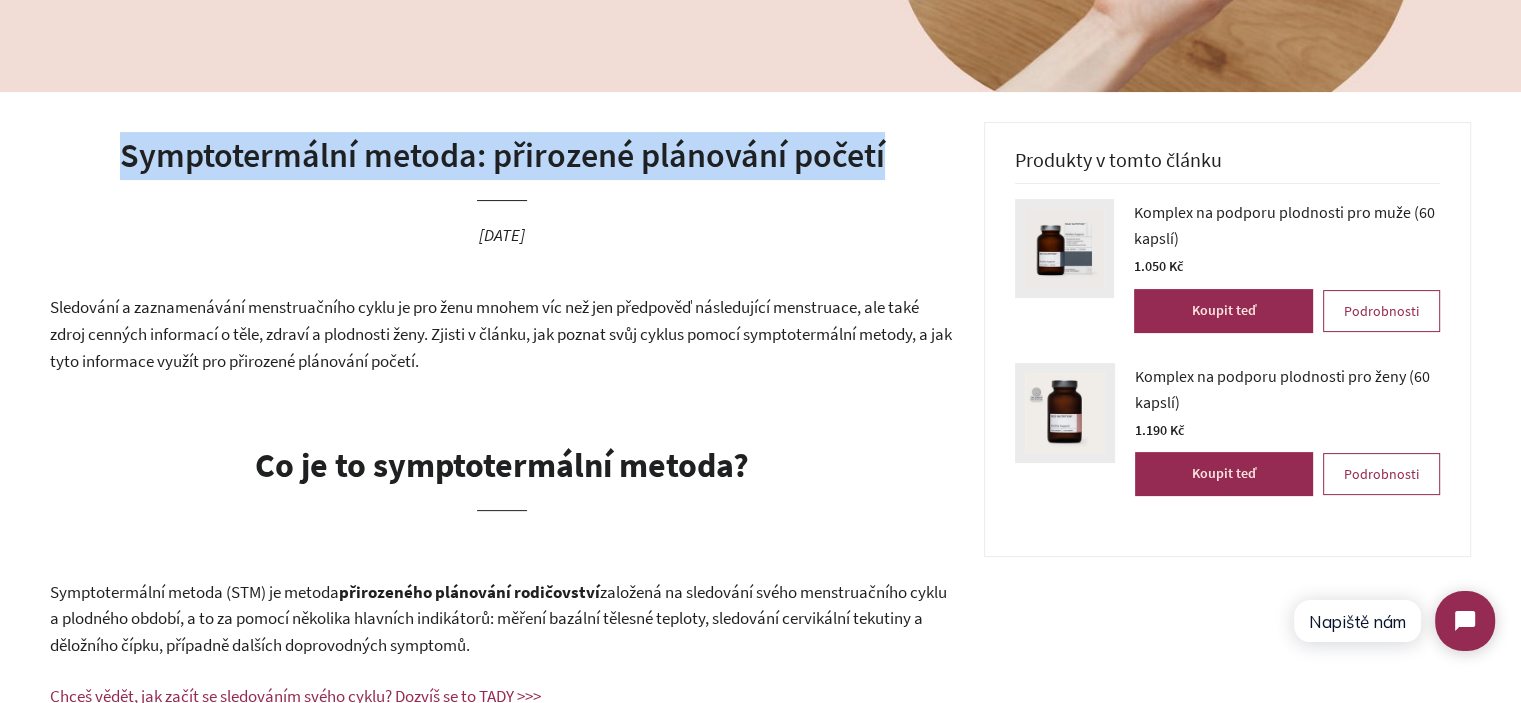 click on "Symptotermální metoda: přirozené plánování početí" at bounding box center [502, 156] 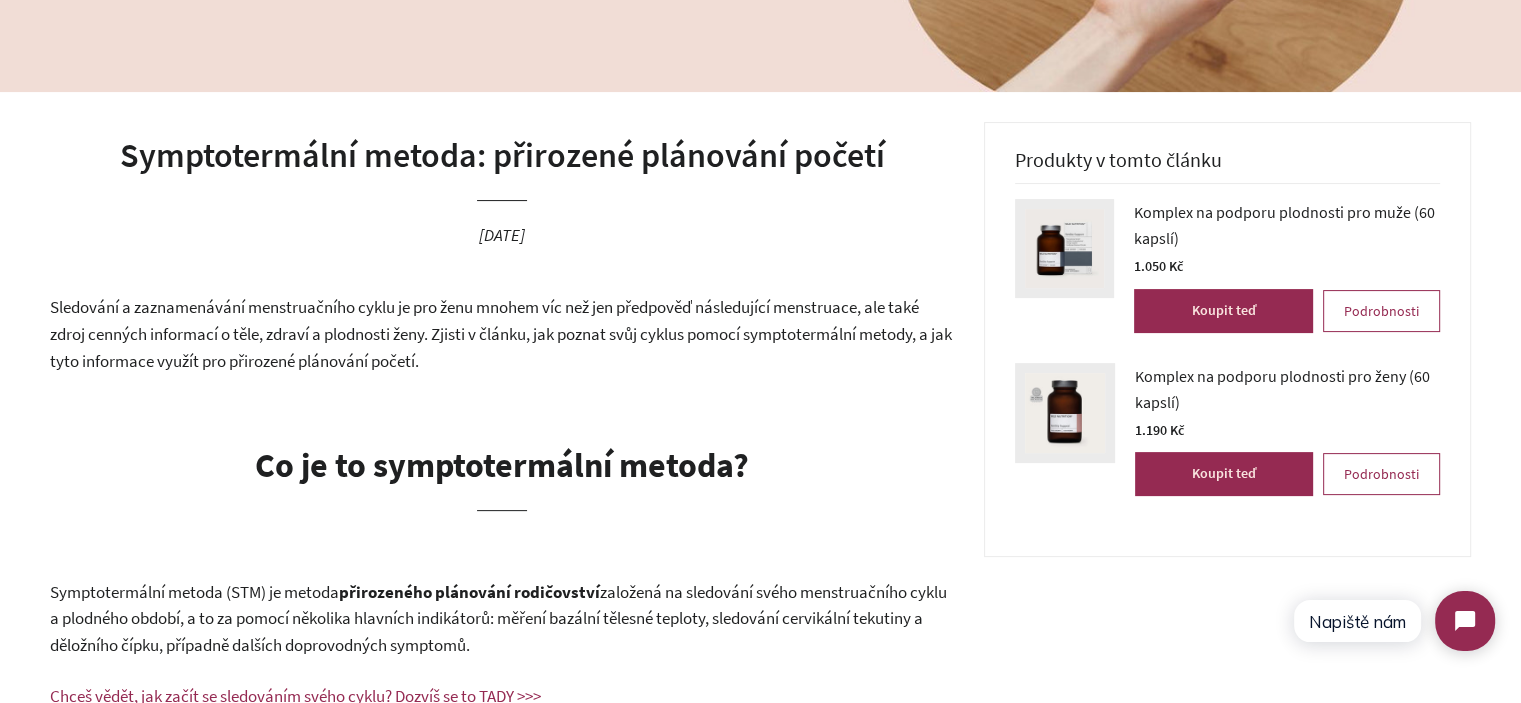 click on "Sledování a zaznamenávání menstruačního cyklu je pro ženu mnohem víc než jen předpověď následující menstruace, ale také zdroj cenných informací o těle, zdraví a plodnosti ženy. Zjisti v článku, jak poznat svůj cyklus pomocí symptotermální metody, a jak tyto informace využít pro přirozené plánování početí." at bounding box center [502, 334] 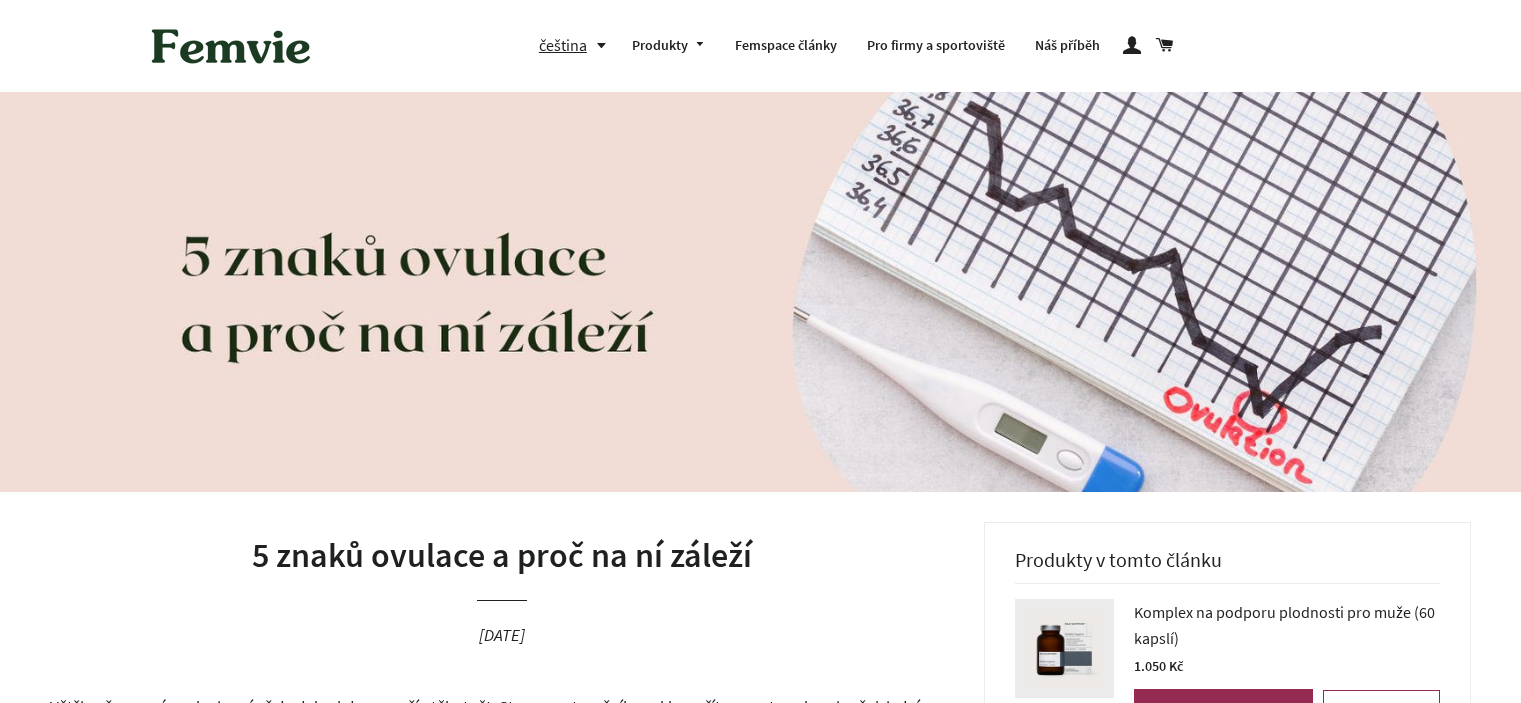 scroll, scrollTop: 0, scrollLeft: 0, axis: both 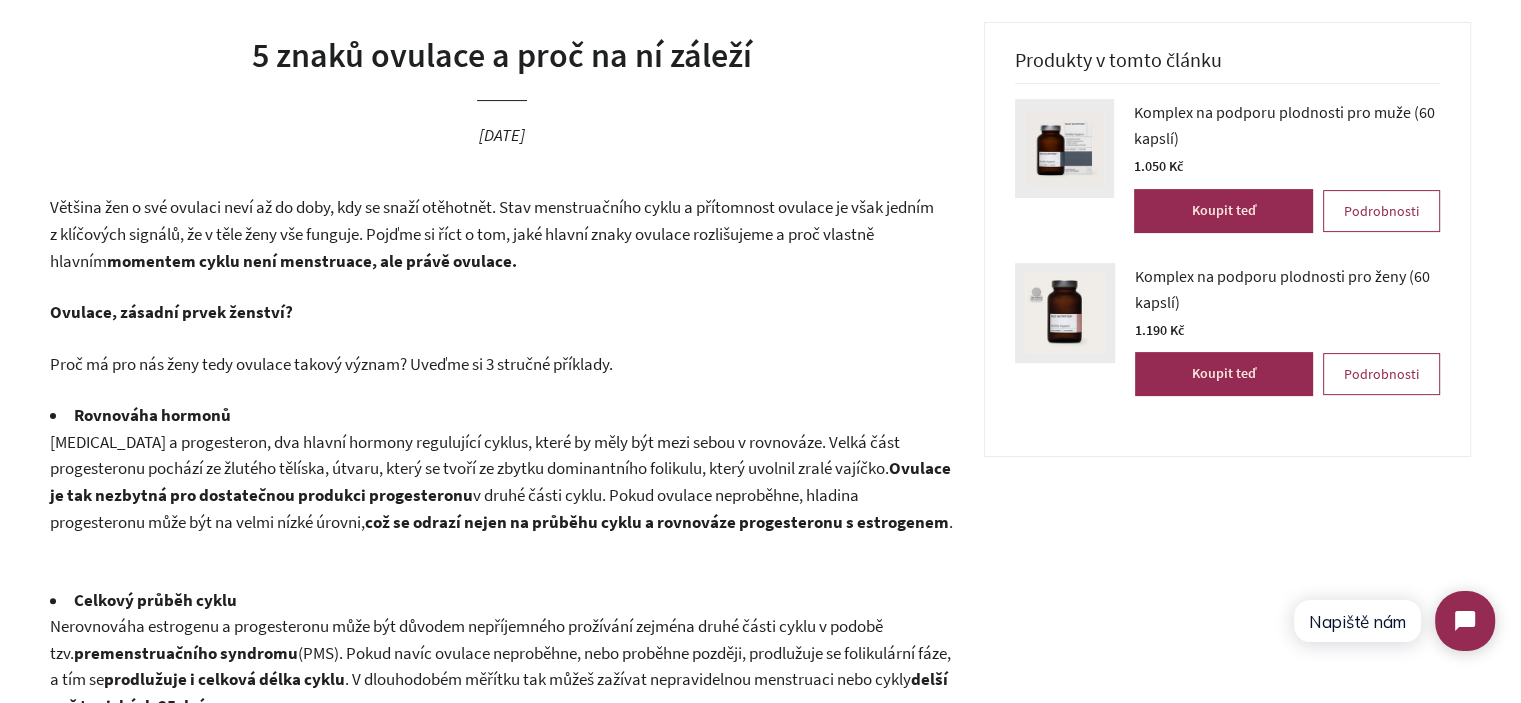 click on "Většina žen o své ovulaci neví až do doby, kdy se snaží otěhotnět. Stav menstruačního cyklu a přítomnost ovulace je však jedním z klíčových signálů, že v těle ženy vše funguje. Pojďme si říct o tom, jaké hlavní znaky ovulace rozlišujeme a proč vlastně hlavním  momentem cyklu není menstruace, ale právě ovulace." at bounding box center [502, 234] 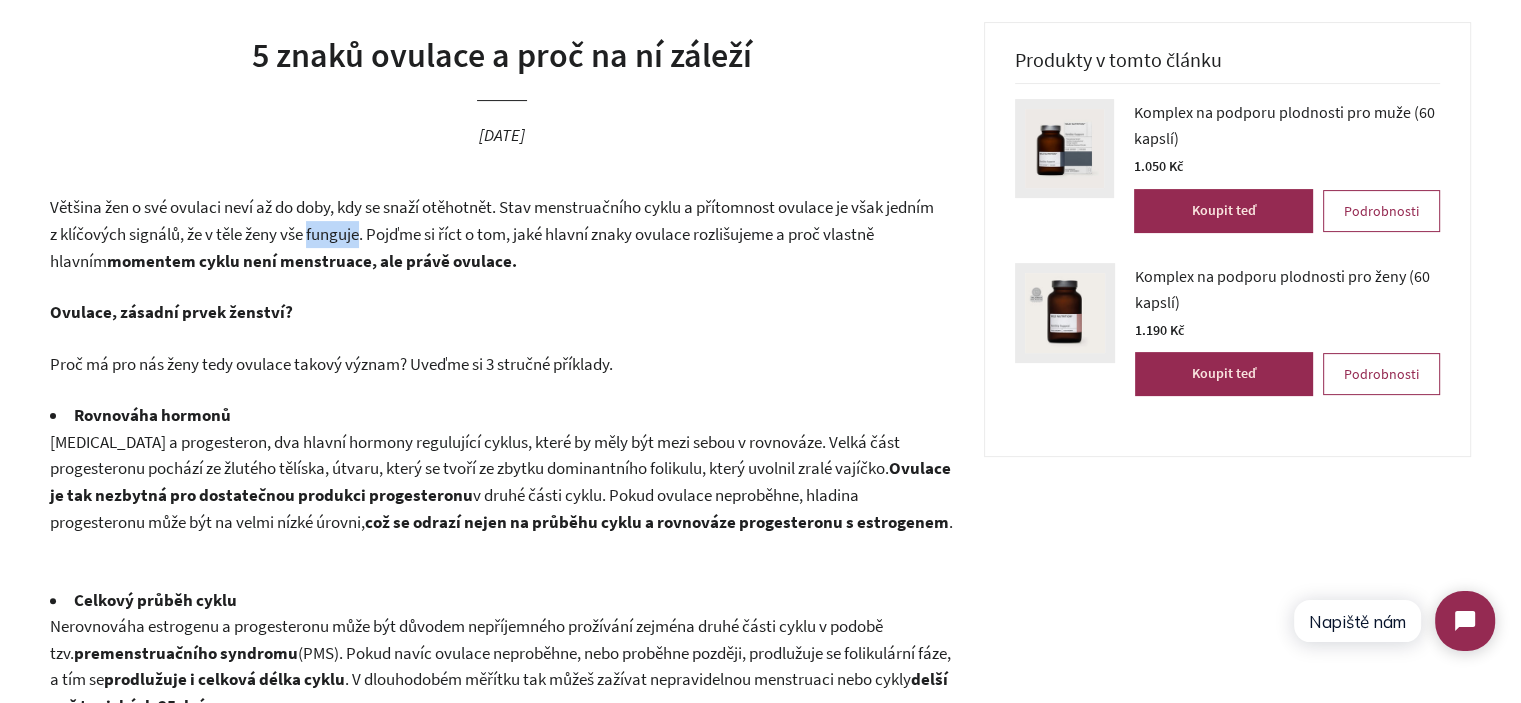 click on "Většina žen o své ovulaci neví až do doby, kdy se snaží otěhotnět. Stav menstruačního cyklu a přítomnost ovulace je však jedním z klíčových signálů, že v těle ženy vše funguje. Pojďme si říct o tom, jaké hlavní znaky ovulace rozlišujeme a proč vlastně hlavním  momentem cyklu není menstruace, ale právě ovulace." at bounding box center (502, 234) 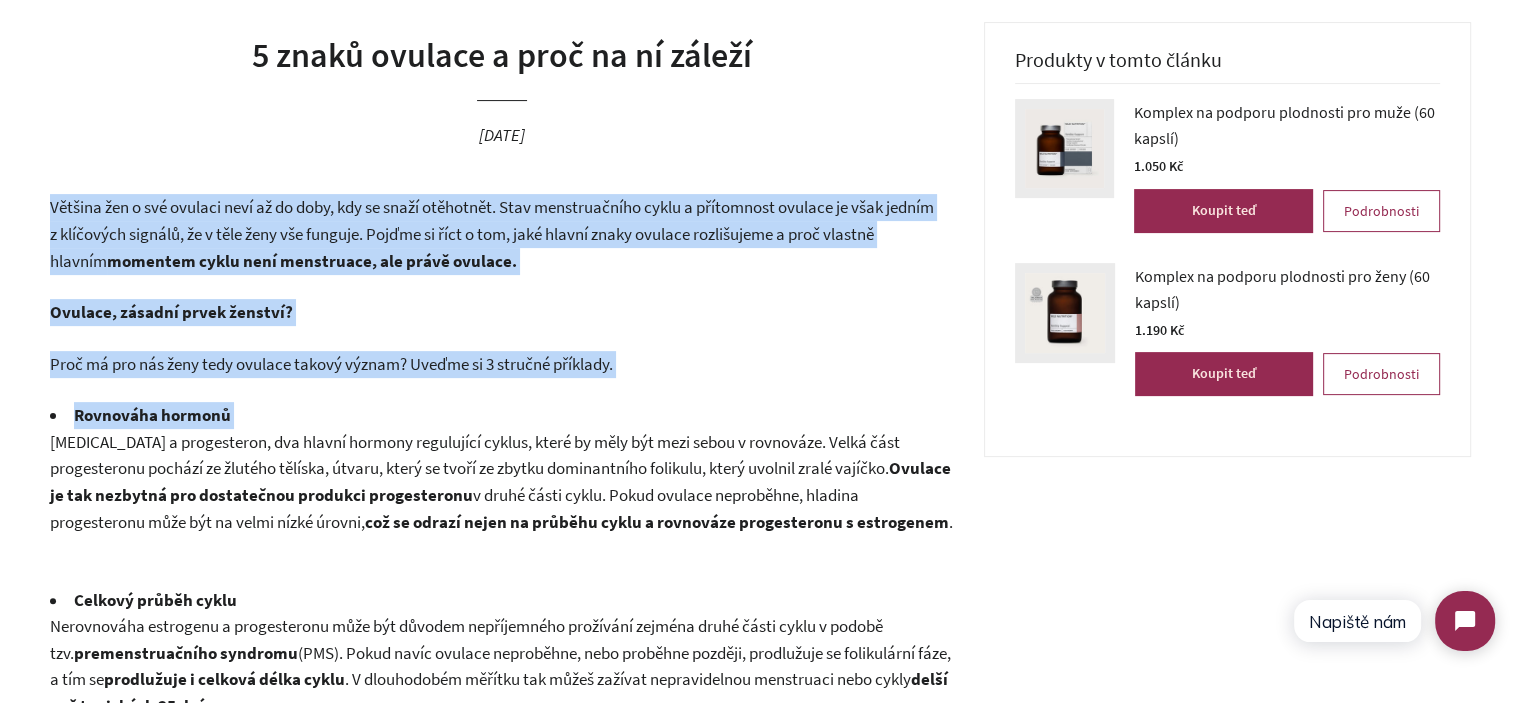drag, startPoint x: 329, startPoint y: 246, endPoint x: 453, endPoint y: 411, distance: 206.4001 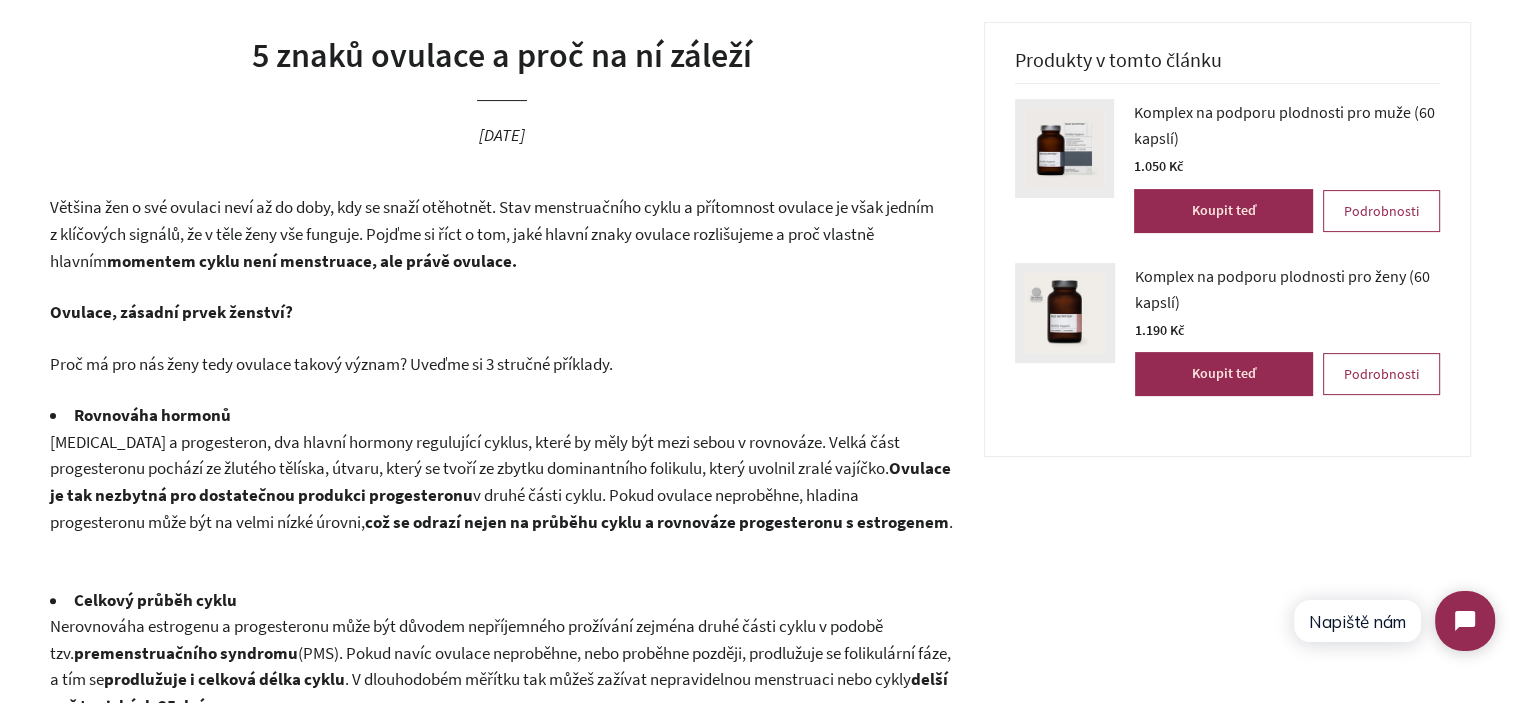 click on "[MEDICAL_DATA] a progesteron, dva hlavní hormony regulující cyklus, které by měly být mezi sebou v rovnováze. Velká část progesteronu pochází ze žlutého tělíska, útvaru, který se tvoří ze zbytku dominantního folikulu, který uvolnil zralé vajíčko." at bounding box center (475, 455) 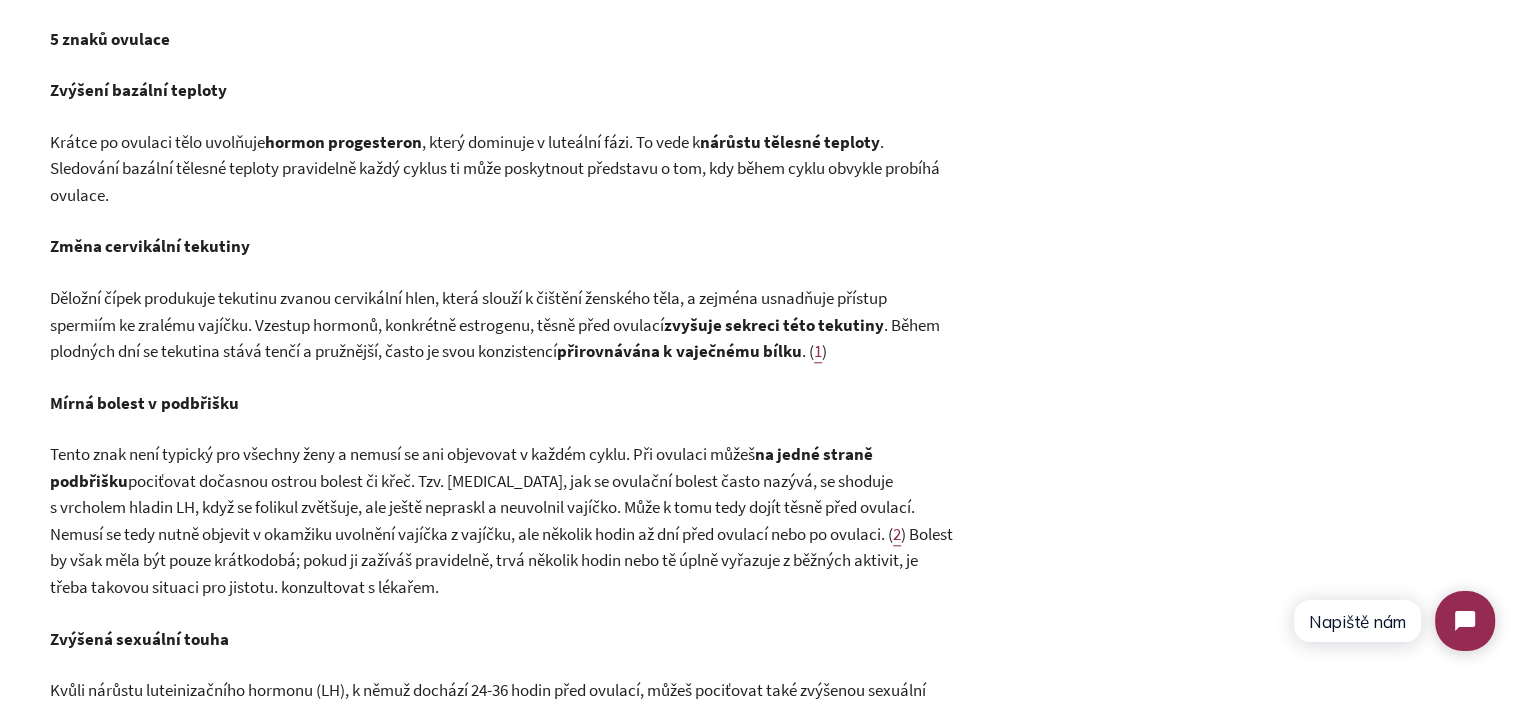 scroll, scrollTop: 1900, scrollLeft: 0, axis: vertical 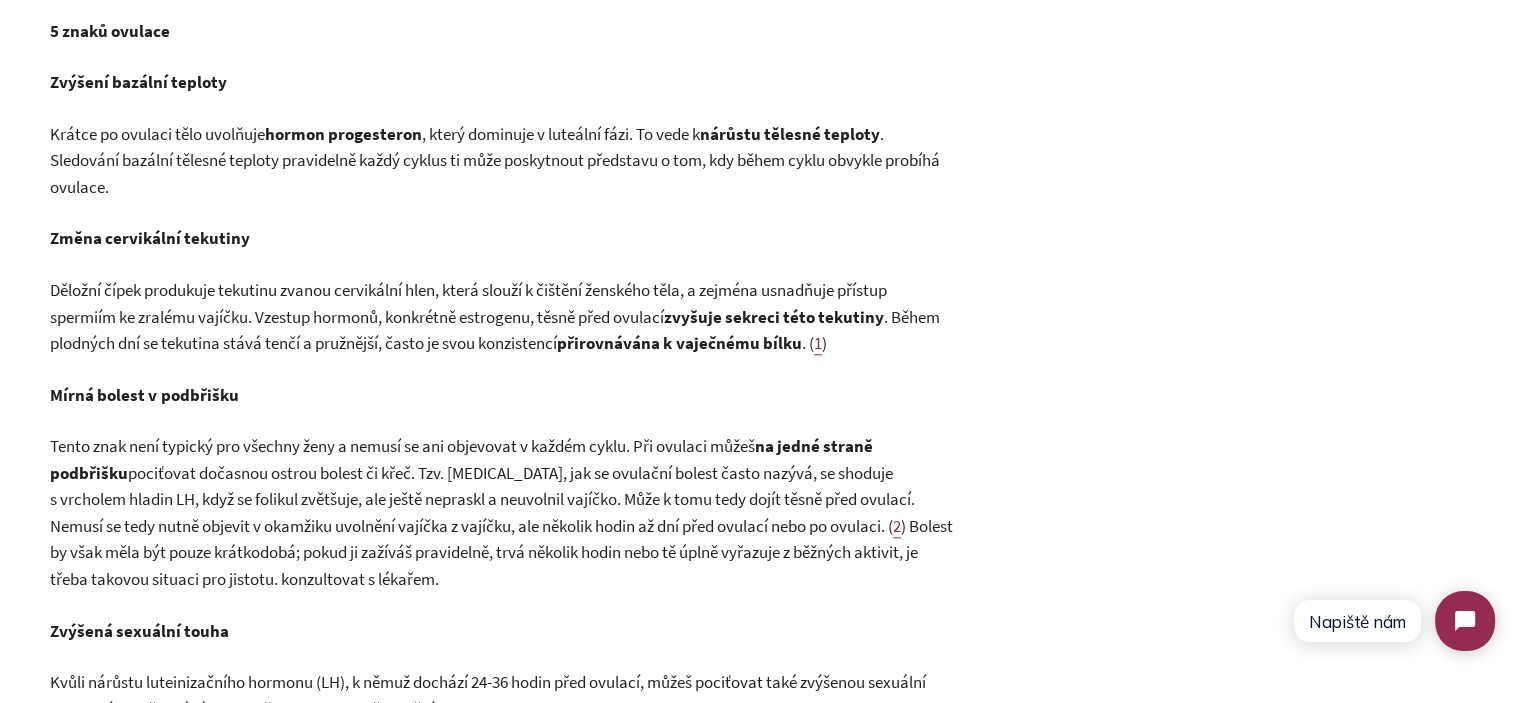 click on "5 znaků ovulace" at bounding box center [110, 31] 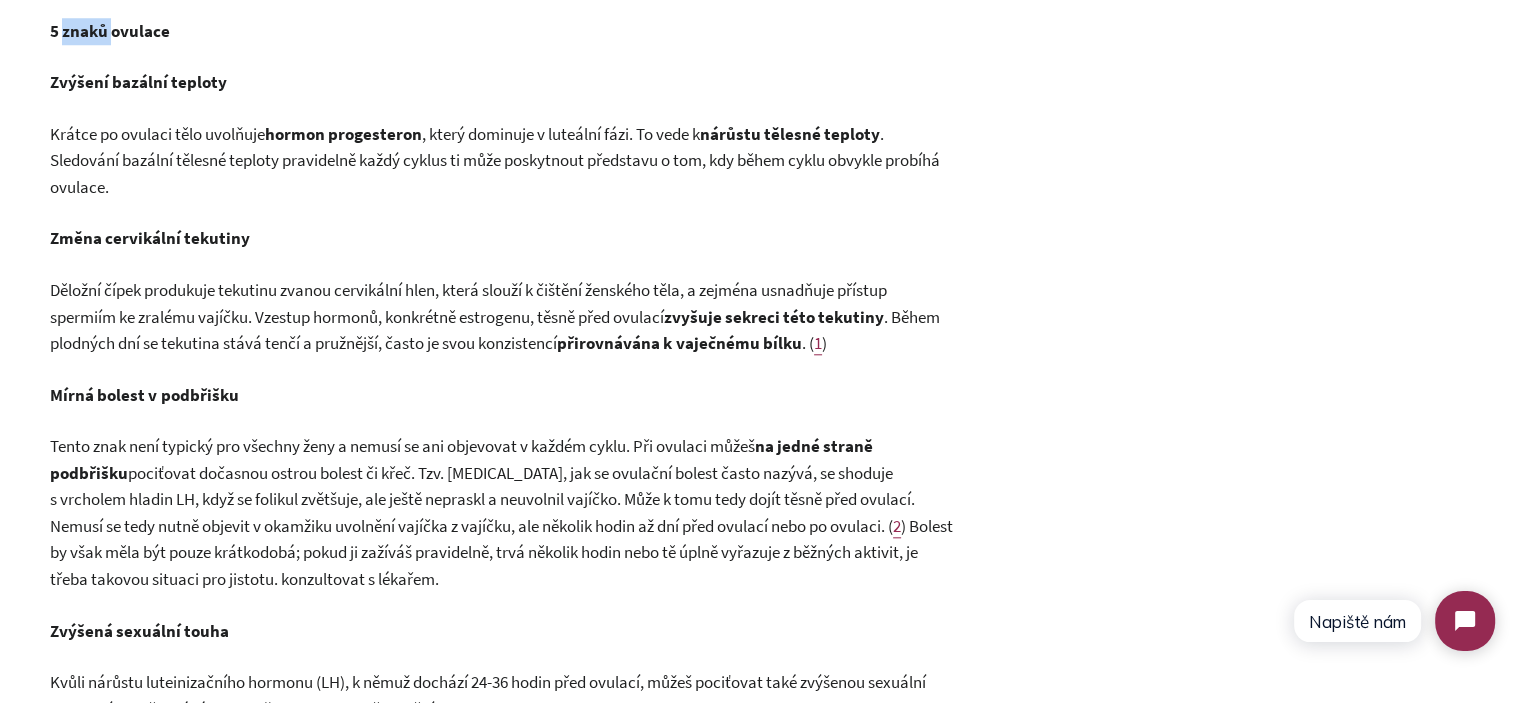 click on "5 znaků ovulace" at bounding box center (110, 31) 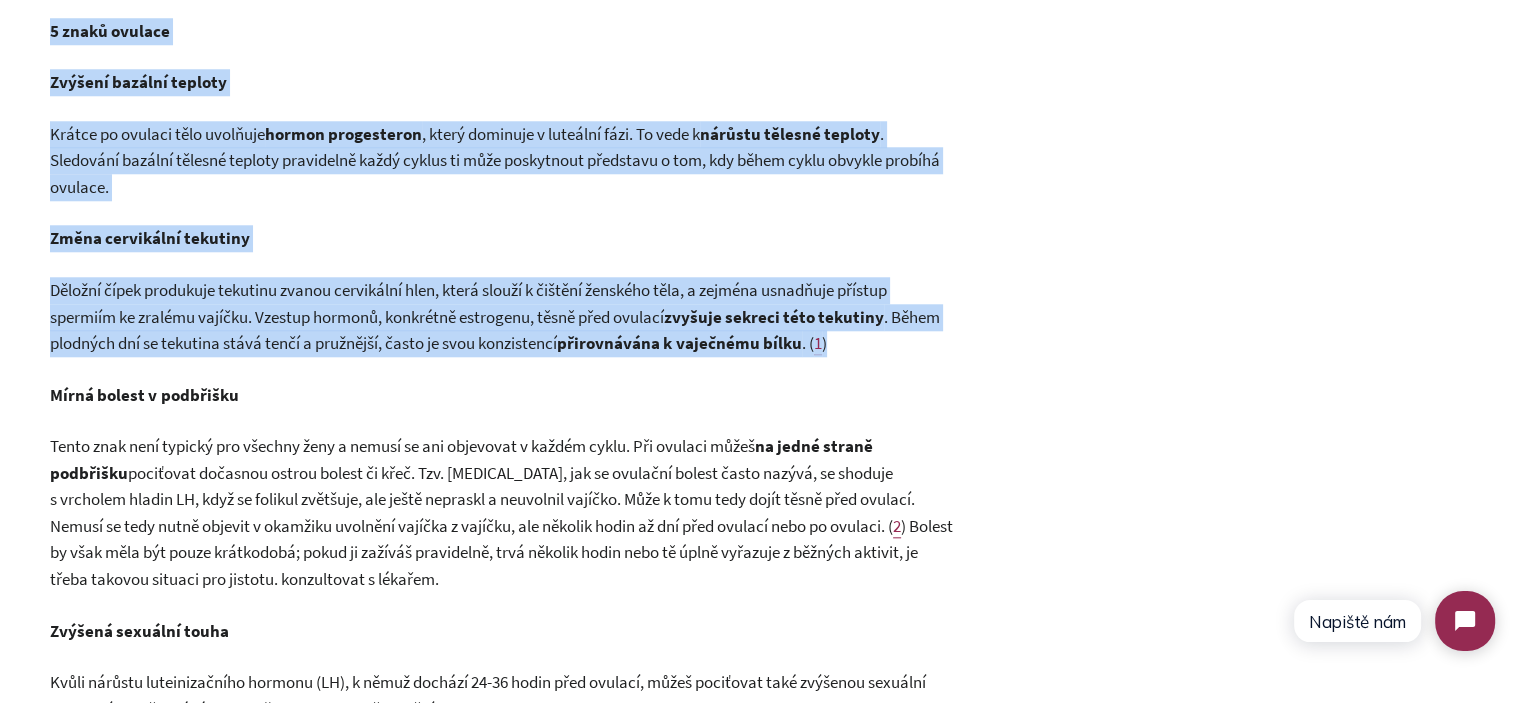 drag, startPoint x: 88, startPoint y: 39, endPoint x: 273, endPoint y: 305, distance: 324.00772 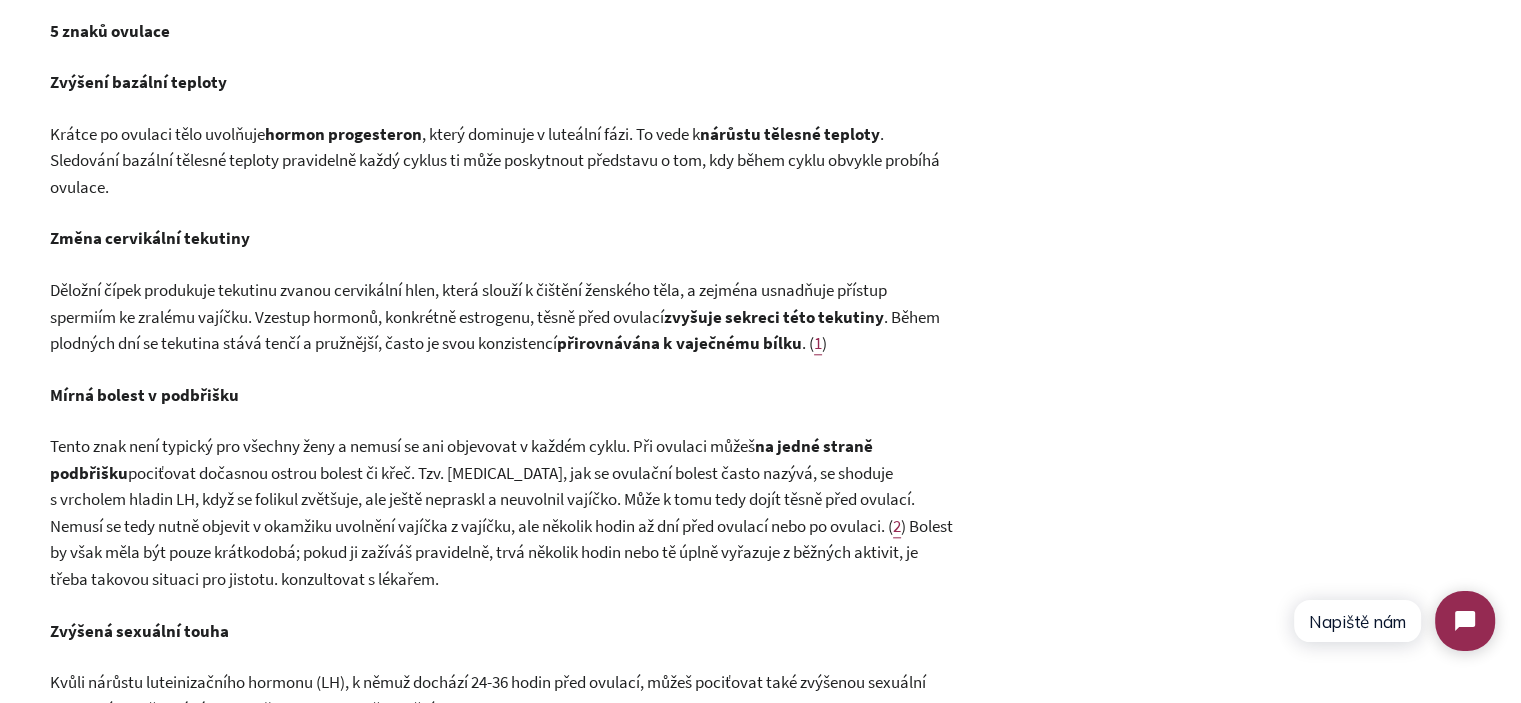 click on "pociťovat dočasnou ostrou bolest či křeč. Tzv. [MEDICAL_DATA], jak se ovulační bolest často nazývá, se shoduje s vrcholem hladin LH, když se folikul zvětšuje, ale ještě nepraskl a neuvolnil vajíčko. Může k tomu tedy dojít těsně před ovulací. Nemusí se tedy nutně objevit v okamžiku uvolnění vajíčka z vajíčku, ale několik hodin až dní před ovulací nebo po ovulaci. (" at bounding box center [482, 499] 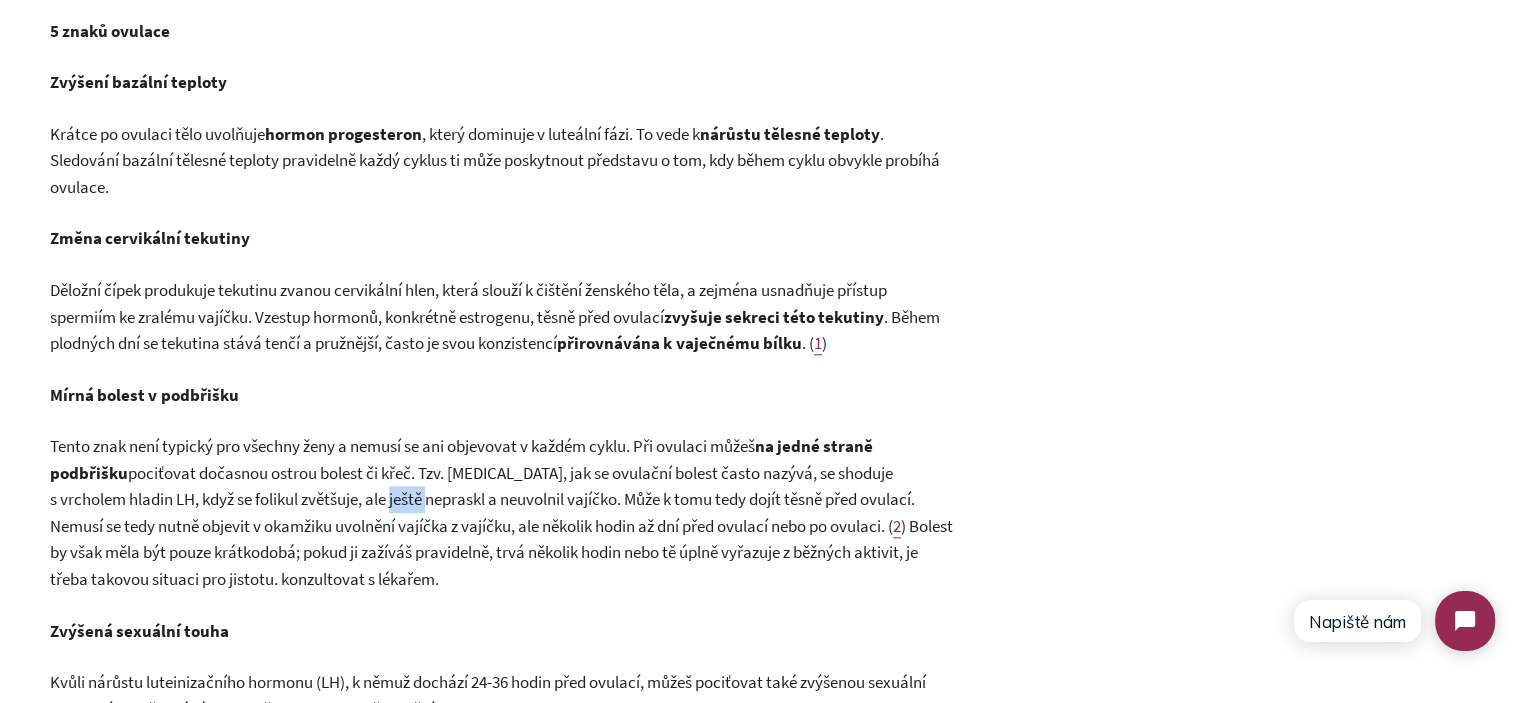 click on "pociťovat dočasnou ostrou bolest či křeč. Tzv. [MEDICAL_DATA], jak se ovulační bolest často nazývá, se shoduje s vrcholem hladin LH, když se folikul zvětšuje, ale ještě nepraskl a neuvolnil vajíčko. Může k tomu tedy dojít těsně před ovulací. Nemusí se tedy nutně objevit v okamžiku uvolnění vajíčka z vajíčku, ale několik hodin až dní před ovulací nebo po ovulaci. (" at bounding box center (482, 499) 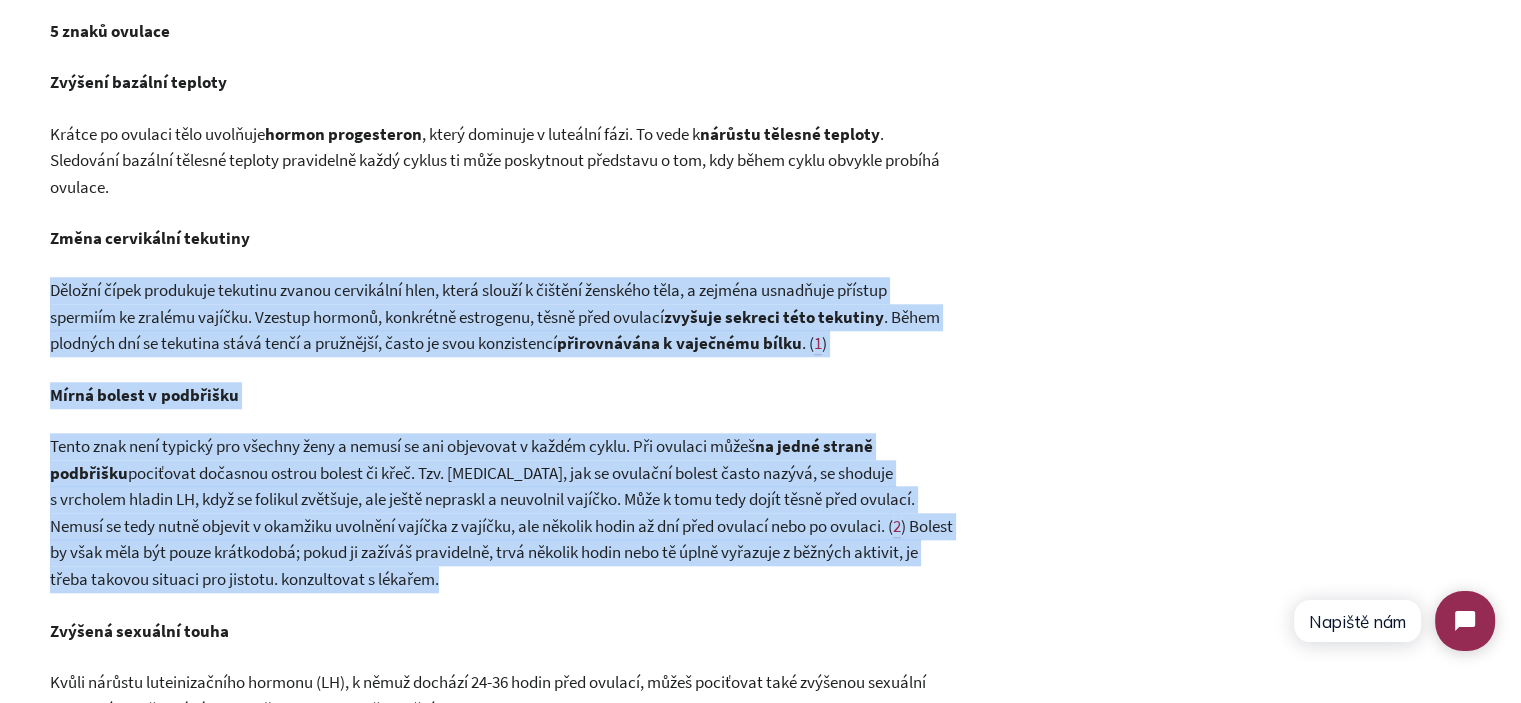drag, startPoint x: 417, startPoint y: 490, endPoint x: 322, endPoint y: 332, distance: 184.36105 